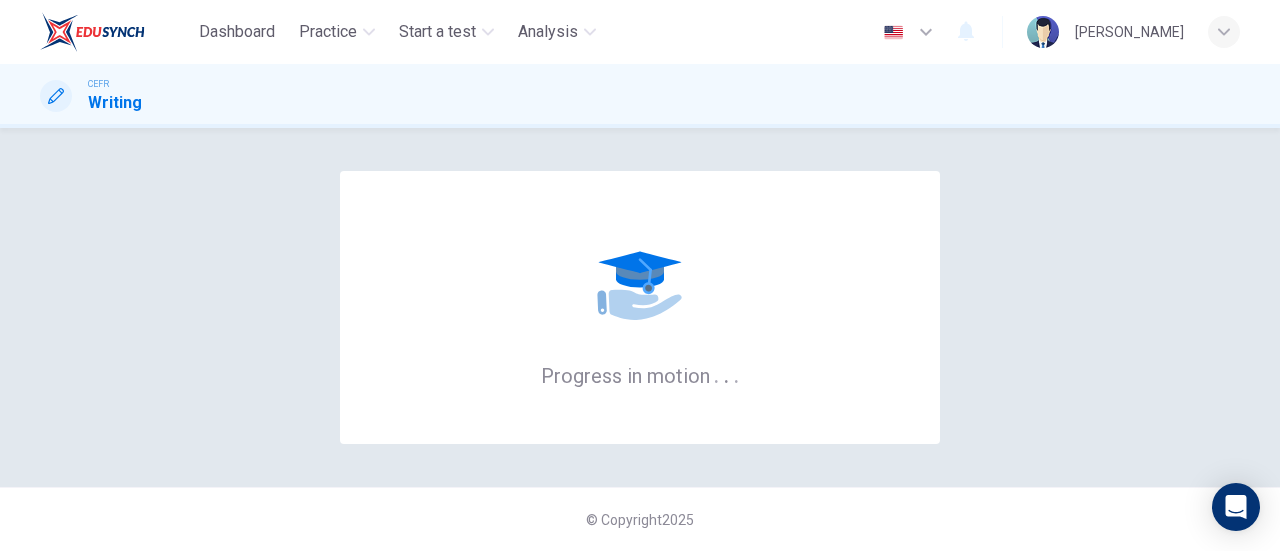 scroll, scrollTop: 0, scrollLeft: 0, axis: both 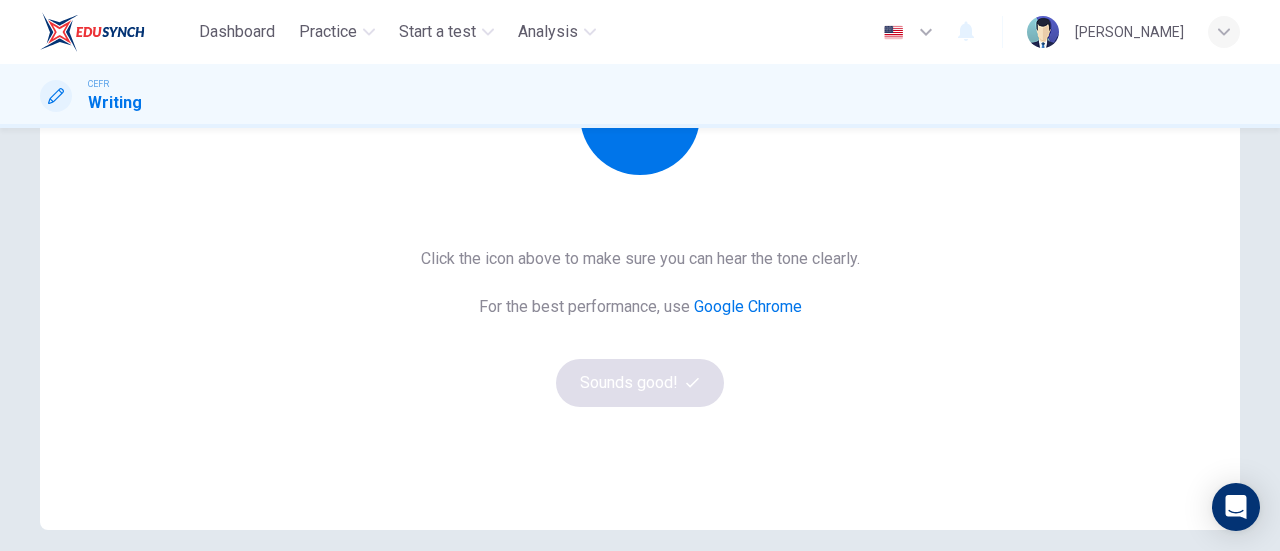 click on "Google Chrome" at bounding box center [748, 306] 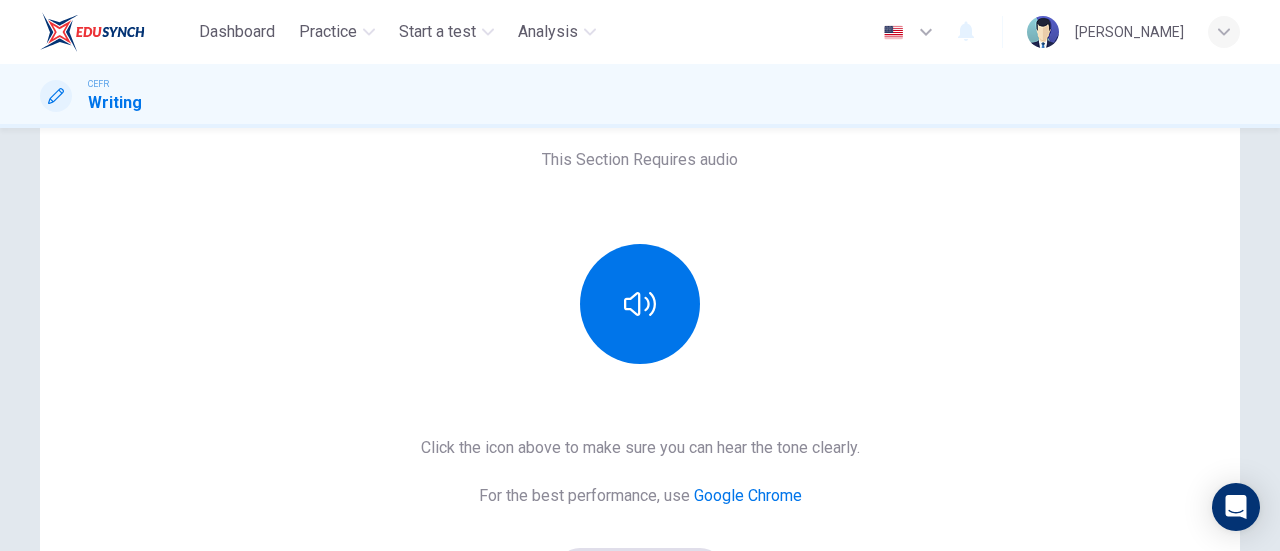 scroll, scrollTop: 127, scrollLeft: 0, axis: vertical 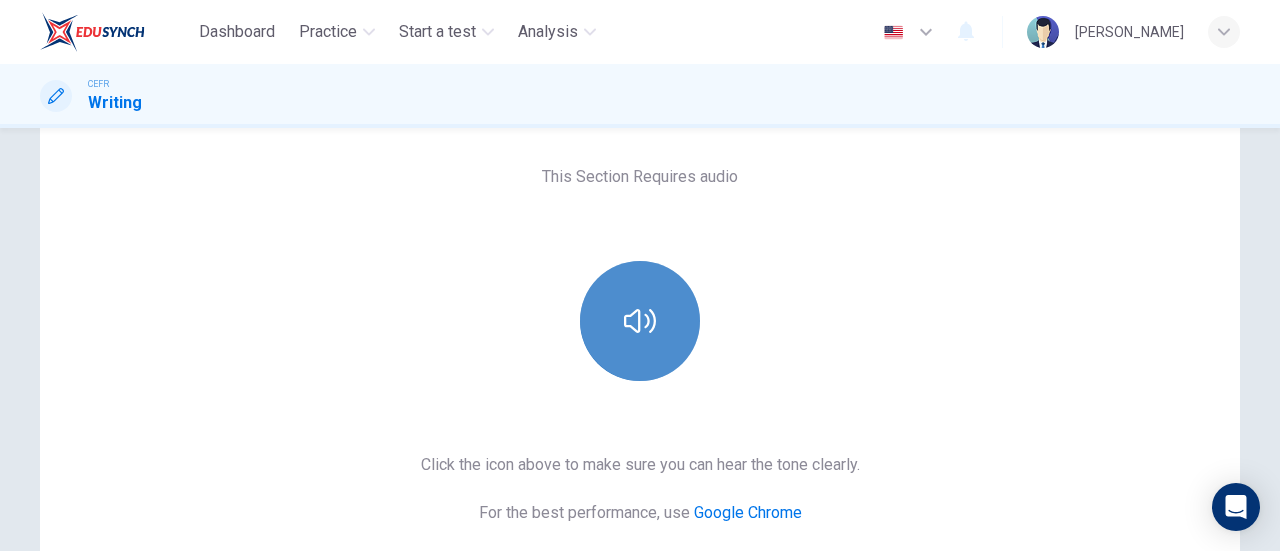 click at bounding box center [640, 321] 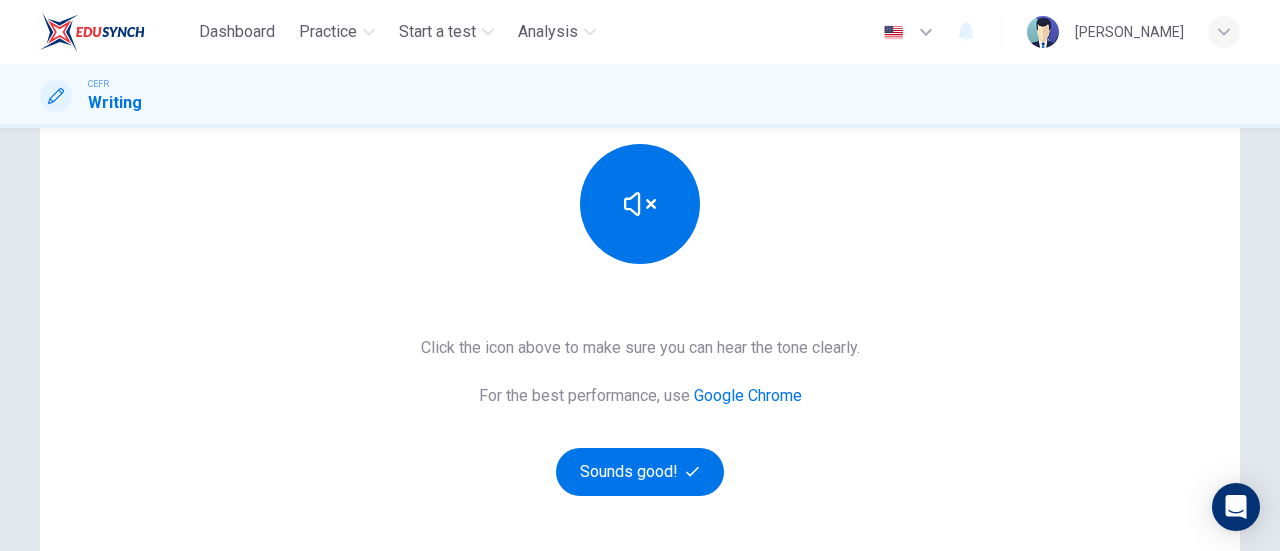 scroll, scrollTop: 245, scrollLeft: 0, axis: vertical 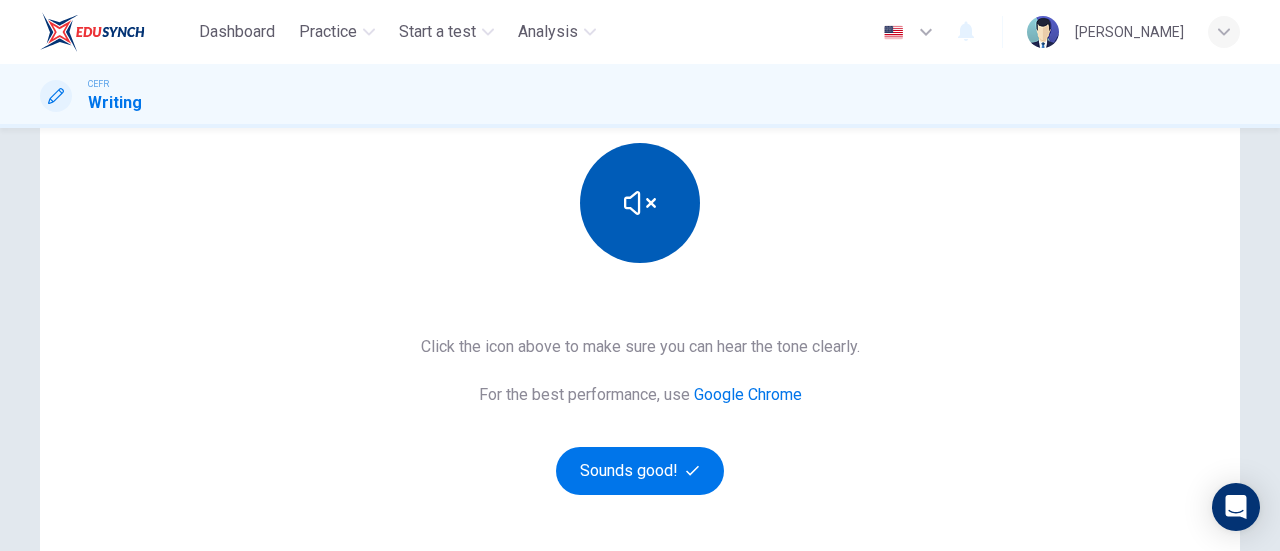 click at bounding box center (640, 203) 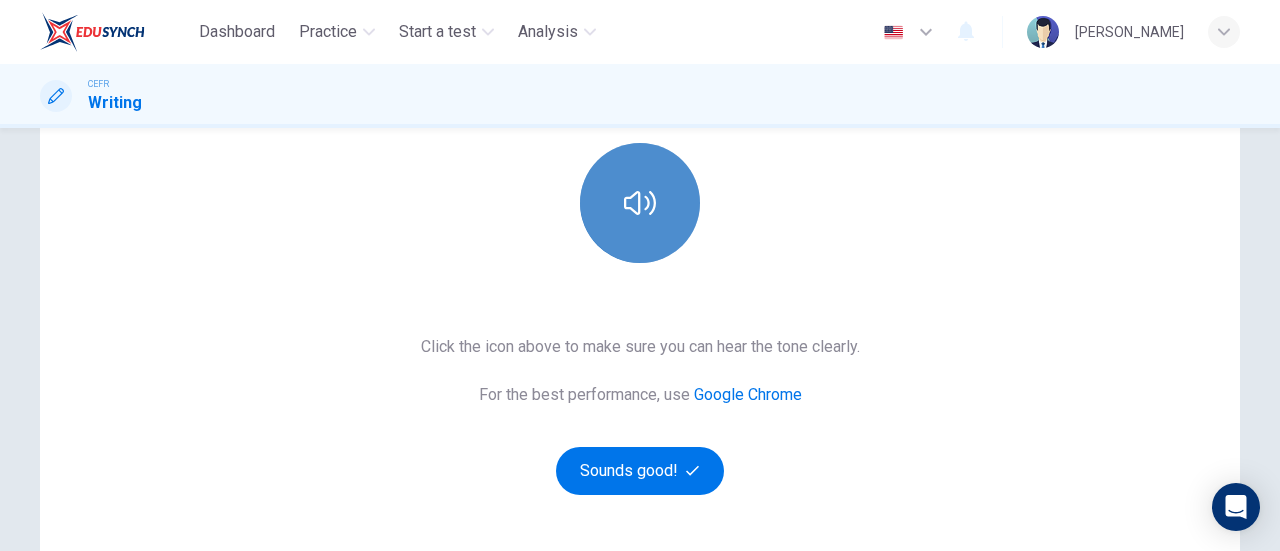 click at bounding box center [640, 203] 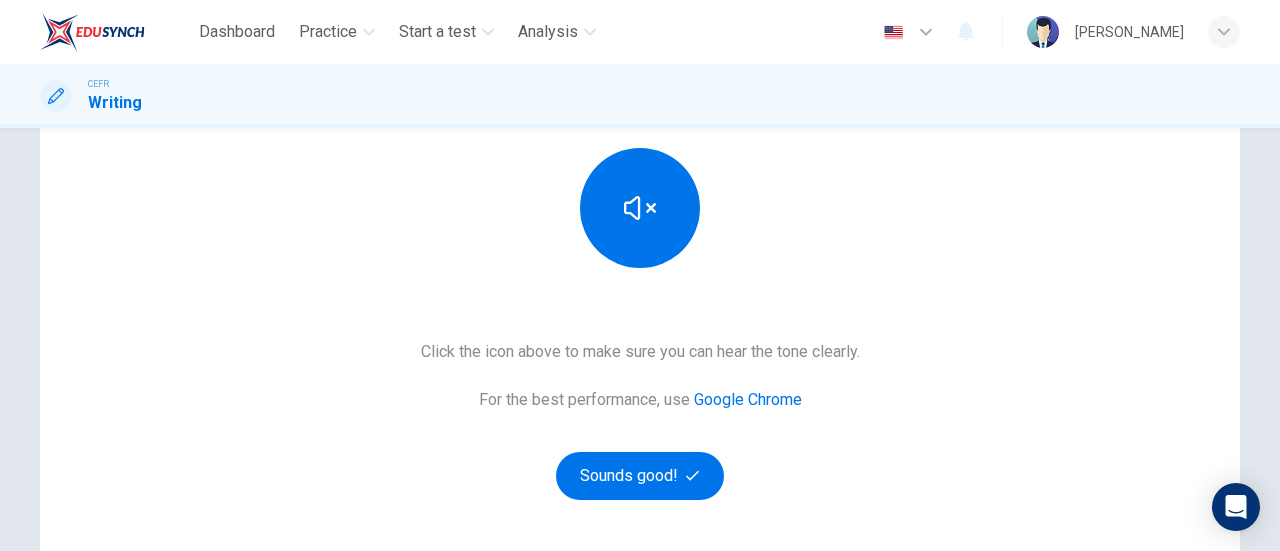 scroll, scrollTop: 241, scrollLeft: 0, axis: vertical 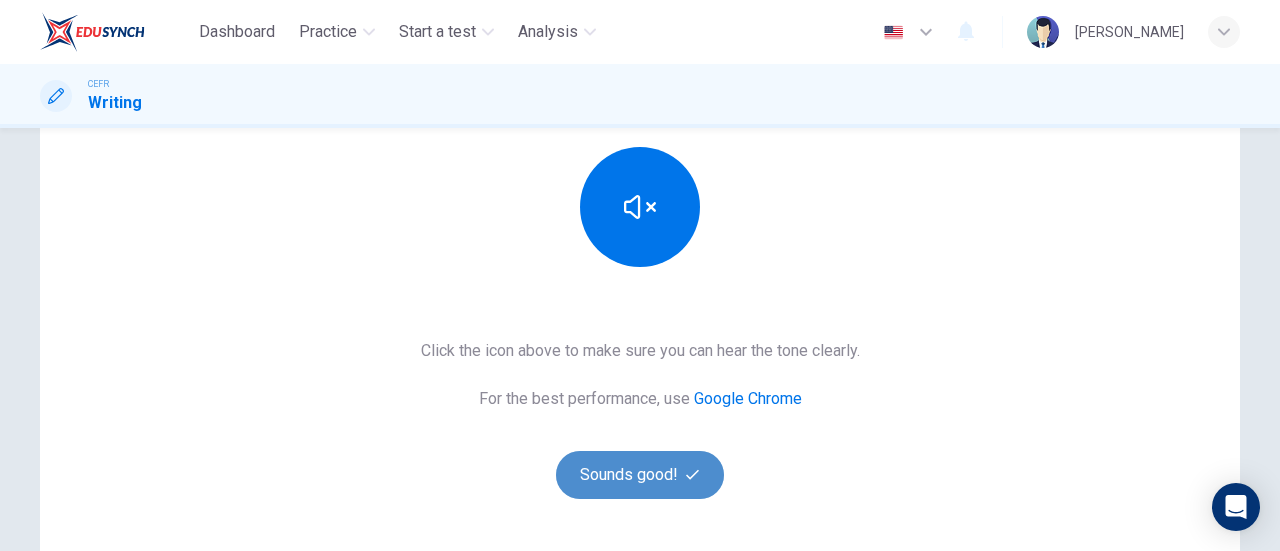 click on "Sounds good!" at bounding box center [640, 475] 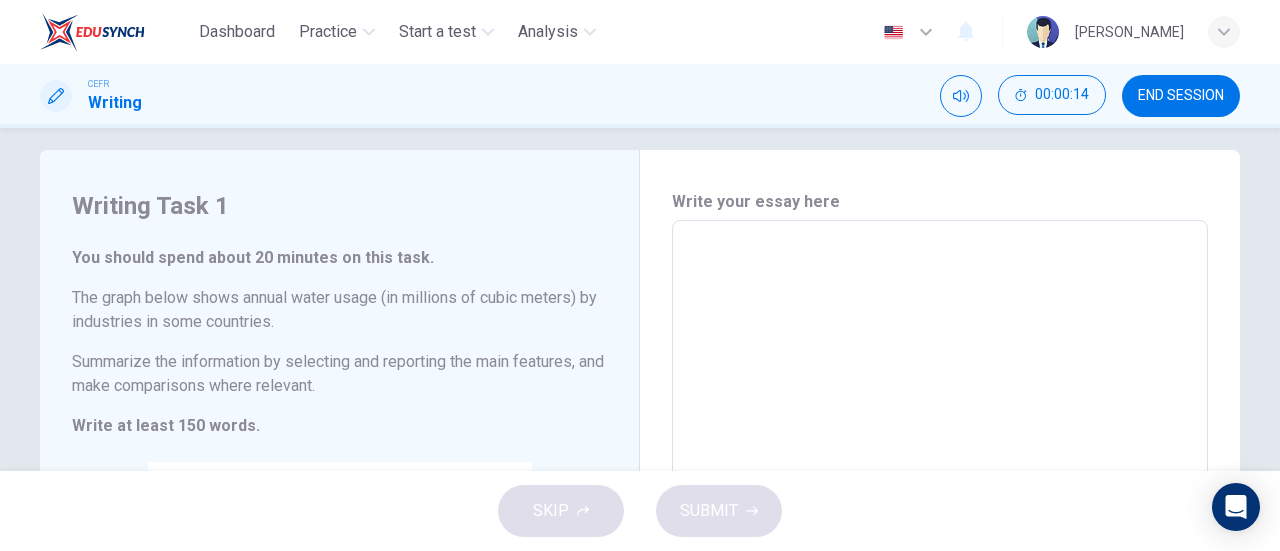 scroll, scrollTop: 20, scrollLeft: 0, axis: vertical 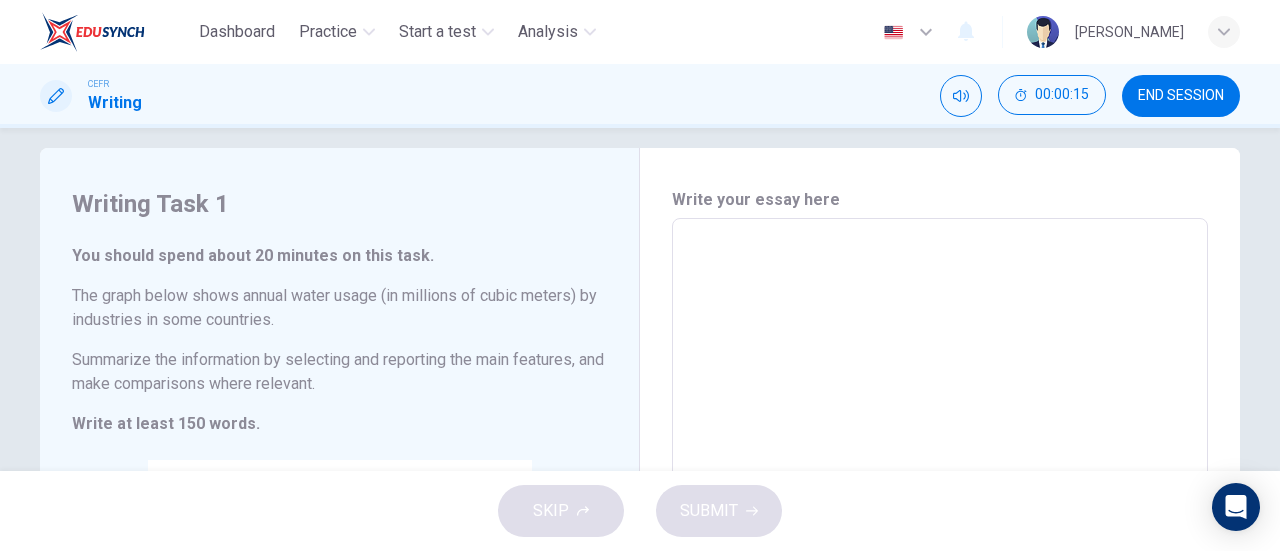 click at bounding box center (940, 514) 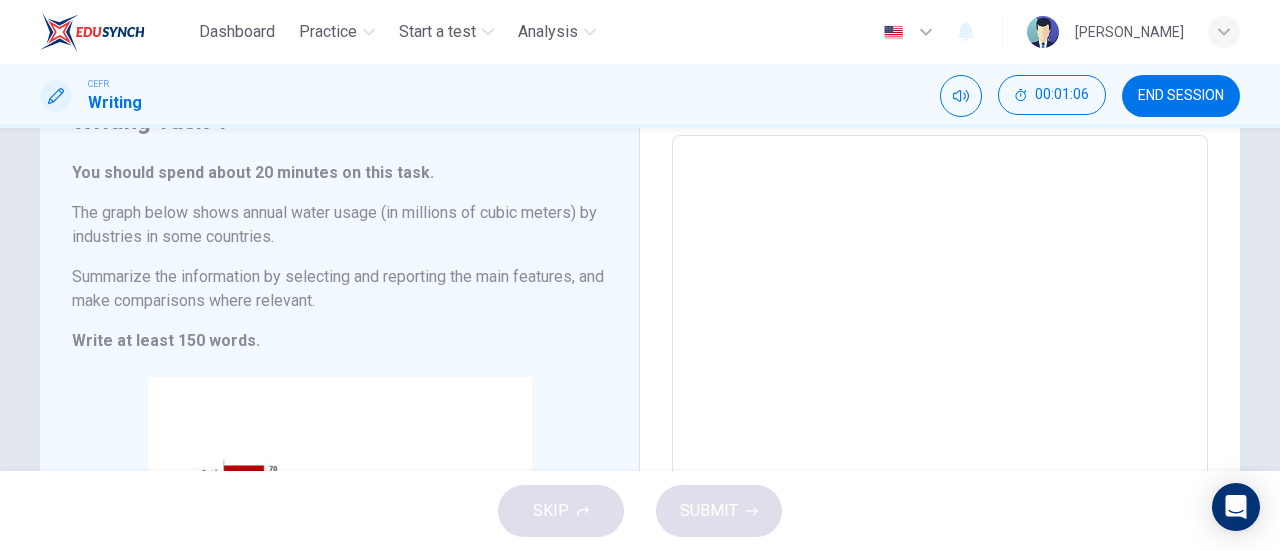 scroll, scrollTop: 0, scrollLeft: 0, axis: both 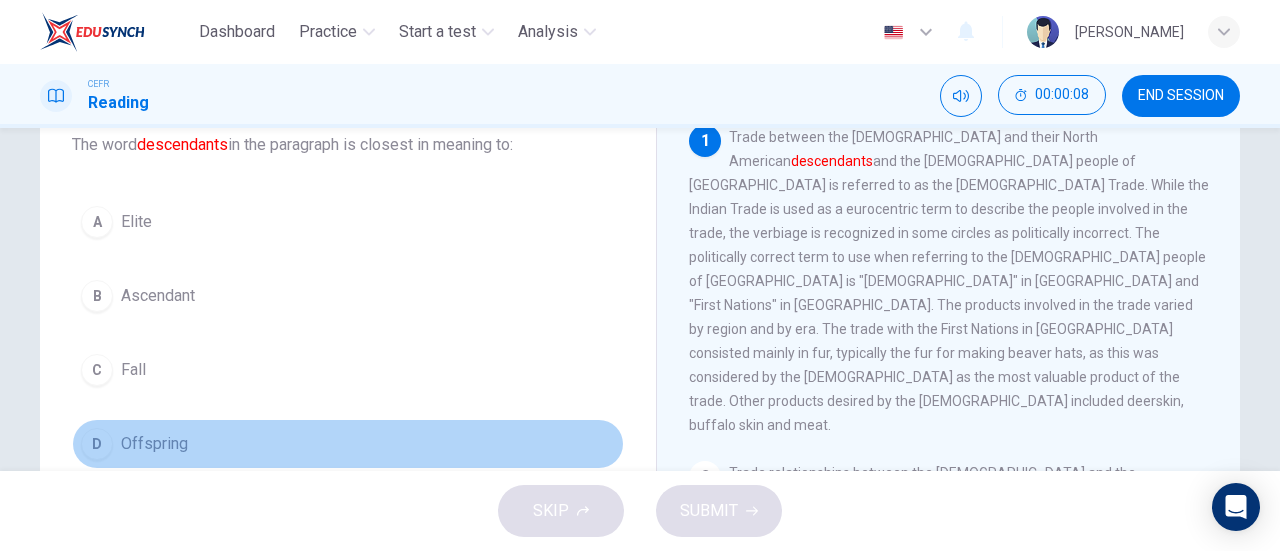 click on "D" at bounding box center (97, 444) 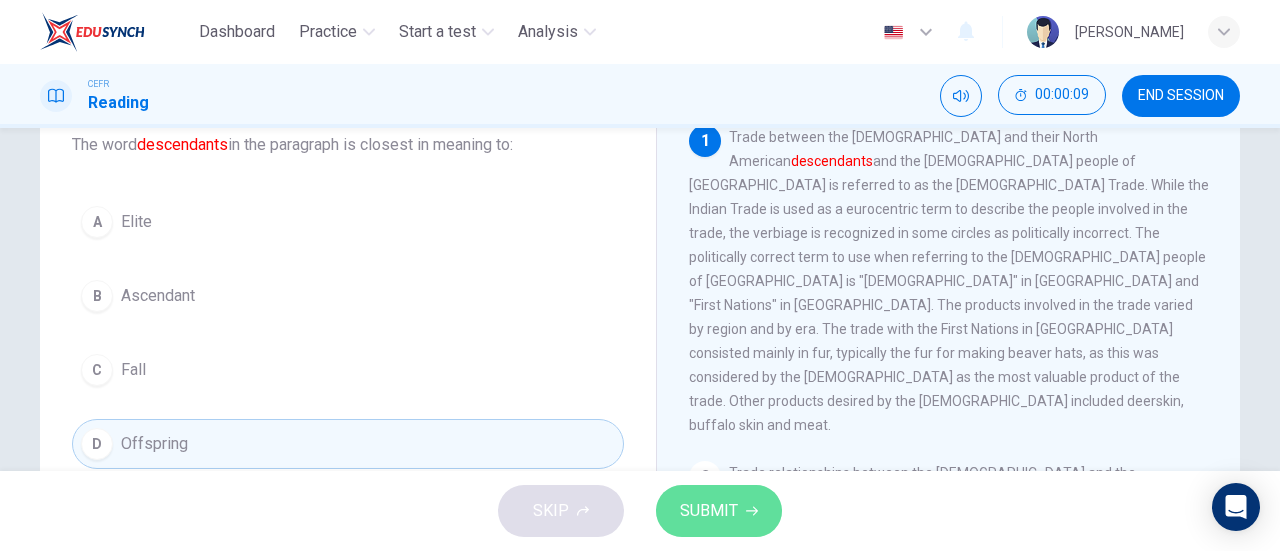 click on "SUBMIT" at bounding box center (709, 511) 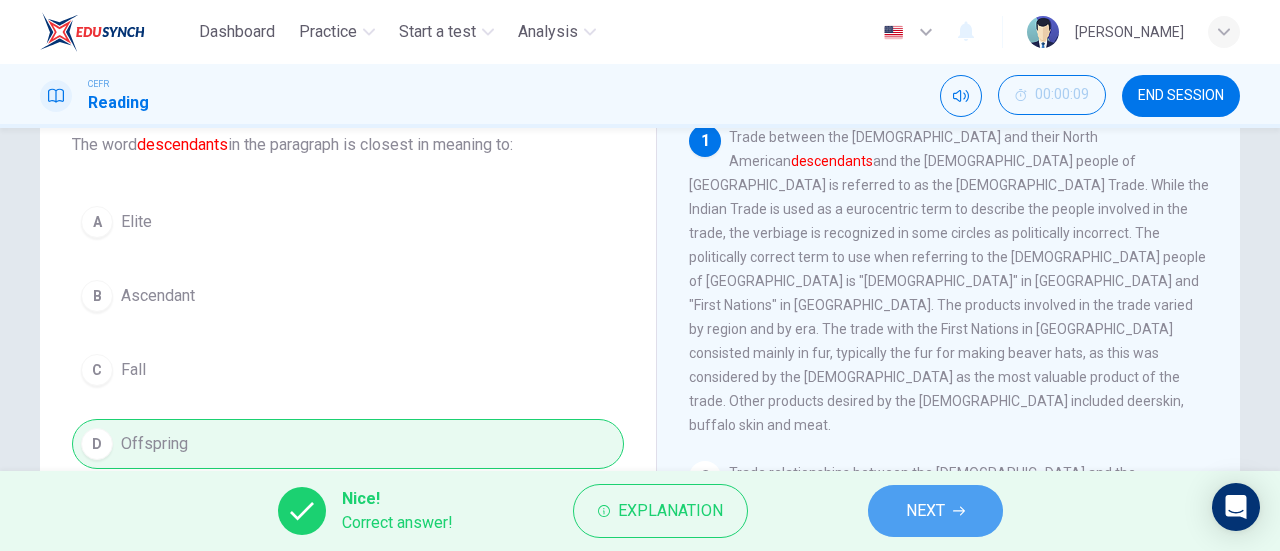 click on "NEXT" at bounding box center (935, 511) 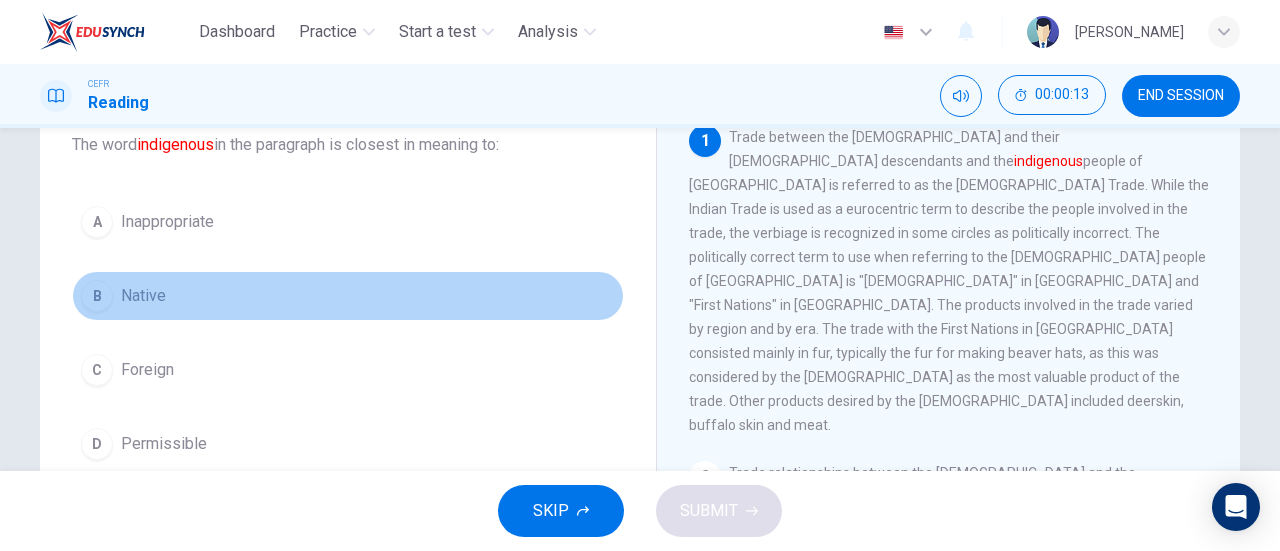 click on "B" at bounding box center (97, 296) 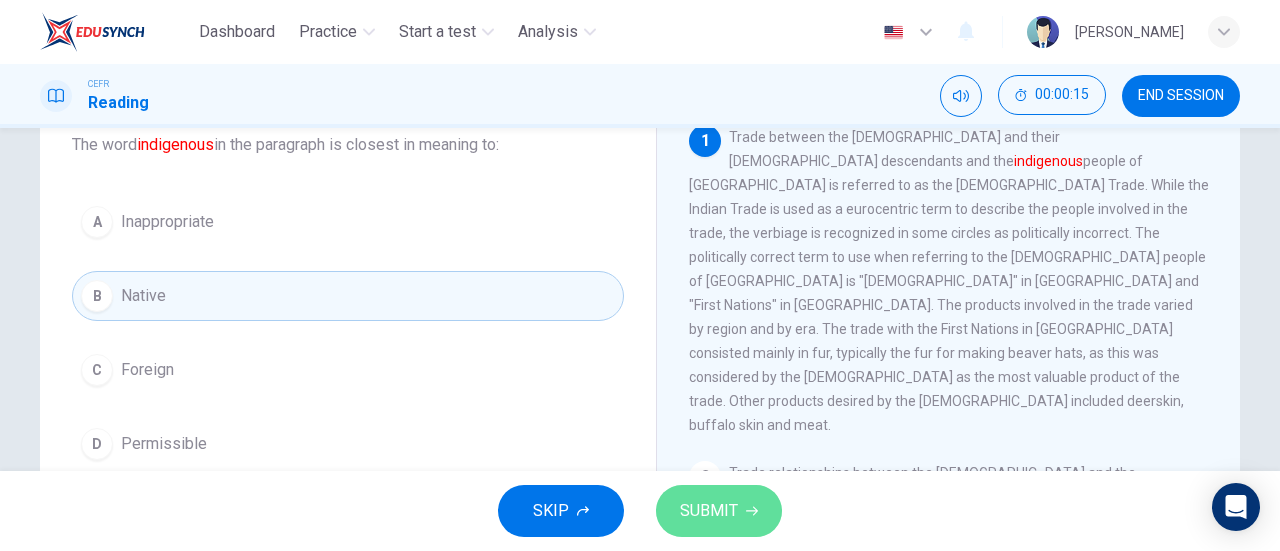 click on "SUBMIT" at bounding box center (709, 511) 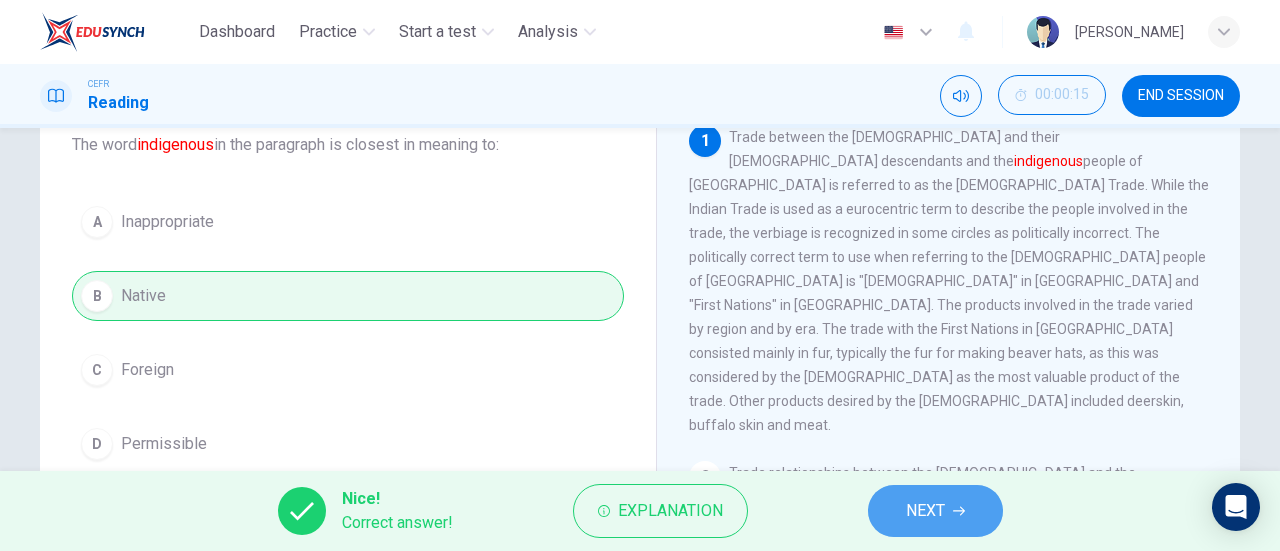click on "NEXT" at bounding box center [925, 511] 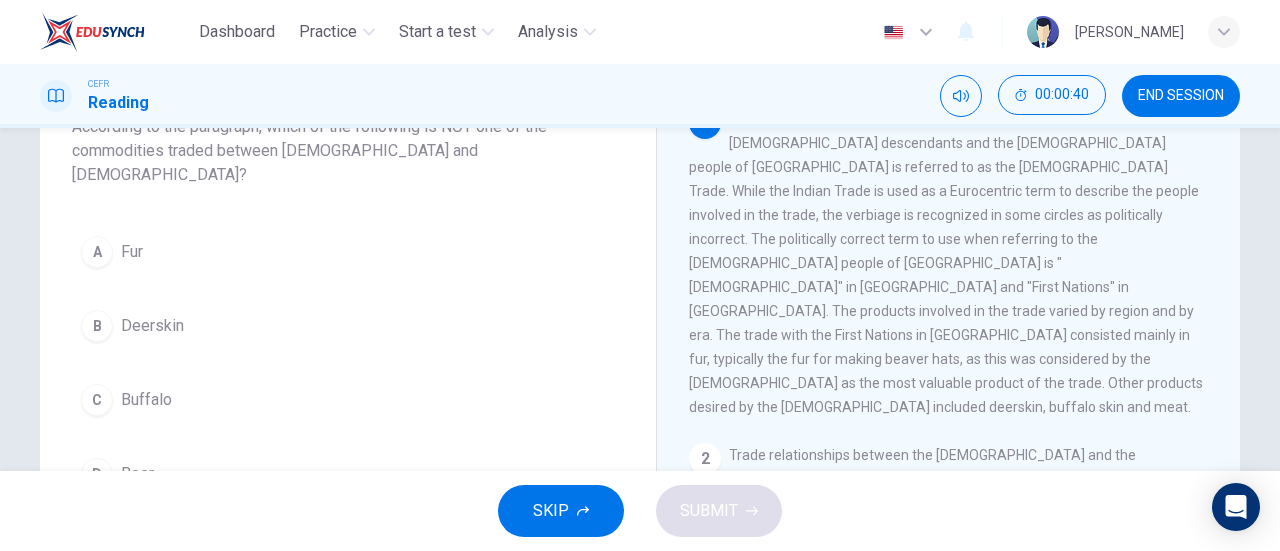scroll, scrollTop: 151, scrollLeft: 0, axis: vertical 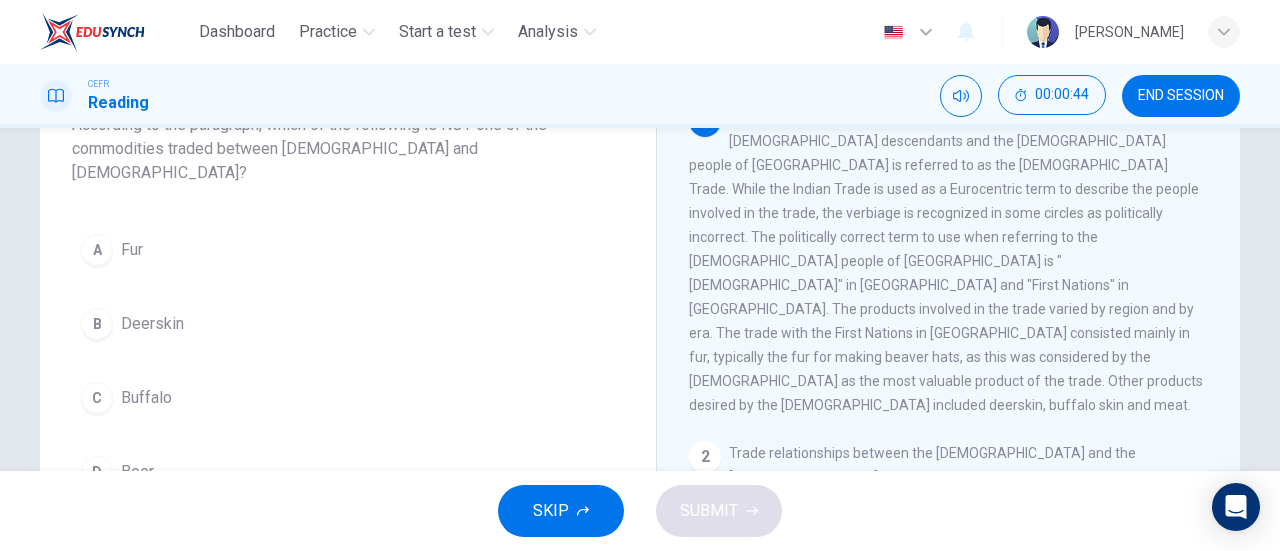 click on "D" at bounding box center [97, 472] 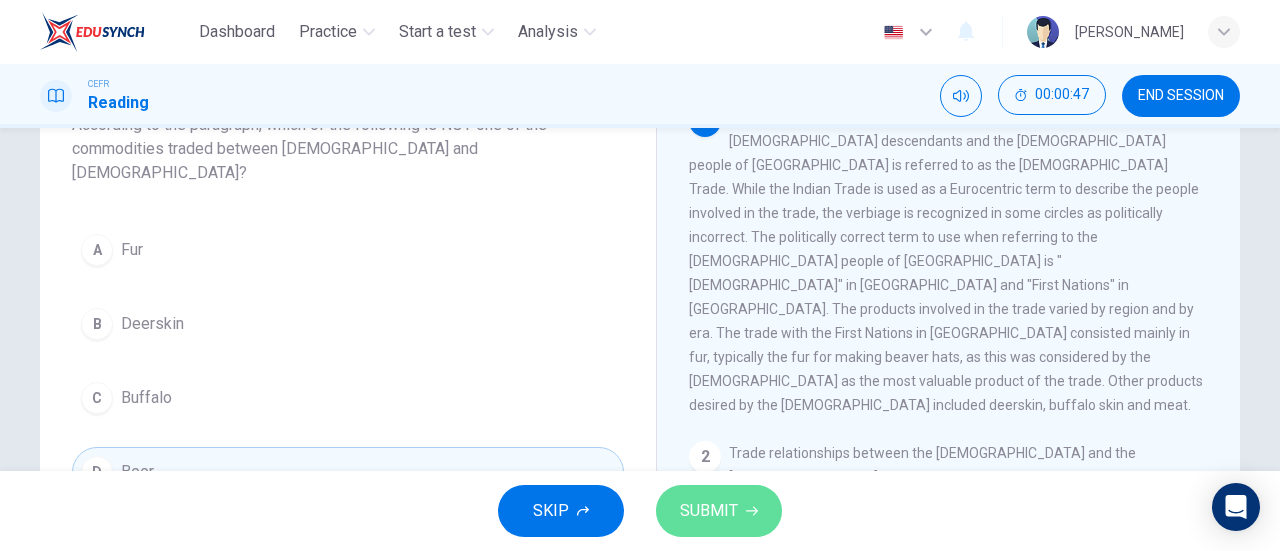 click on "SUBMIT" at bounding box center (719, 511) 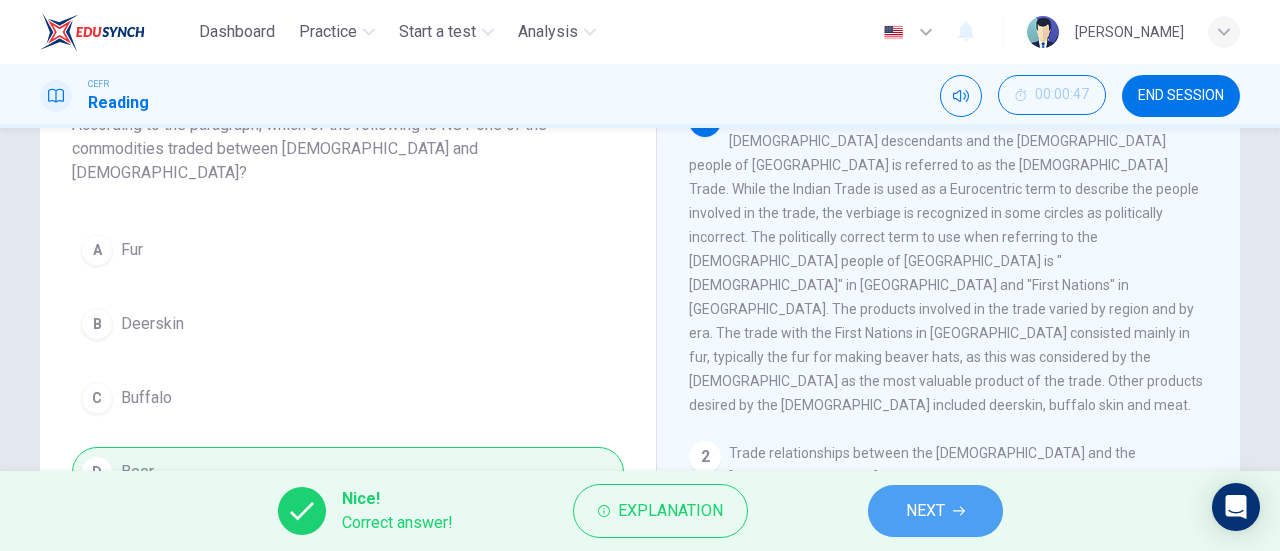 click on "NEXT" at bounding box center (925, 511) 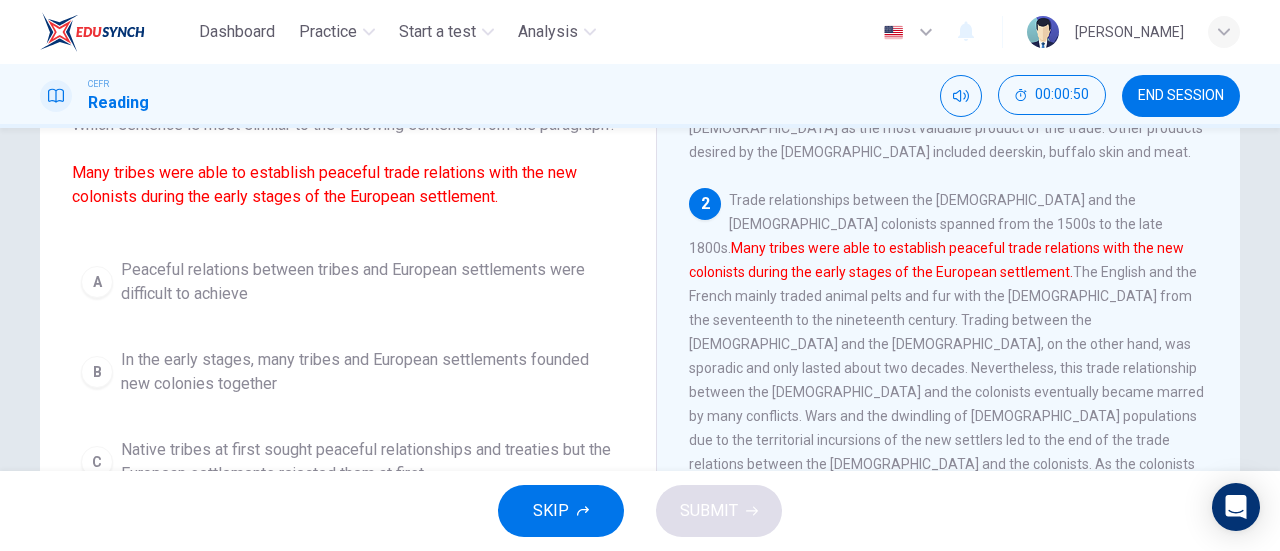 scroll, scrollTop: 256, scrollLeft: 0, axis: vertical 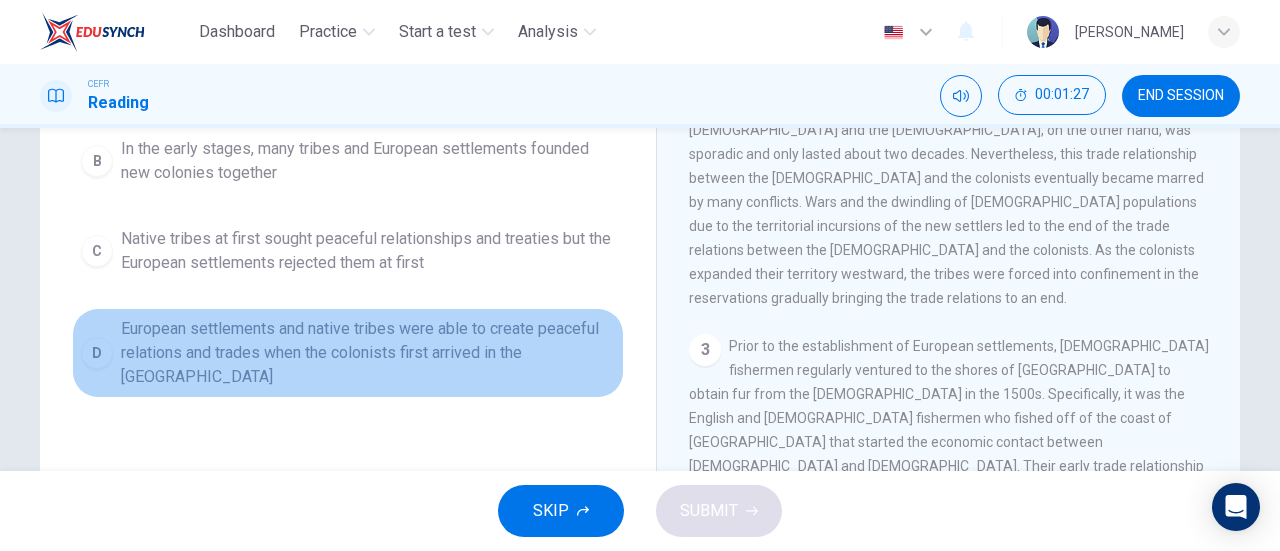 click on "D" at bounding box center (97, 353) 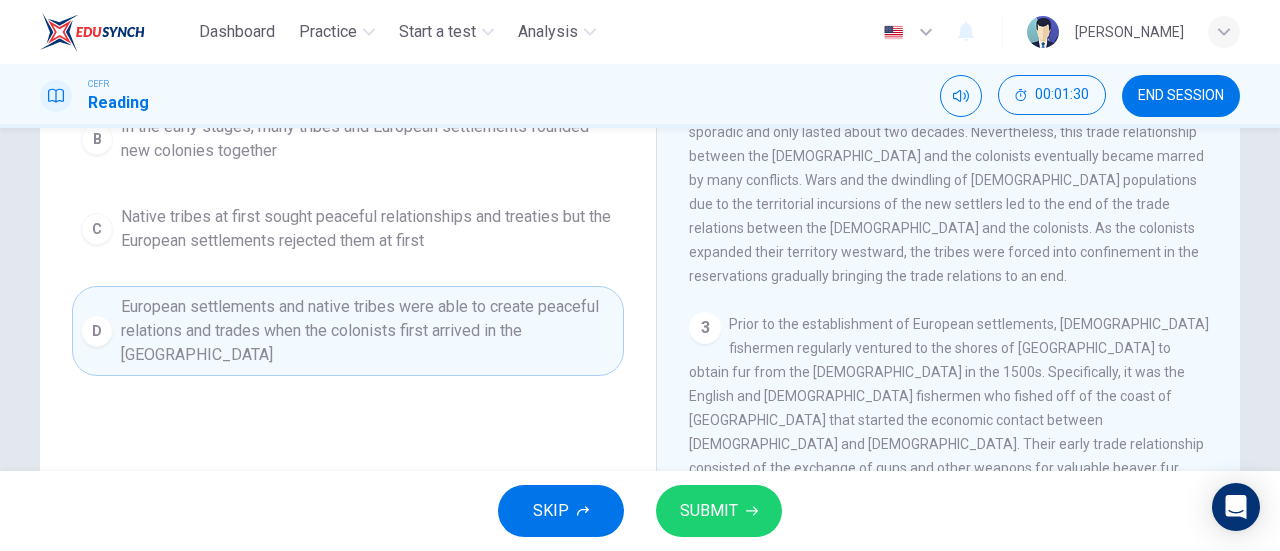 scroll, scrollTop: 384, scrollLeft: 0, axis: vertical 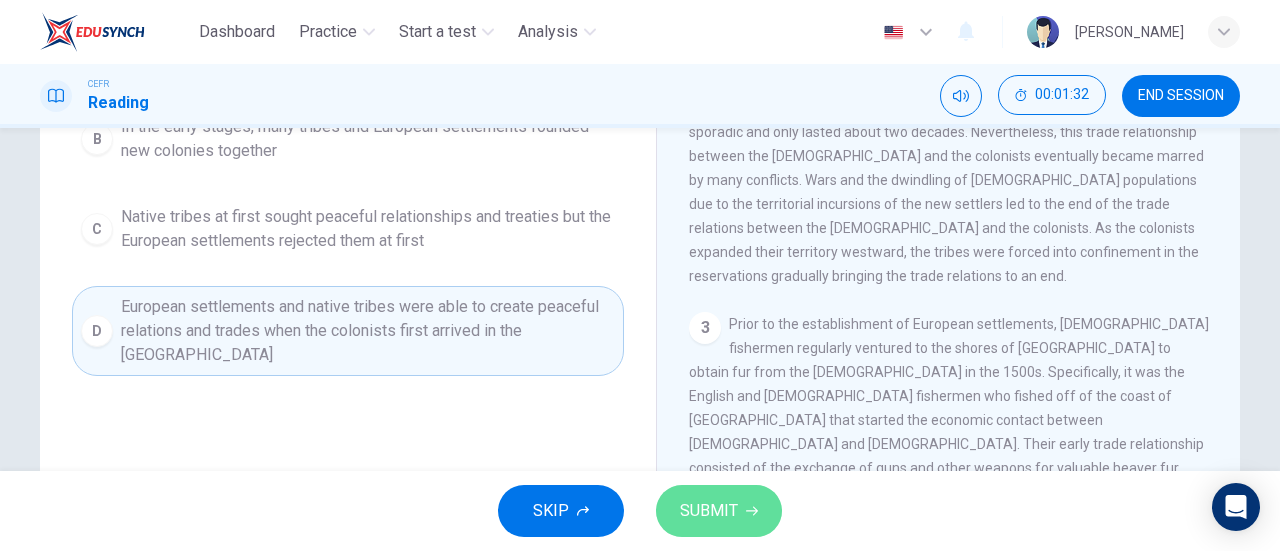 click on "SUBMIT" at bounding box center [719, 511] 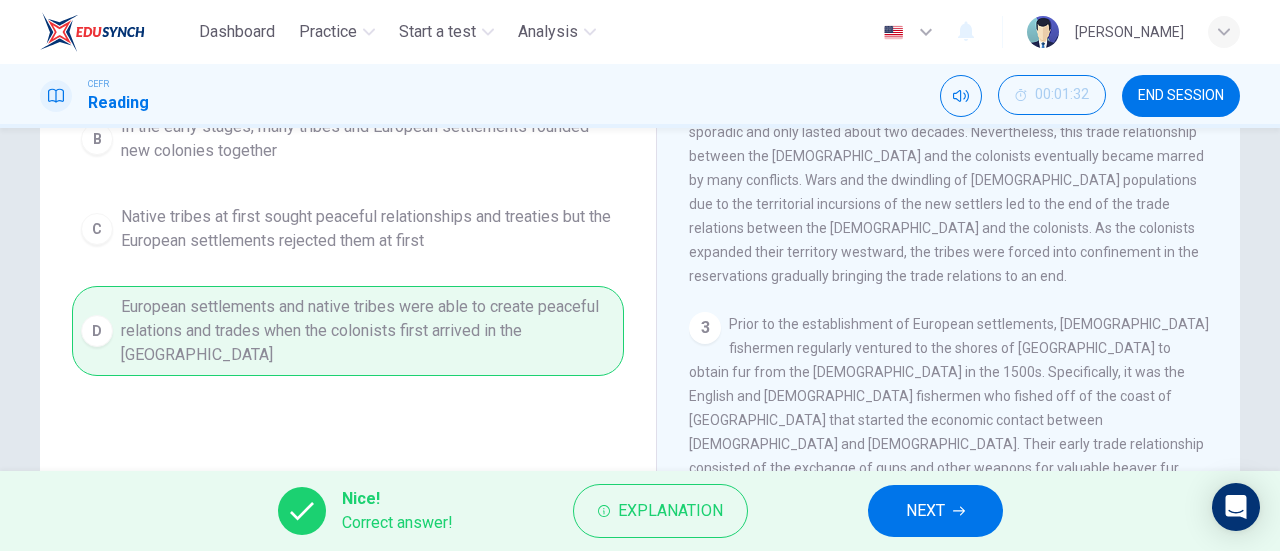 click on "NEXT" at bounding box center [935, 511] 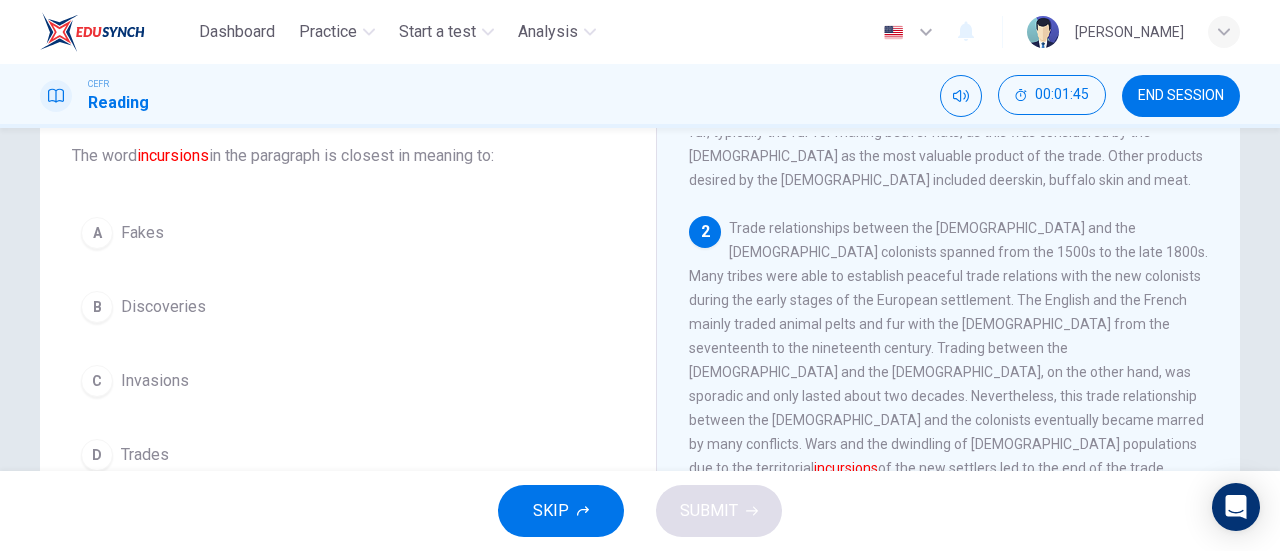 scroll, scrollTop: 134, scrollLeft: 0, axis: vertical 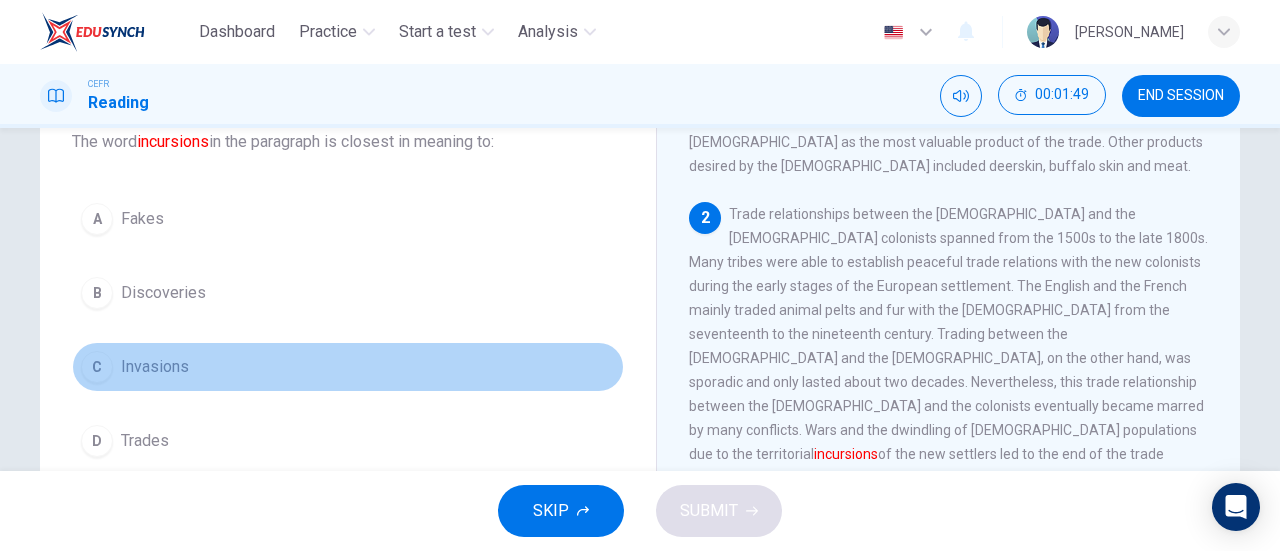 click on "C Invasions" at bounding box center [348, 367] 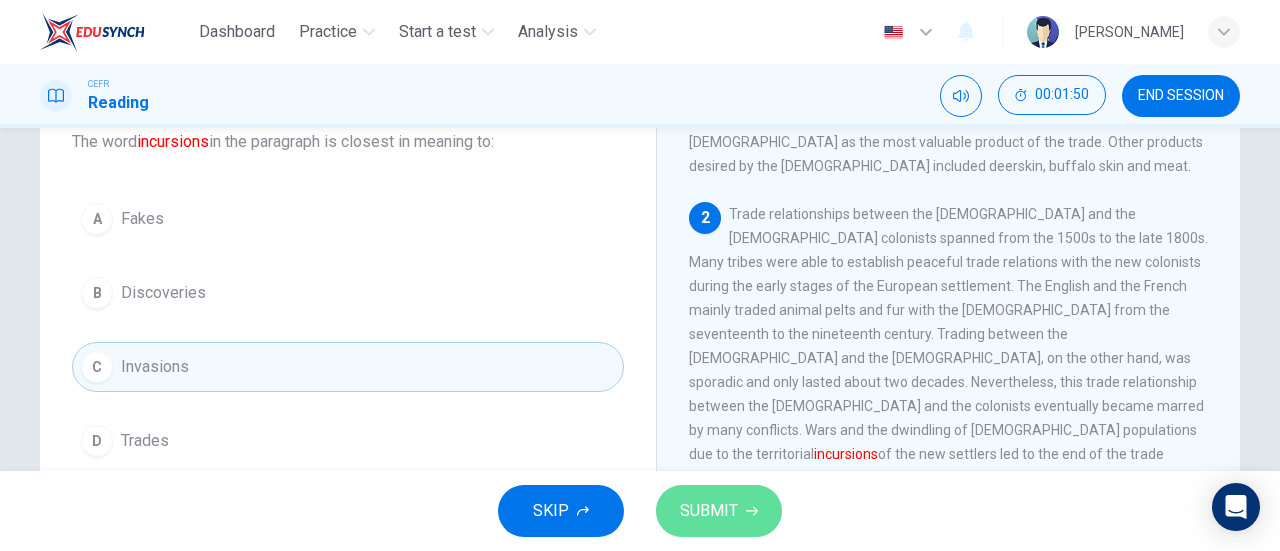 click on "SUBMIT" at bounding box center [709, 511] 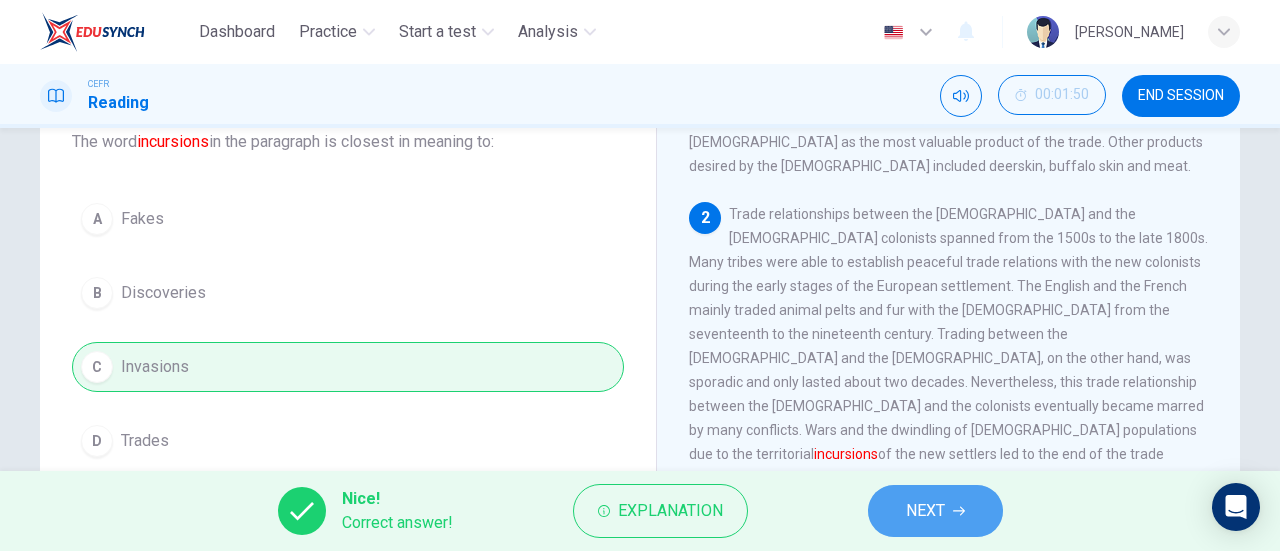 click on "NEXT" at bounding box center (925, 511) 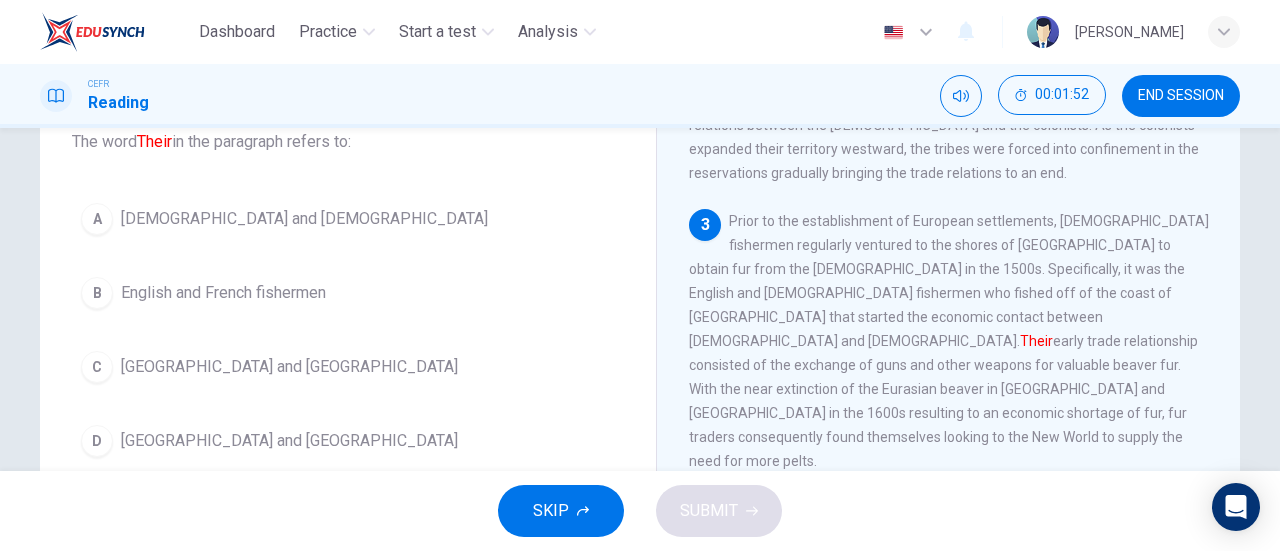 scroll, scrollTop: 605, scrollLeft: 0, axis: vertical 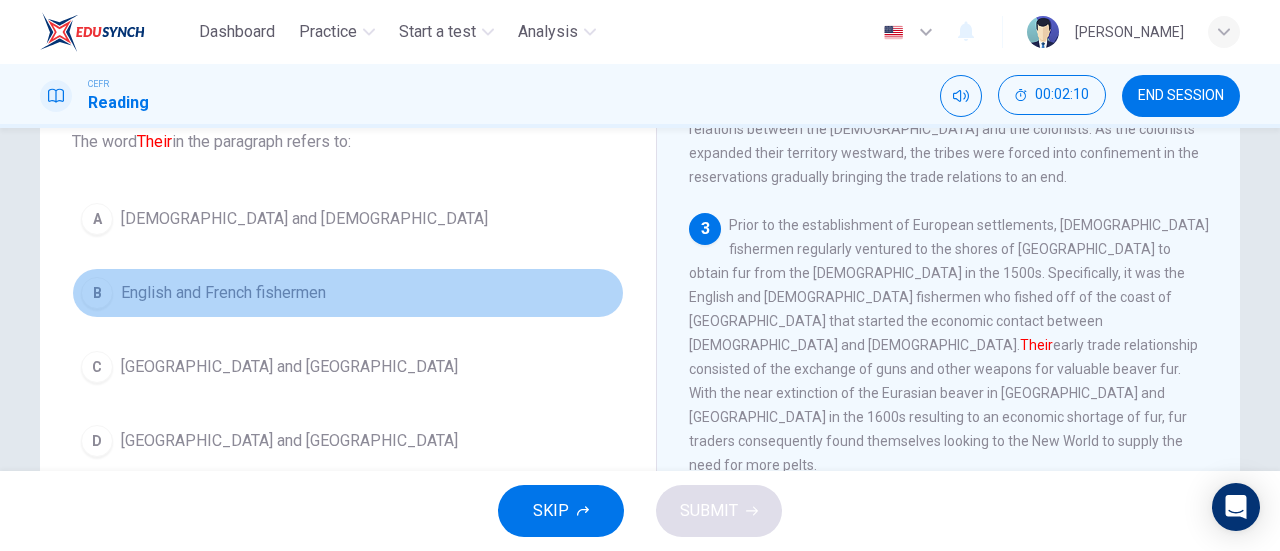 click on "English and French fishermen" at bounding box center (223, 293) 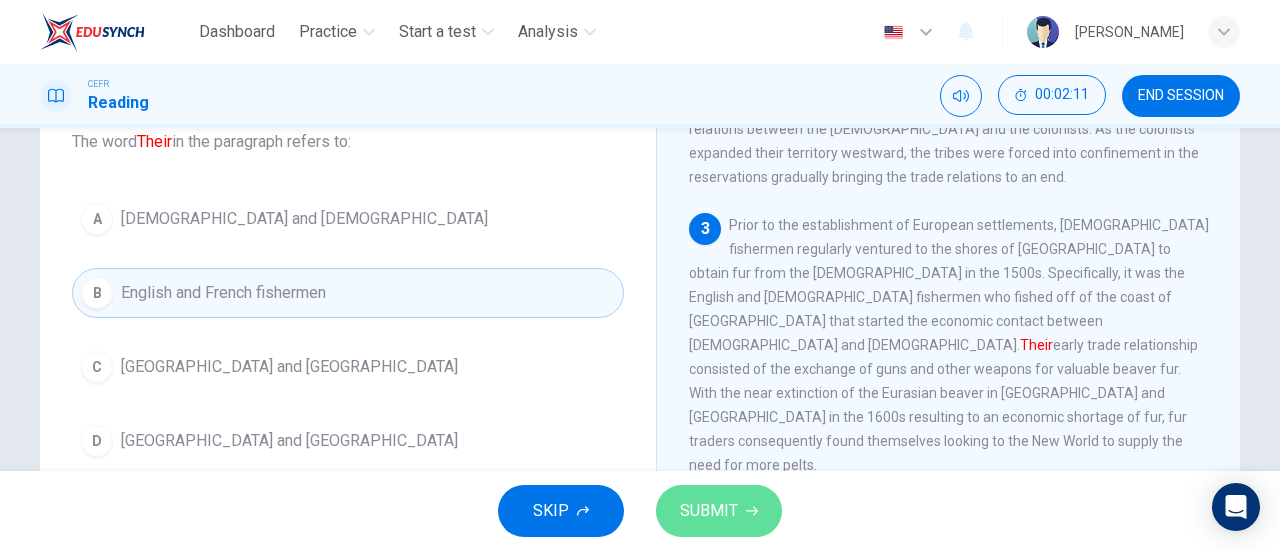 click on "SUBMIT" at bounding box center [719, 511] 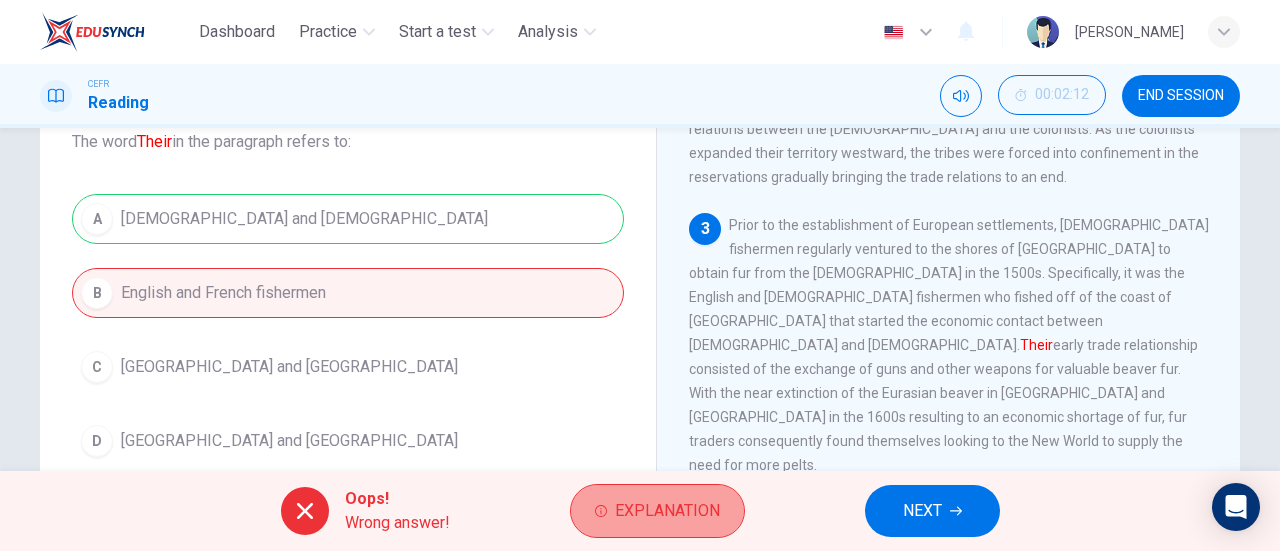 click on "Explanation" at bounding box center (657, 511) 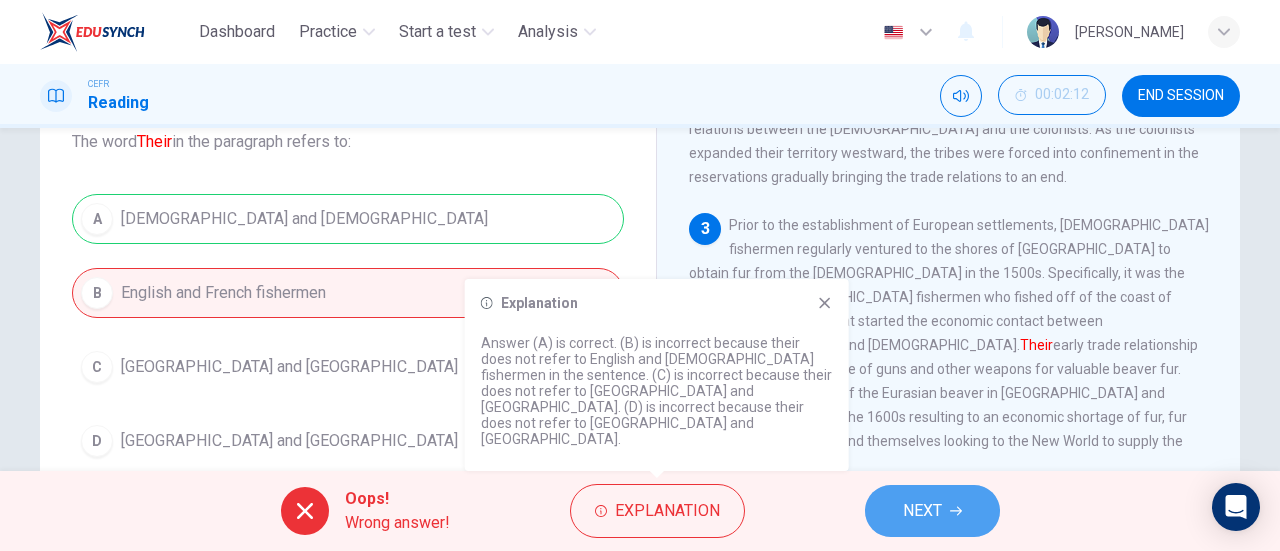 click on "NEXT" at bounding box center [932, 511] 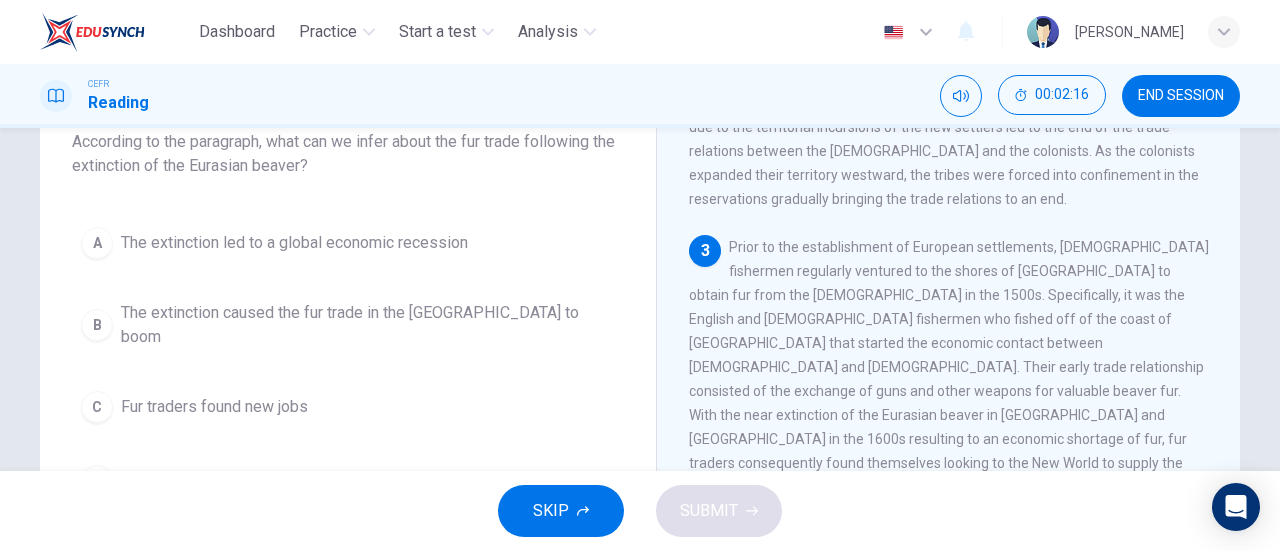 scroll, scrollTop: 578, scrollLeft: 0, axis: vertical 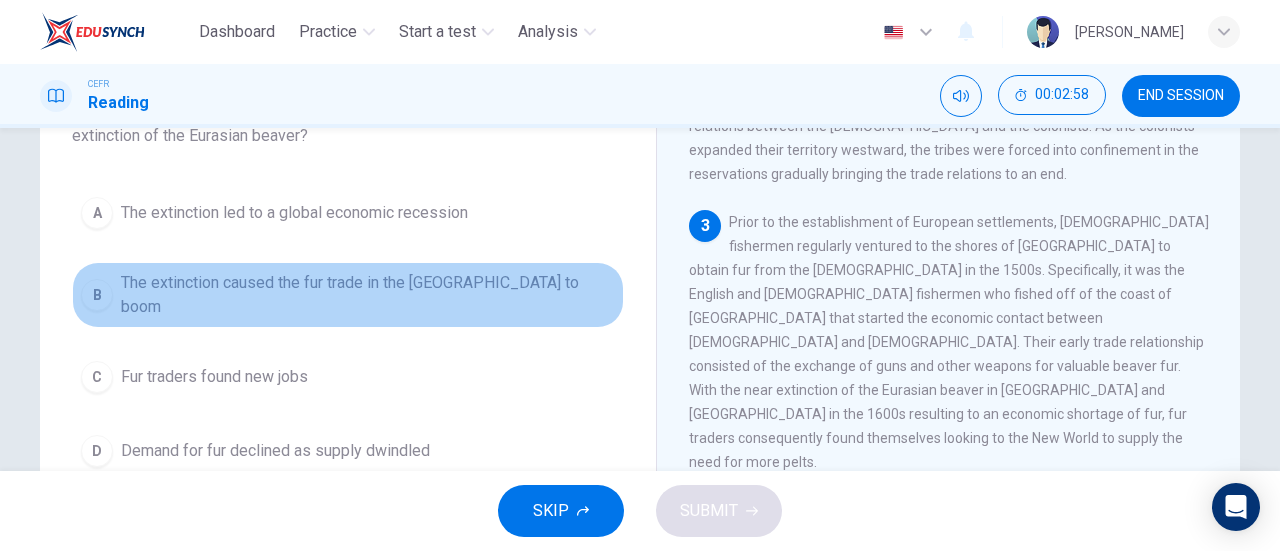 click on "B The extinction caused the fur trade in the New World to boom" at bounding box center (348, 295) 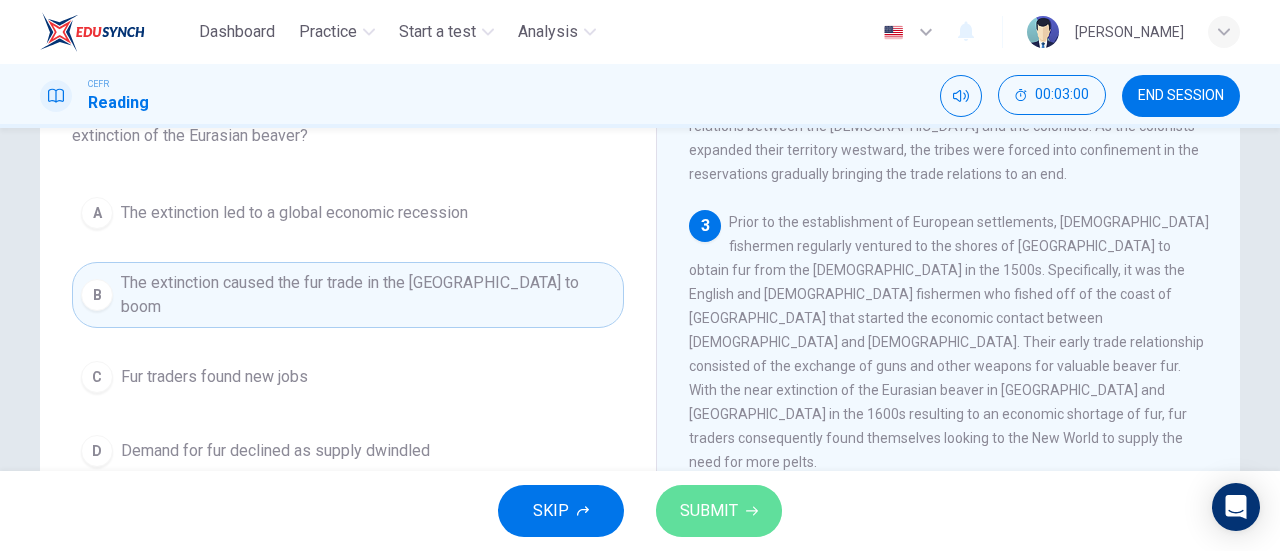click on "SUBMIT" at bounding box center [719, 511] 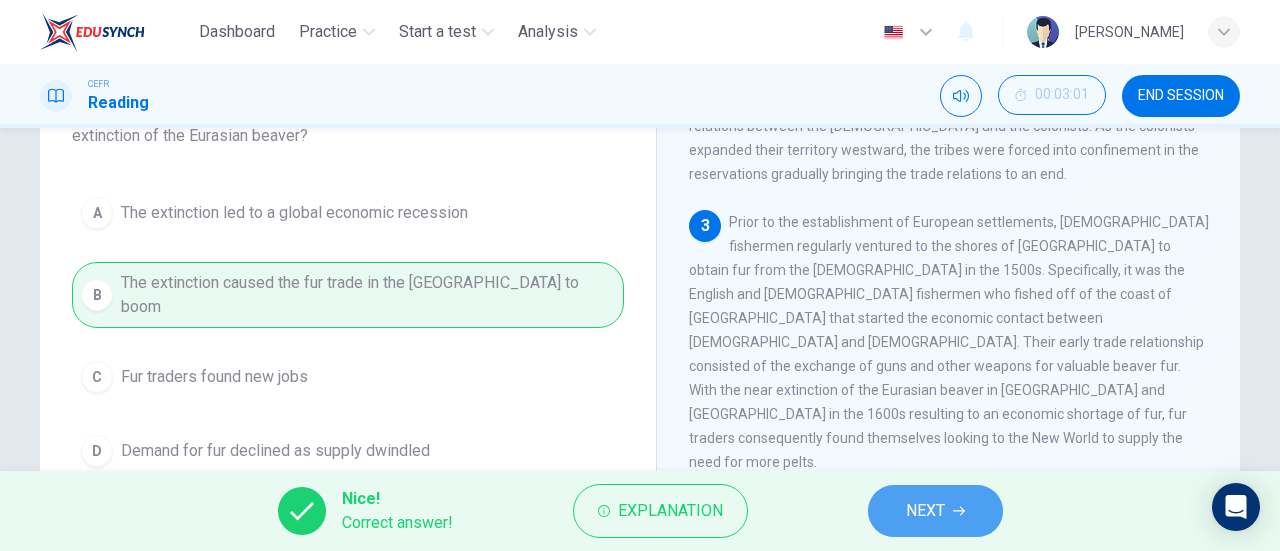 click on "NEXT" at bounding box center (925, 511) 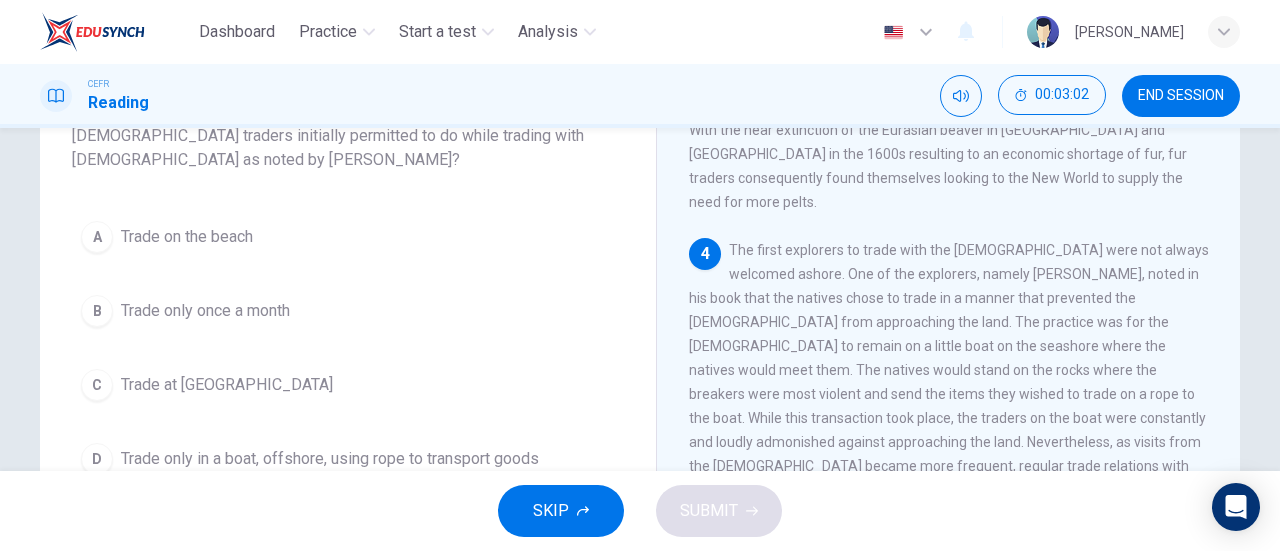scroll, scrollTop: 836, scrollLeft: 0, axis: vertical 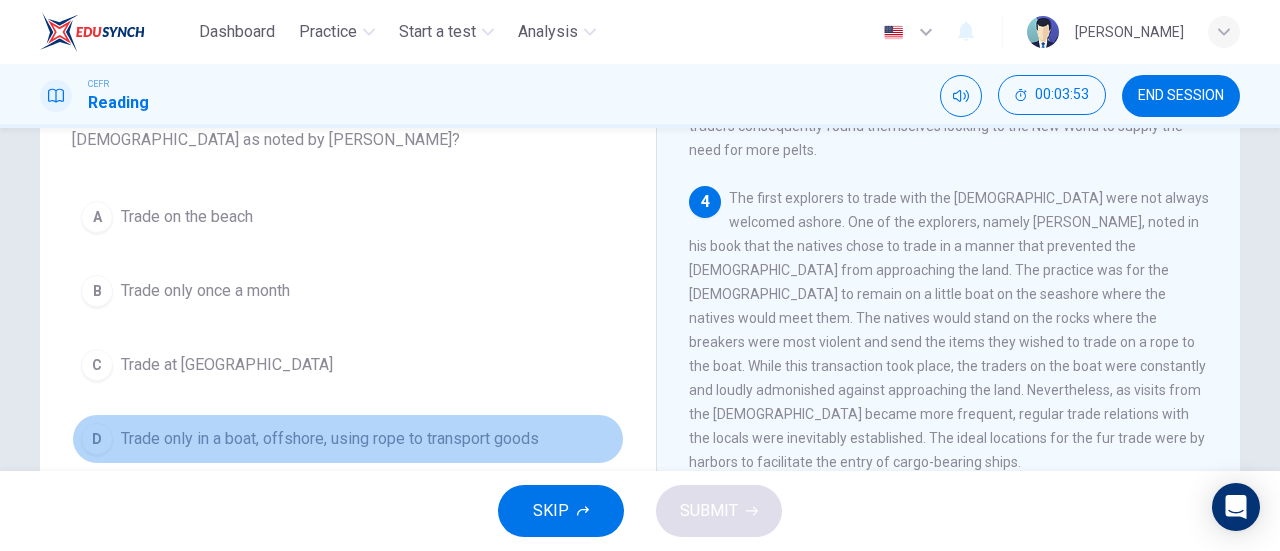 click on "D" at bounding box center [97, 439] 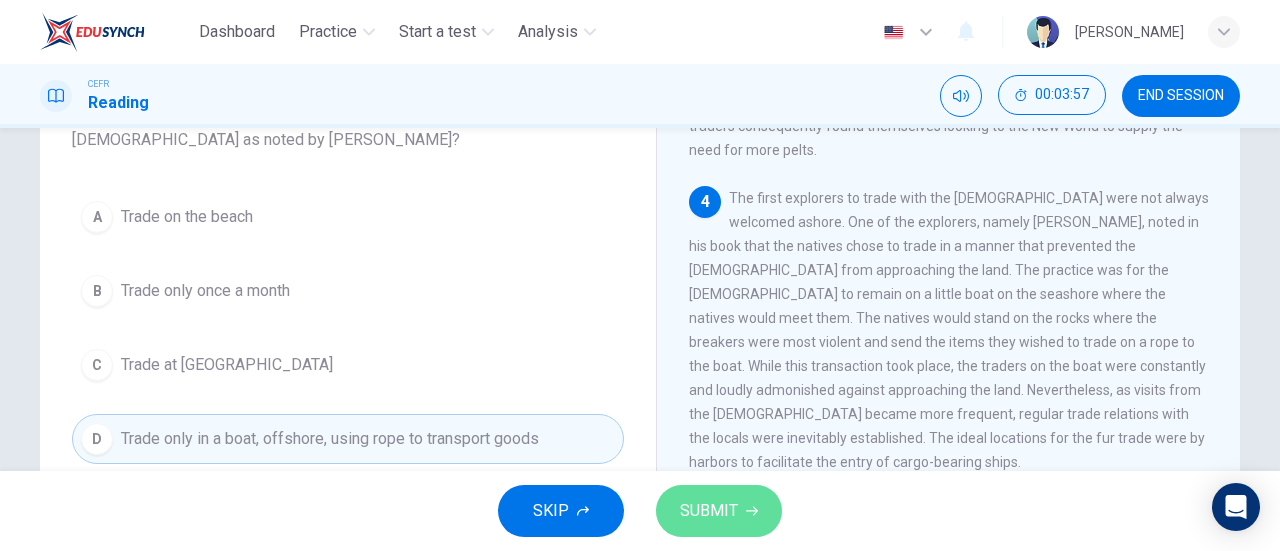 click on "SUBMIT" at bounding box center [719, 511] 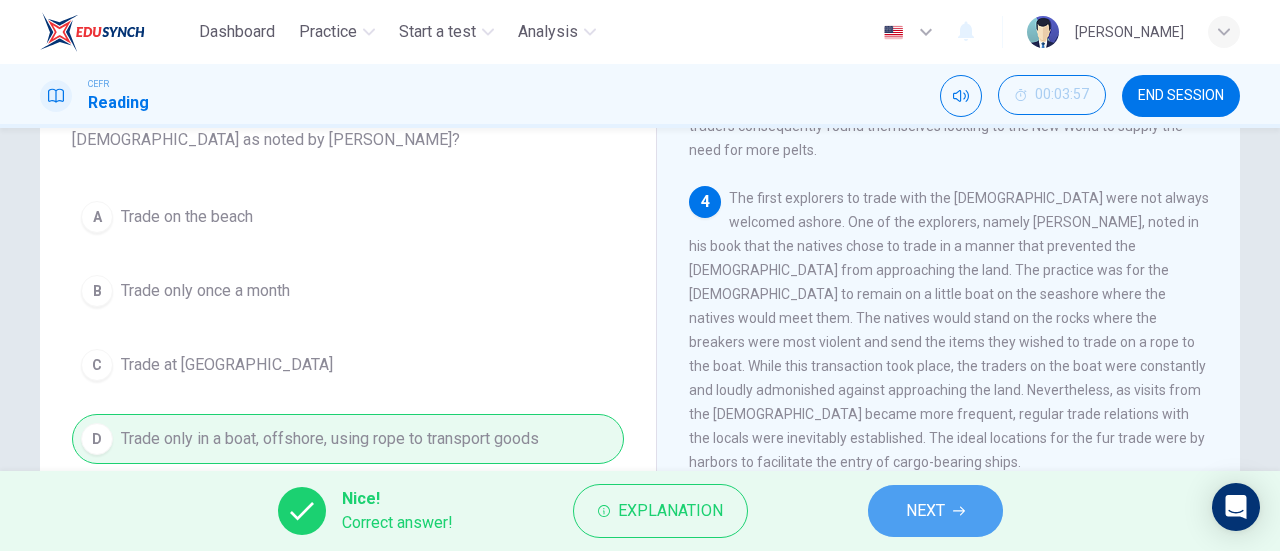 click 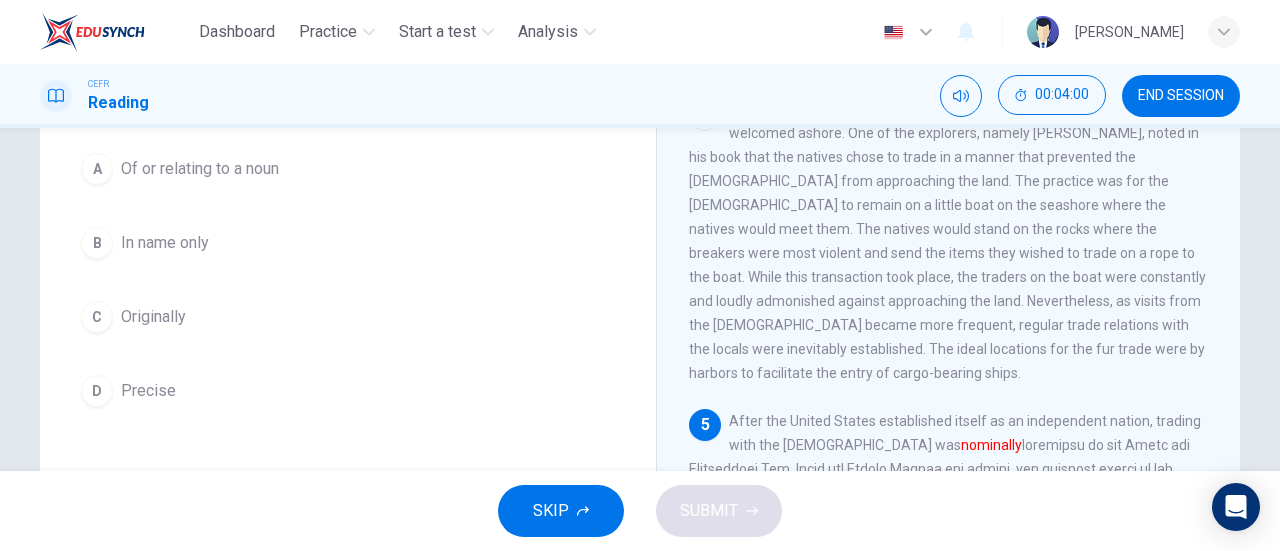scroll, scrollTop: 1042, scrollLeft: 0, axis: vertical 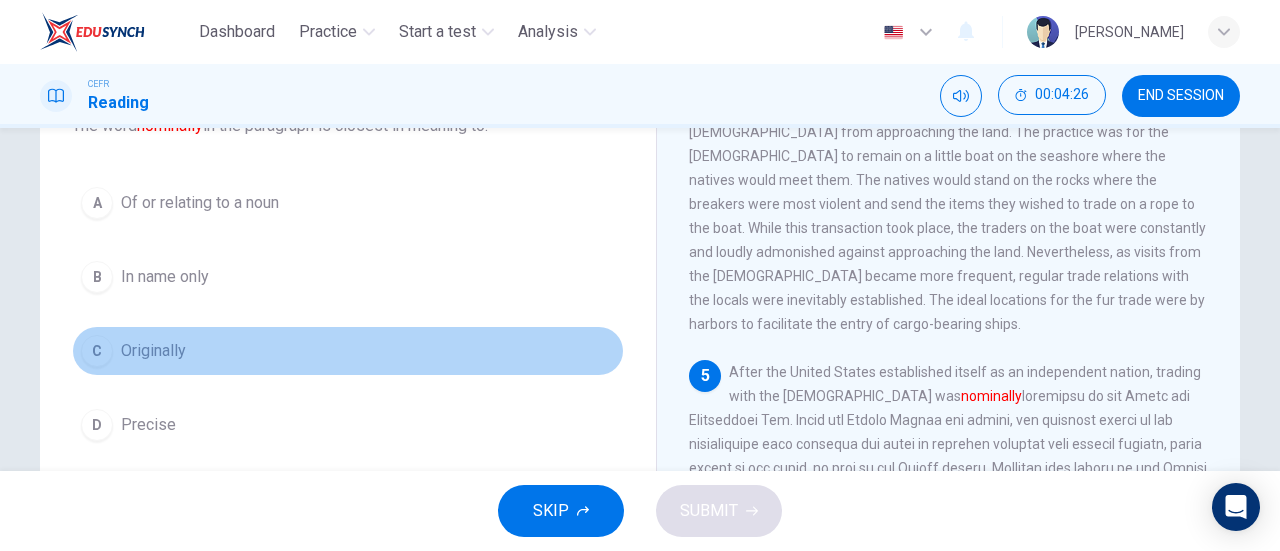 click on "C" at bounding box center [97, 351] 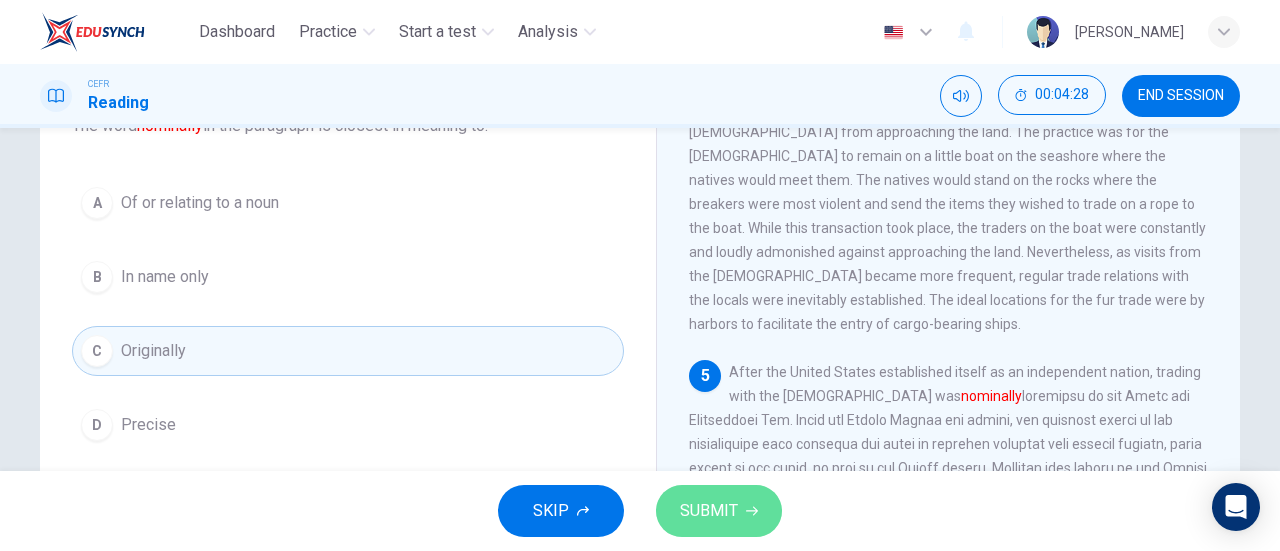 click on "SUBMIT" at bounding box center (719, 511) 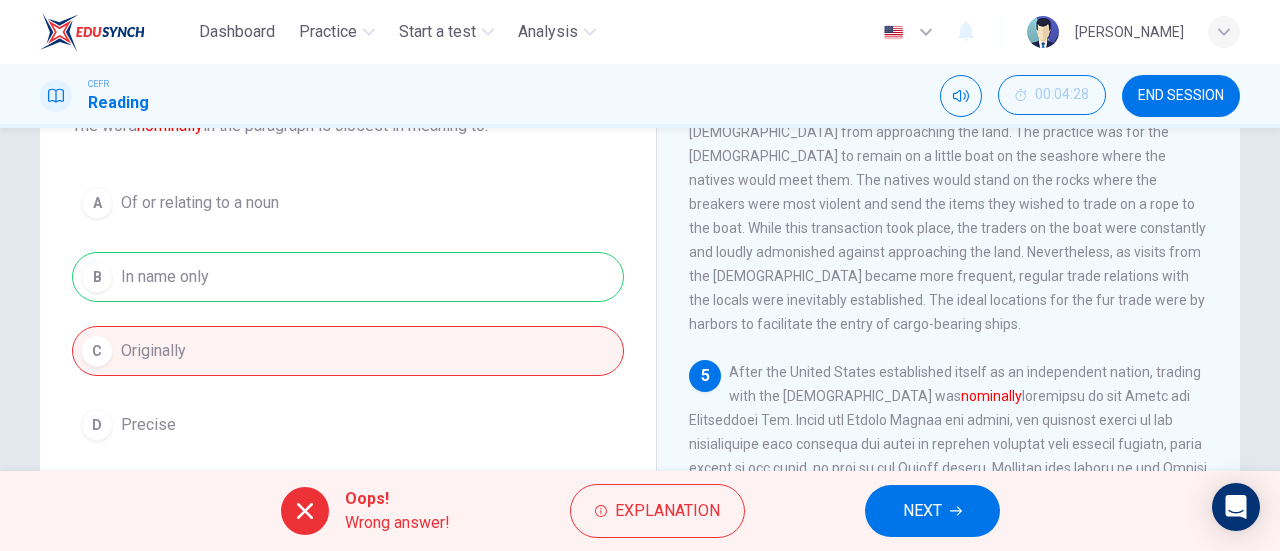 click on "Oops! Wrong answer! Explanation NEXT" at bounding box center [640, 511] 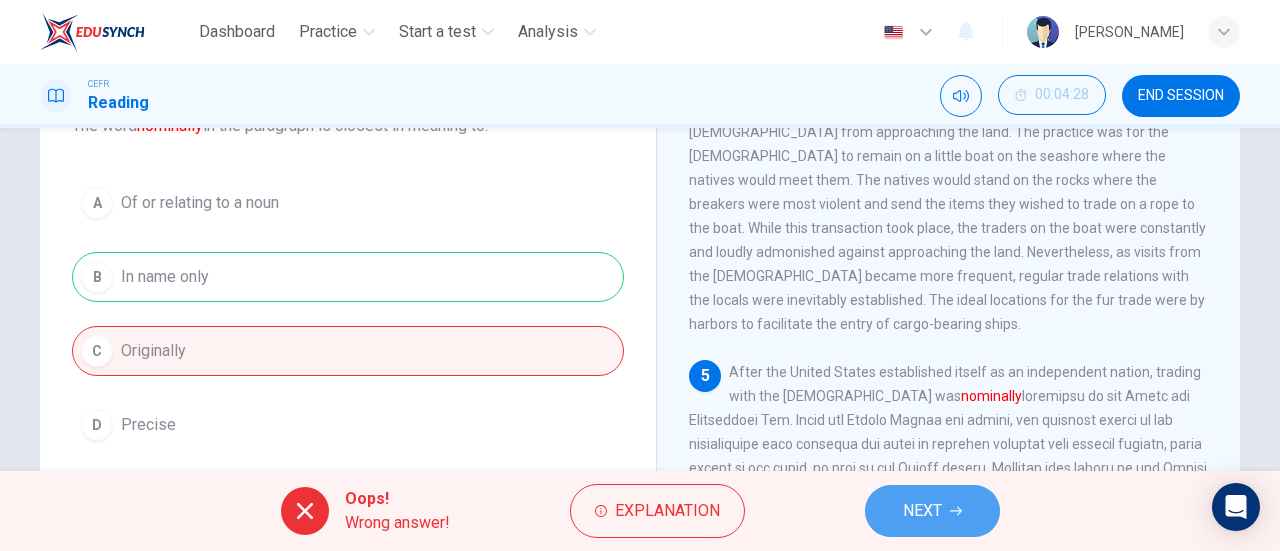 click 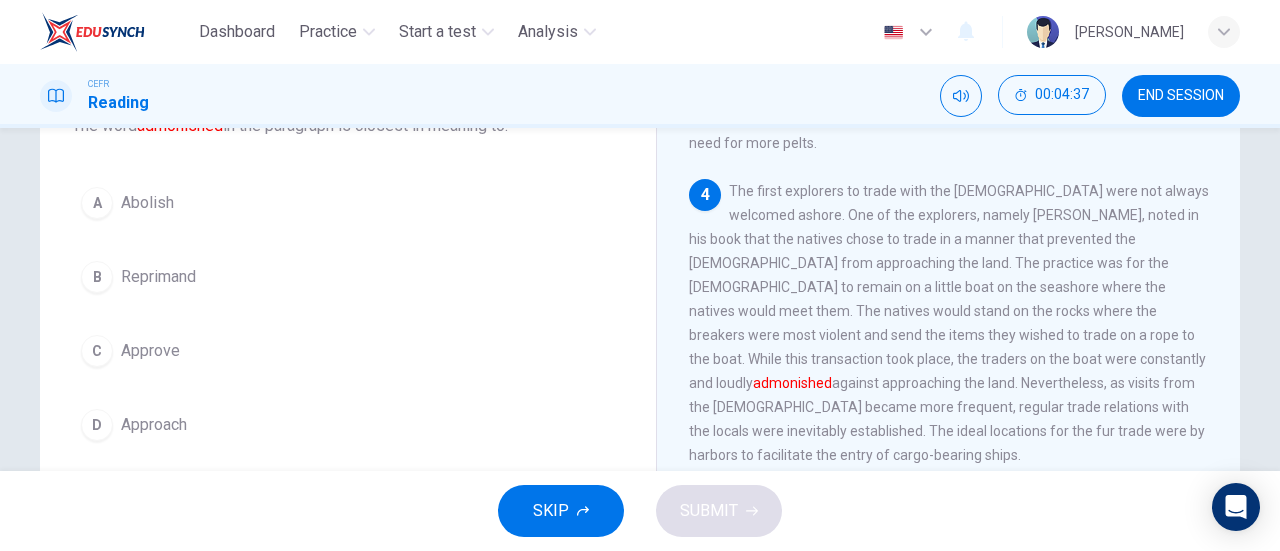 scroll, scrollTop: 842, scrollLeft: 0, axis: vertical 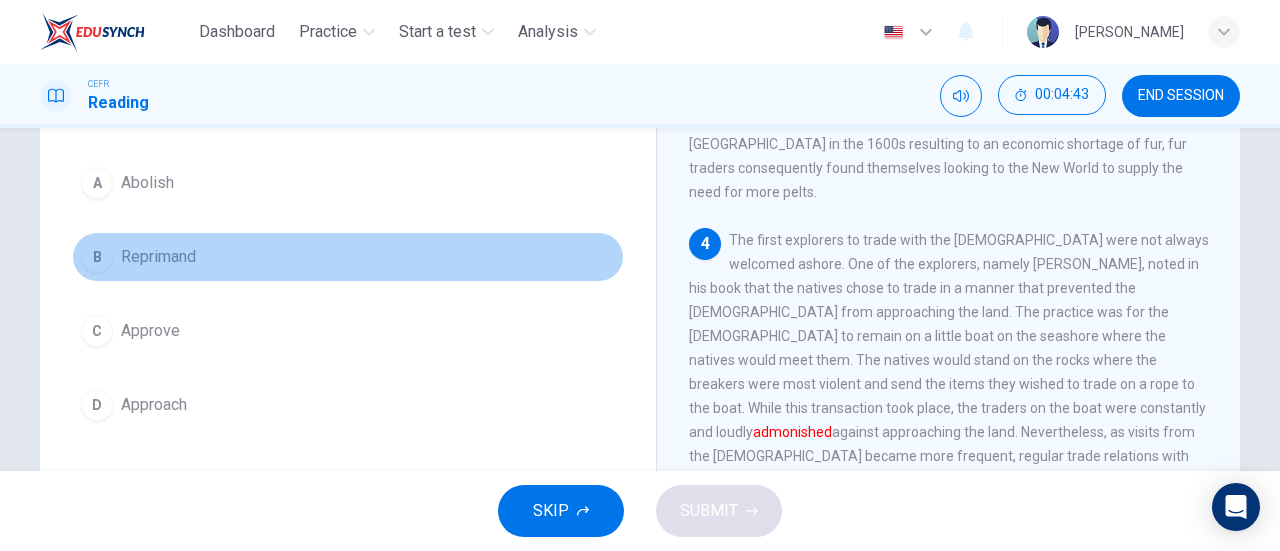 click on "B Reprimand" at bounding box center [348, 257] 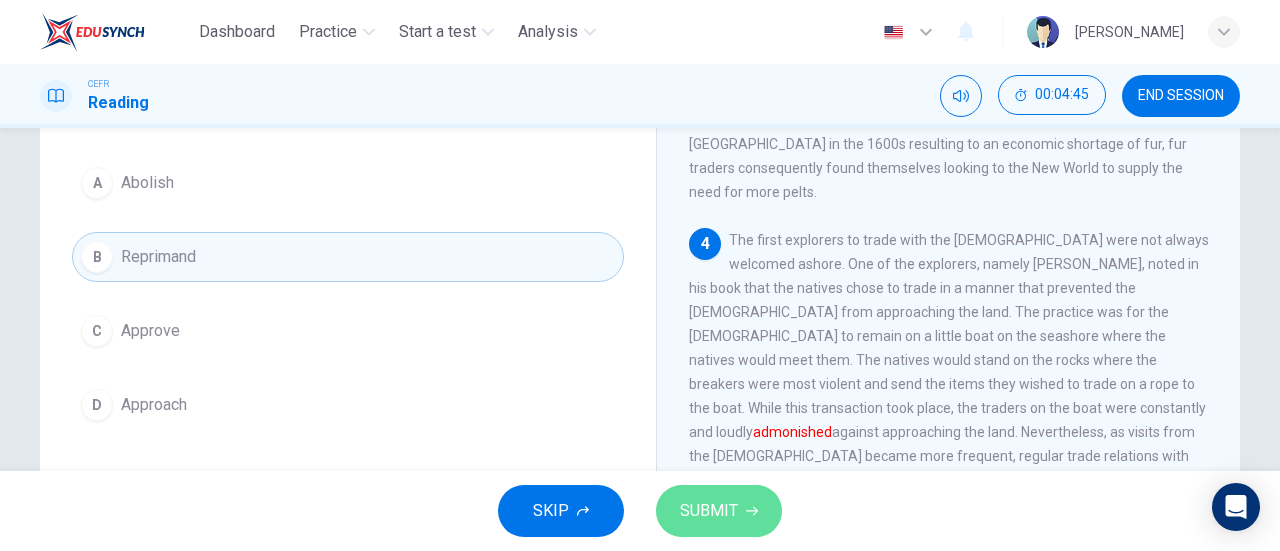 click on "SUBMIT" at bounding box center [719, 511] 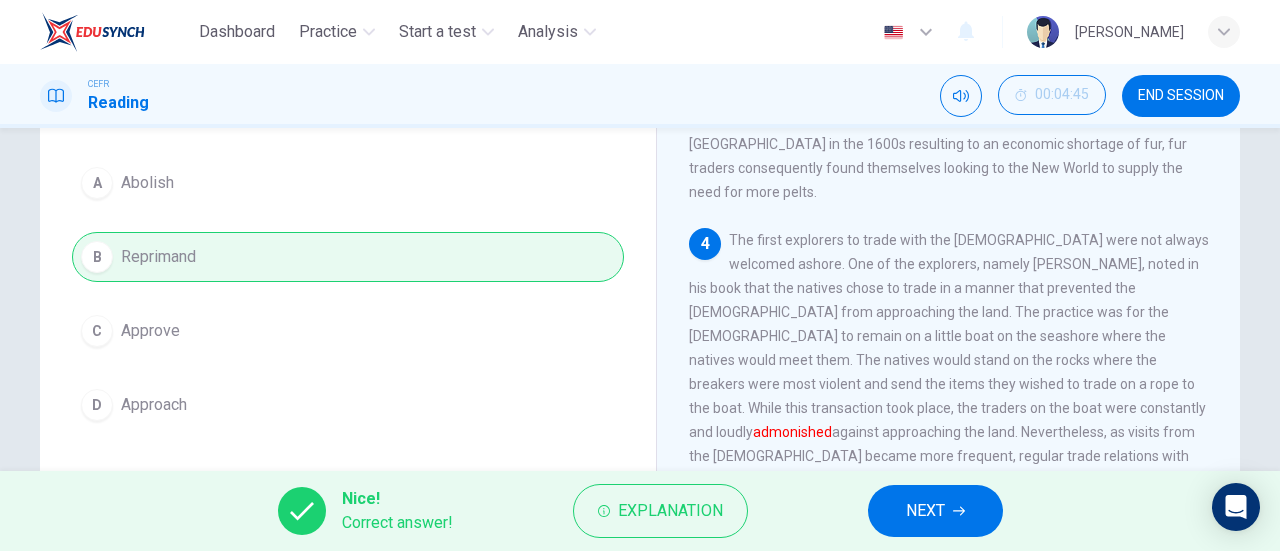 click on "NEXT" at bounding box center (925, 511) 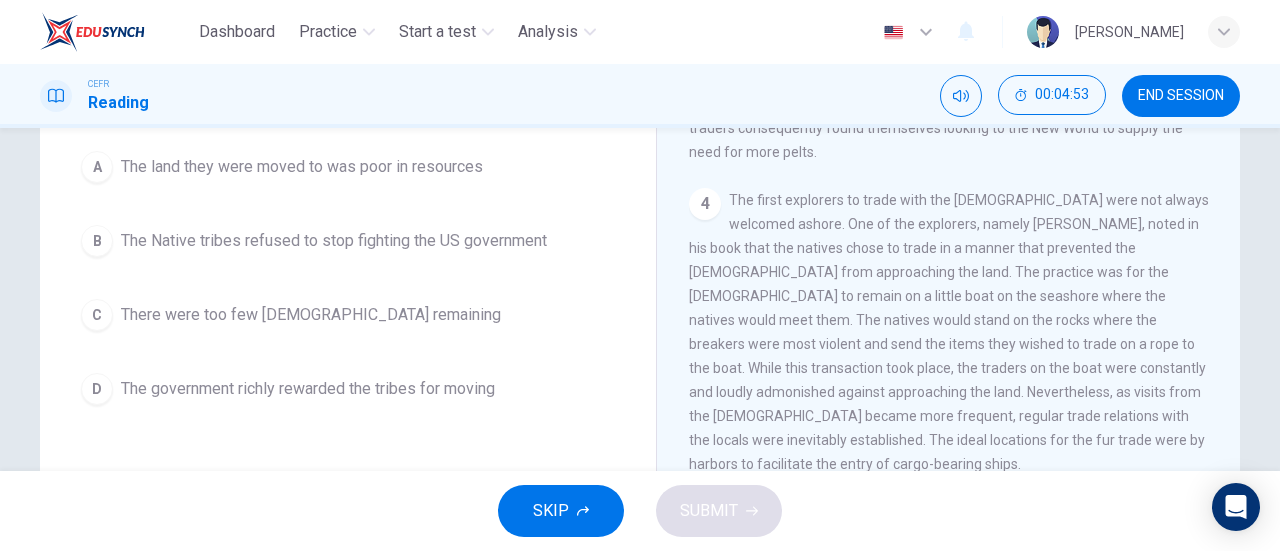 scroll, scrollTop: 210, scrollLeft: 0, axis: vertical 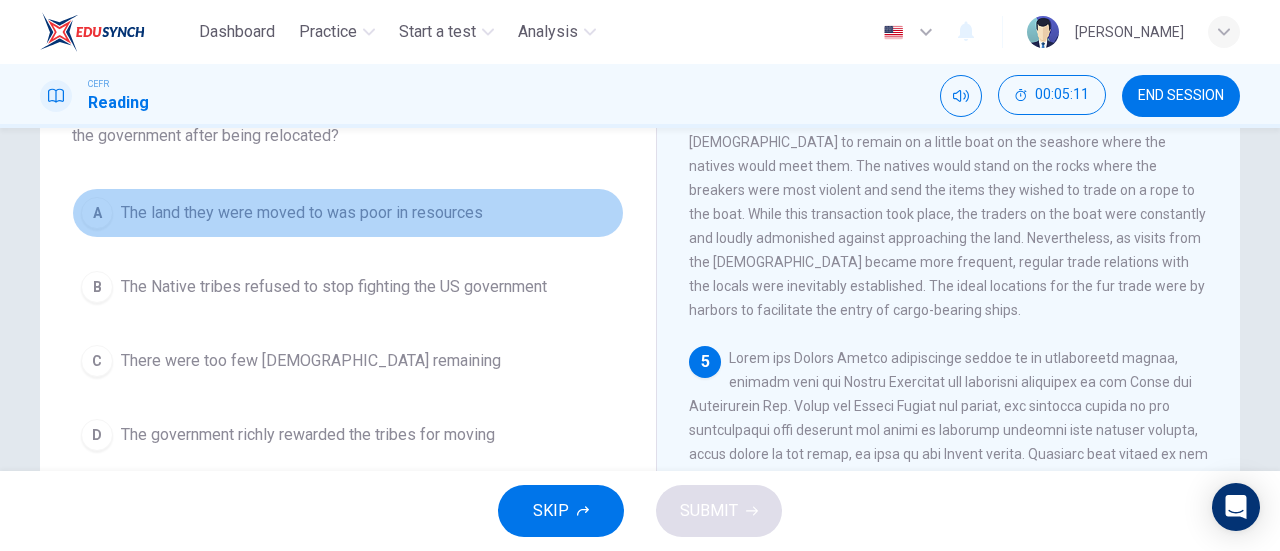 click on "A The land they were moved to was poor in resources" at bounding box center [348, 213] 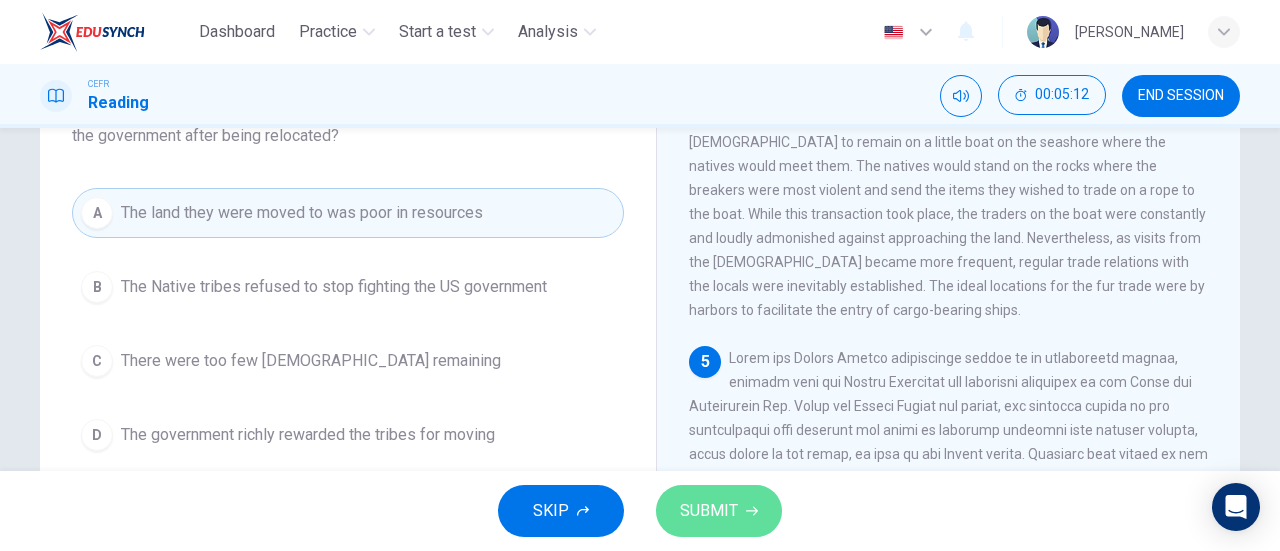 click on "SUBMIT" at bounding box center [719, 511] 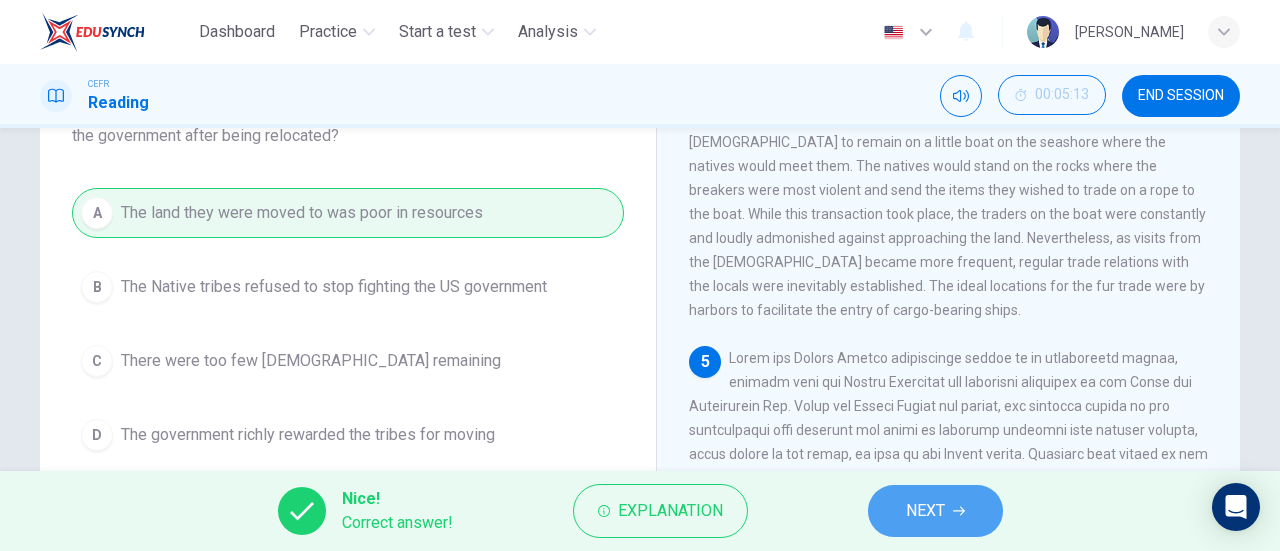 click on "NEXT" at bounding box center (935, 511) 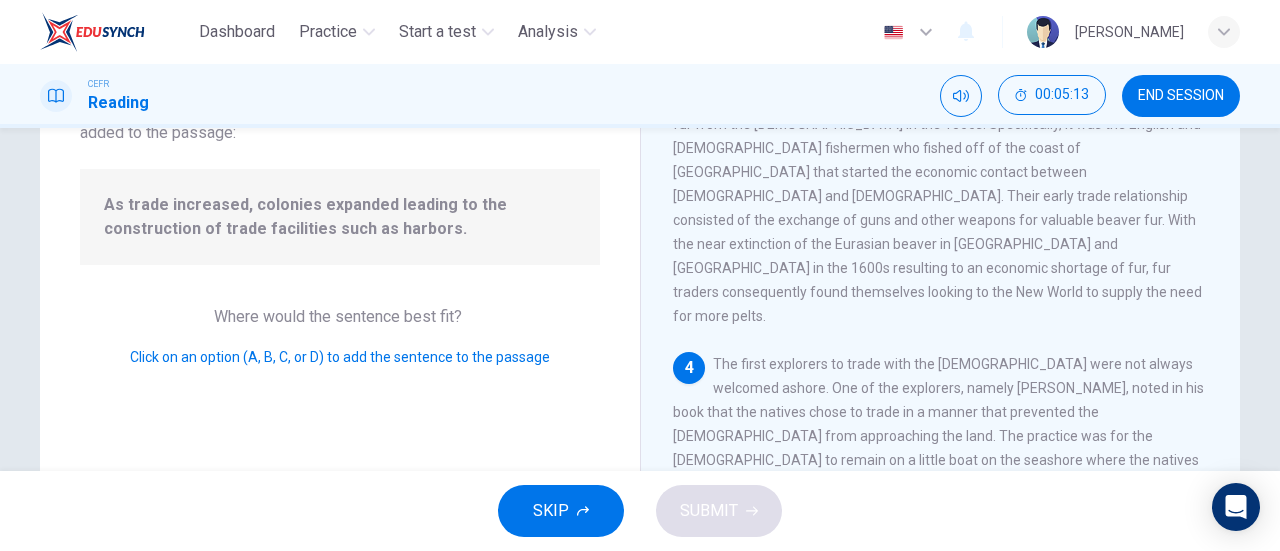 scroll, scrollTop: 806, scrollLeft: 0, axis: vertical 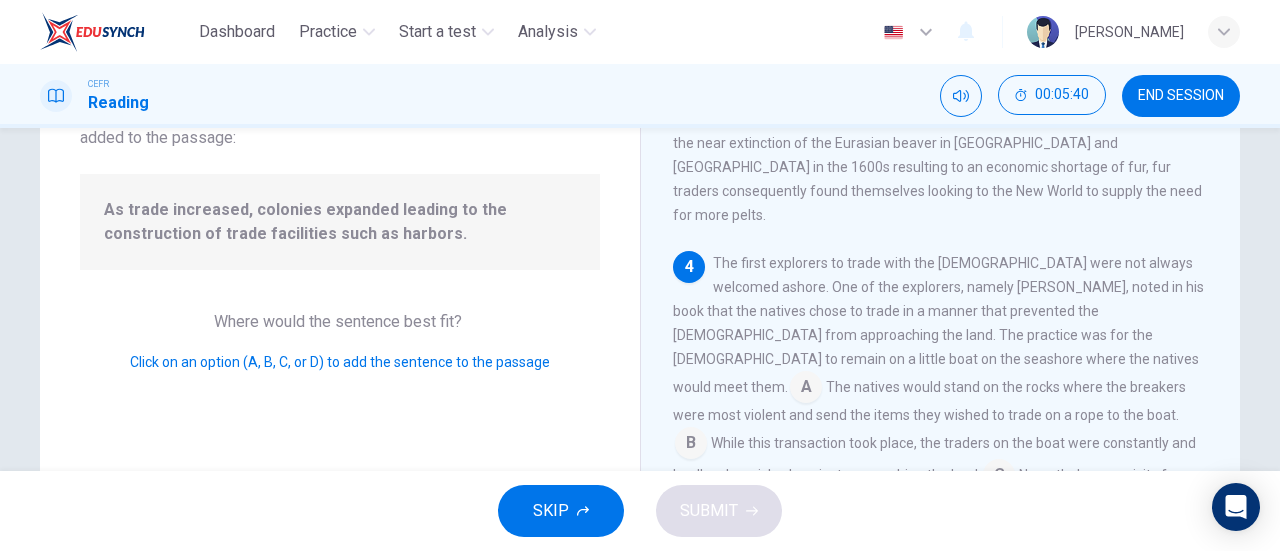 click at bounding box center [904, 533] 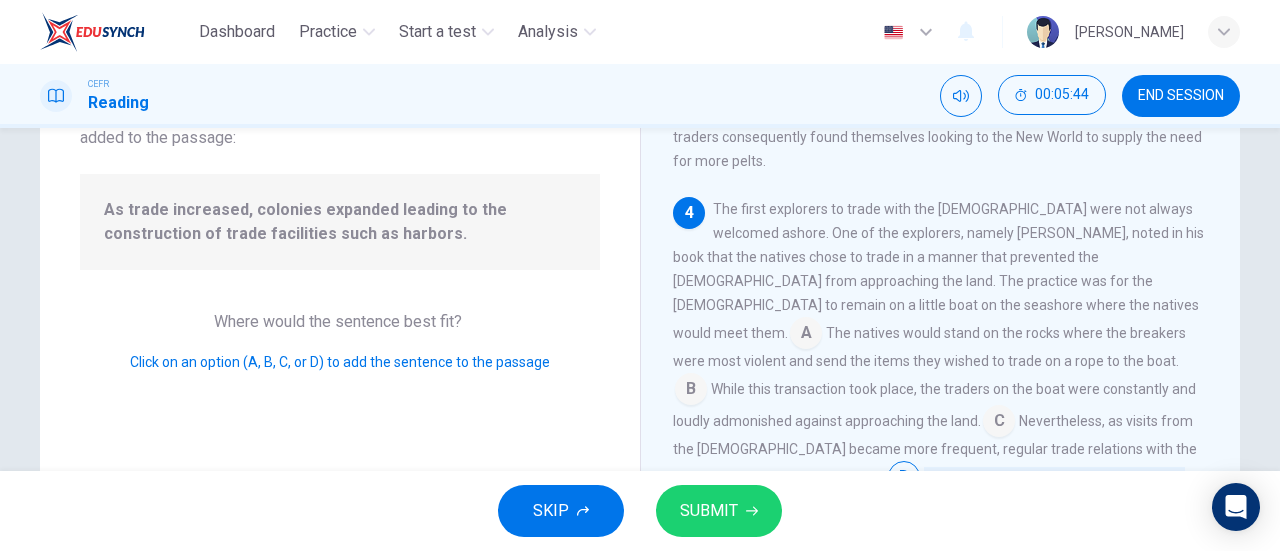 scroll, scrollTop: 861, scrollLeft: 0, axis: vertical 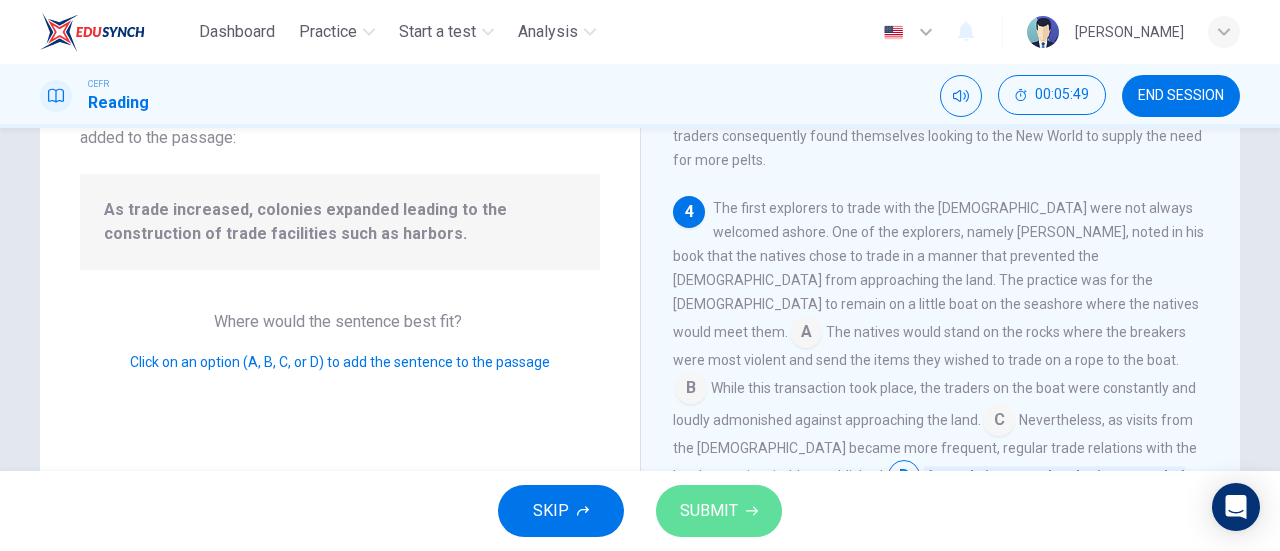 click on "SUBMIT" at bounding box center [709, 511] 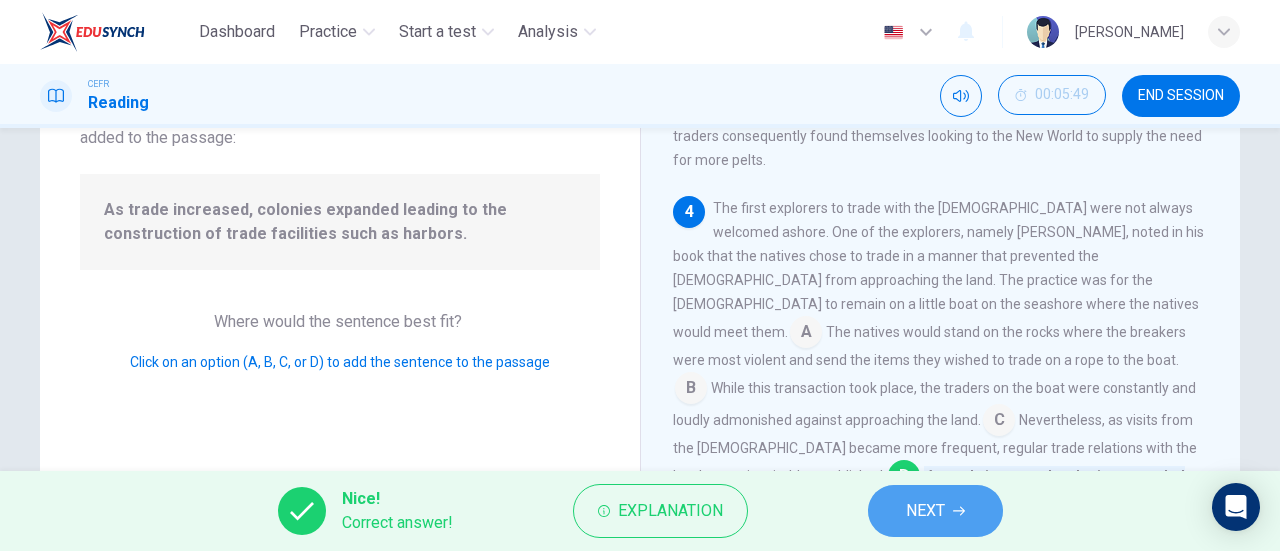 click on "NEXT" at bounding box center [925, 511] 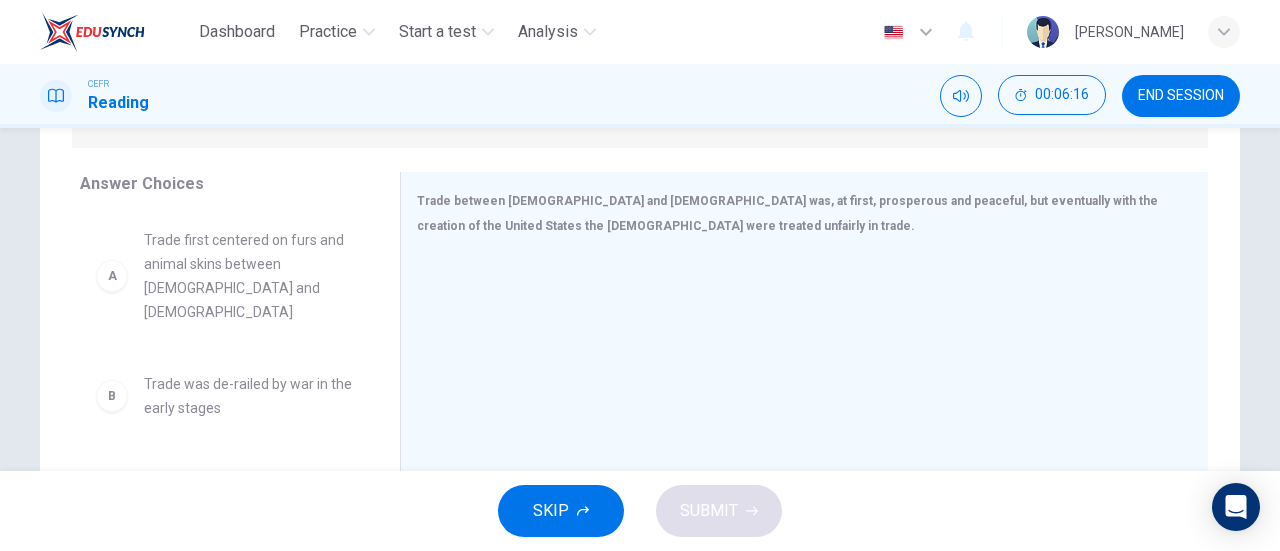 scroll, scrollTop: 307, scrollLeft: 0, axis: vertical 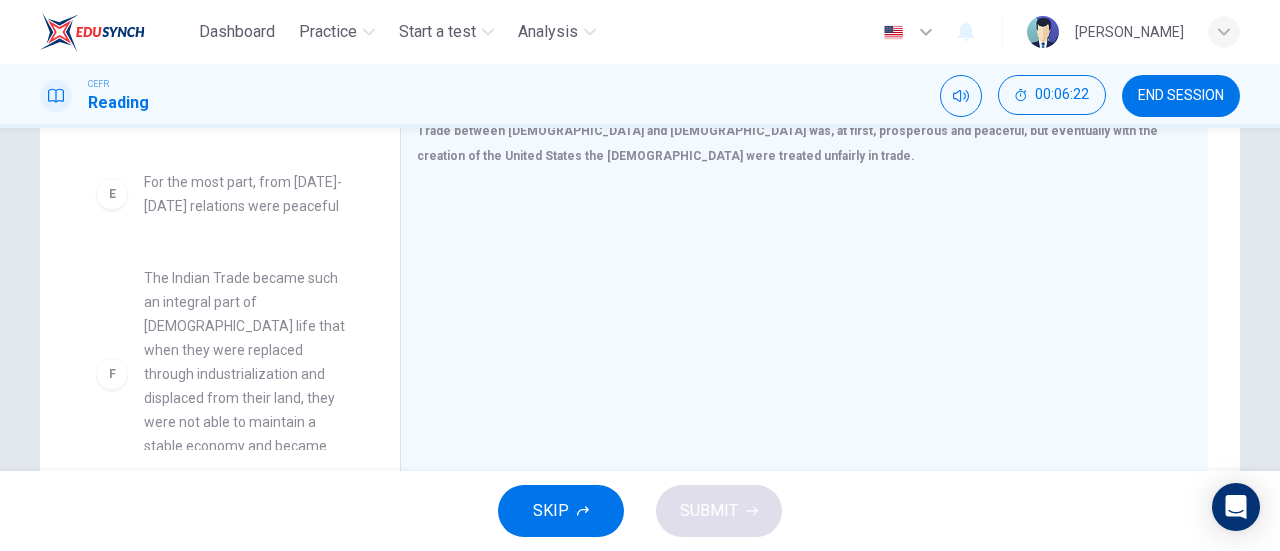 click on "F" at bounding box center [112, 374] 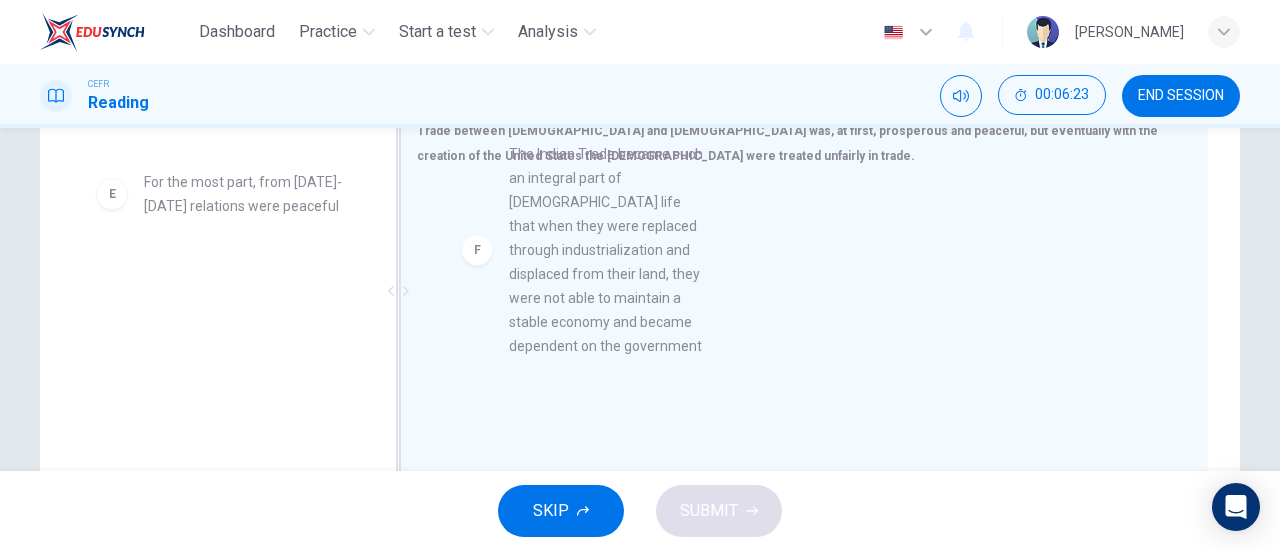 drag, startPoint x: 99, startPoint y: 329, endPoint x: 485, endPoint y: 251, distance: 393.80197 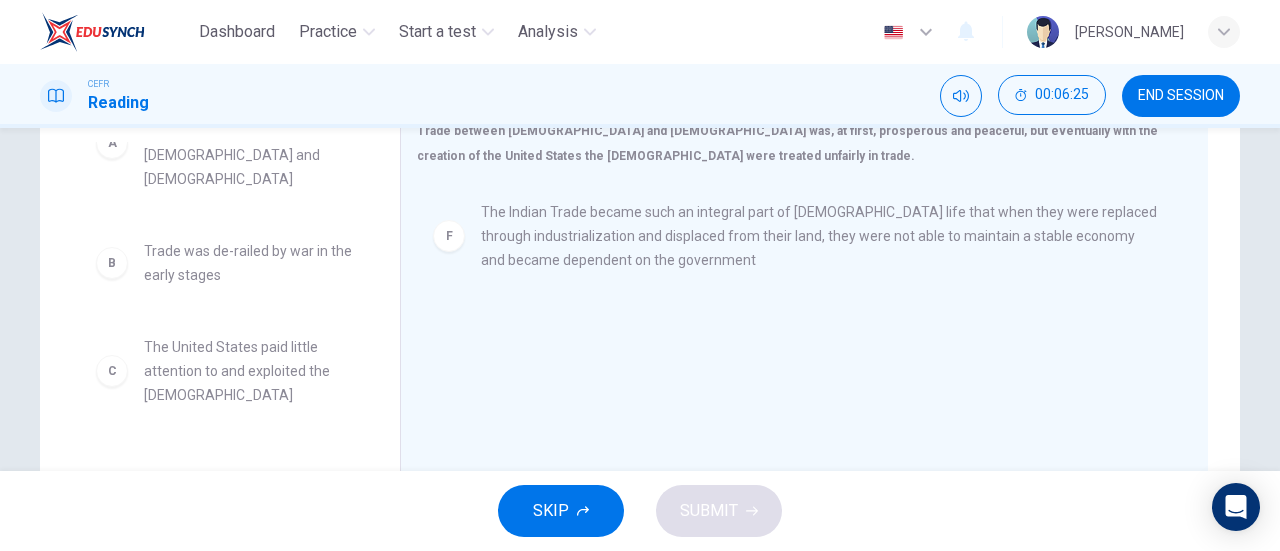 scroll, scrollTop: 0, scrollLeft: 0, axis: both 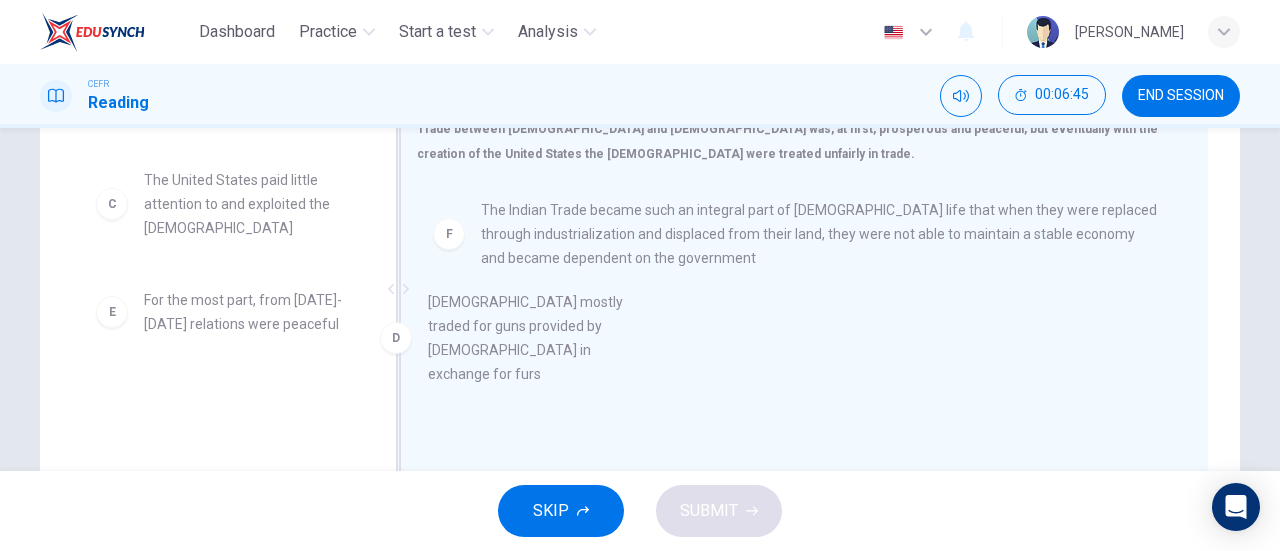 drag, startPoint x: 241, startPoint y: 302, endPoint x: 556, endPoint y: 334, distance: 316.62122 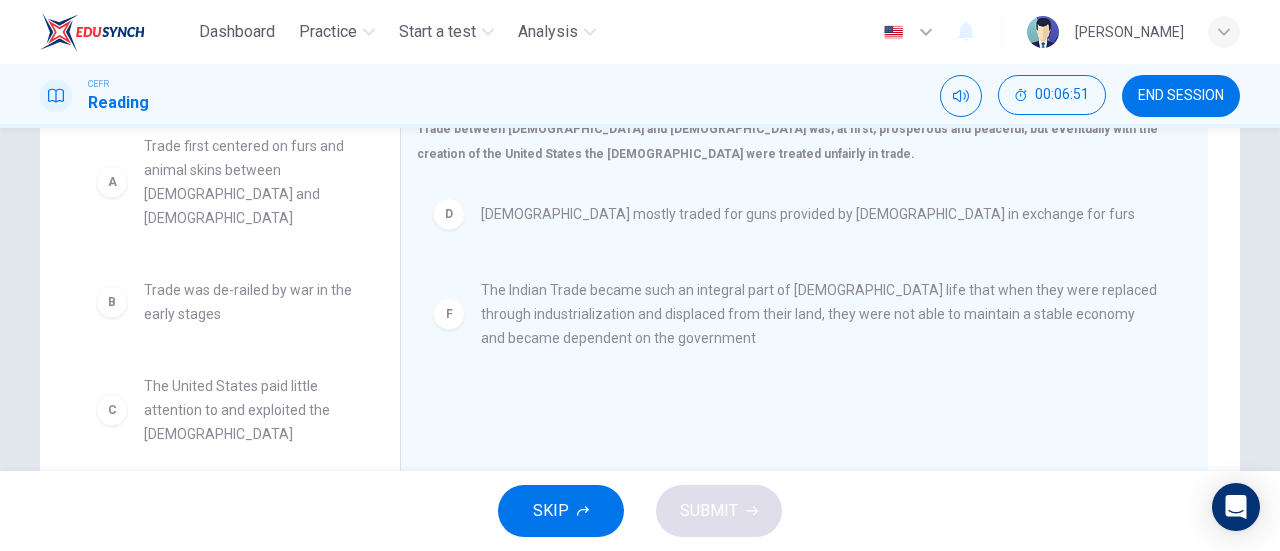 scroll, scrollTop: 0, scrollLeft: 0, axis: both 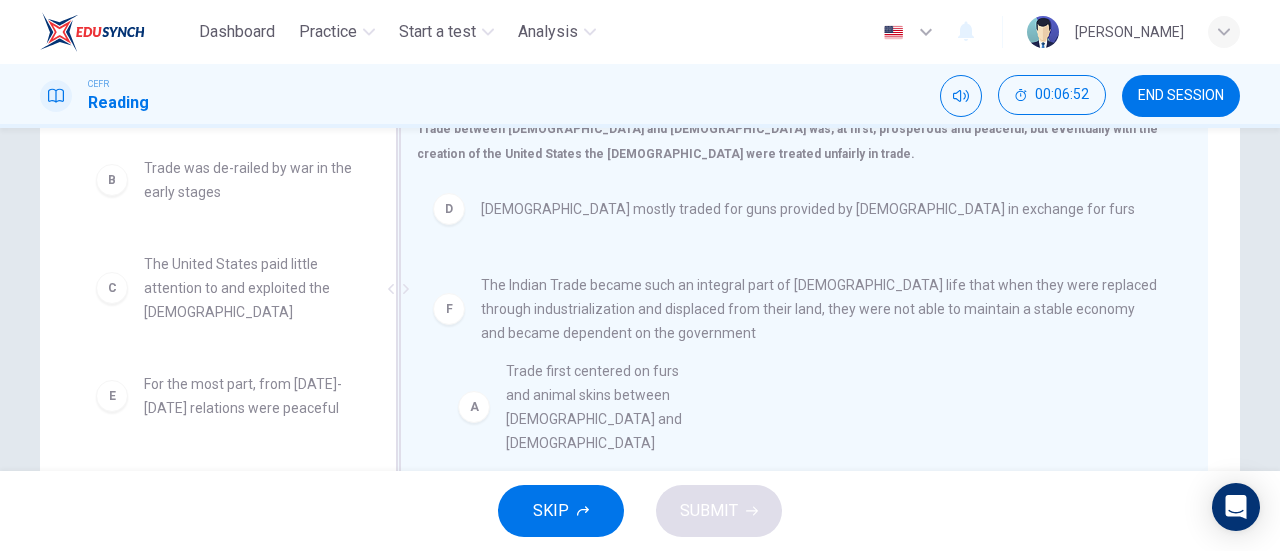 drag, startPoint x: 238, startPoint y: 183, endPoint x: 613, endPoint y: 389, distance: 427.8563 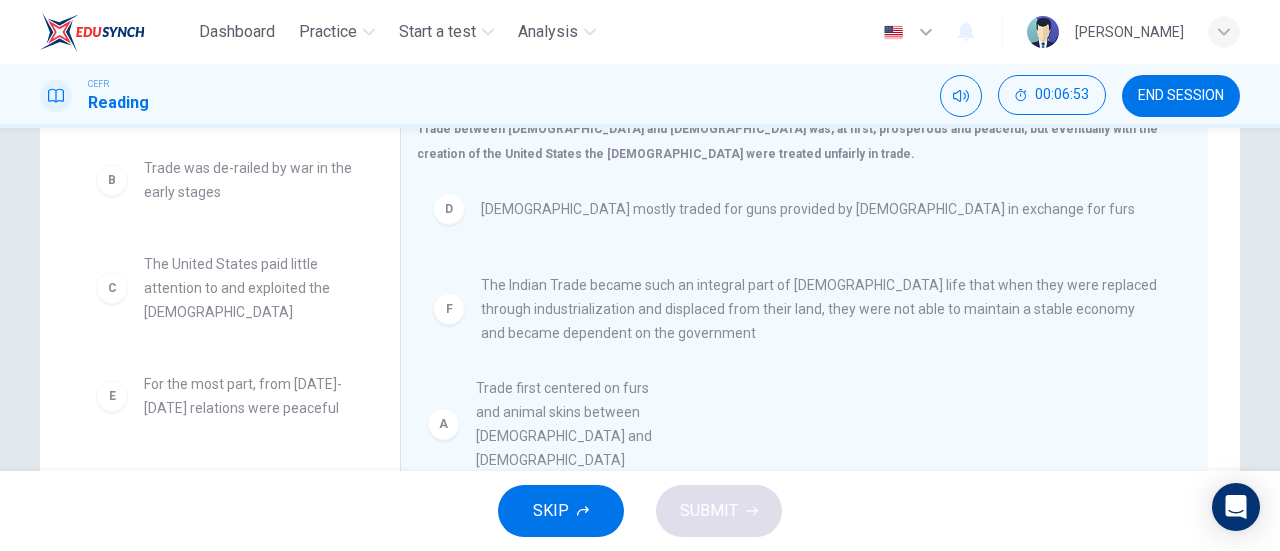 scroll, scrollTop: 0, scrollLeft: 0, axis: both 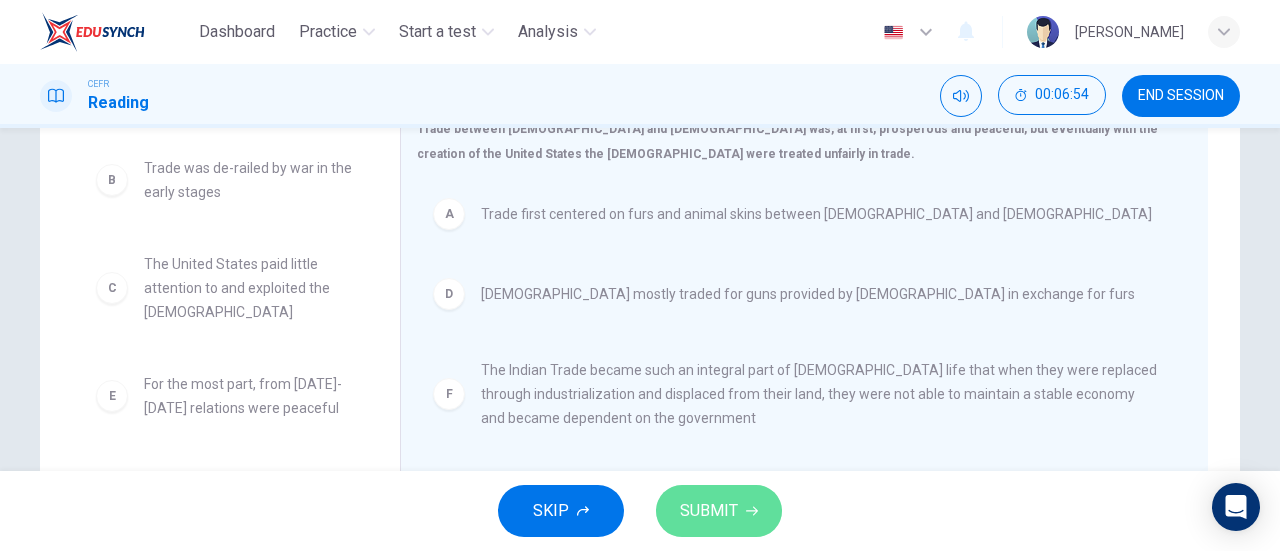 click 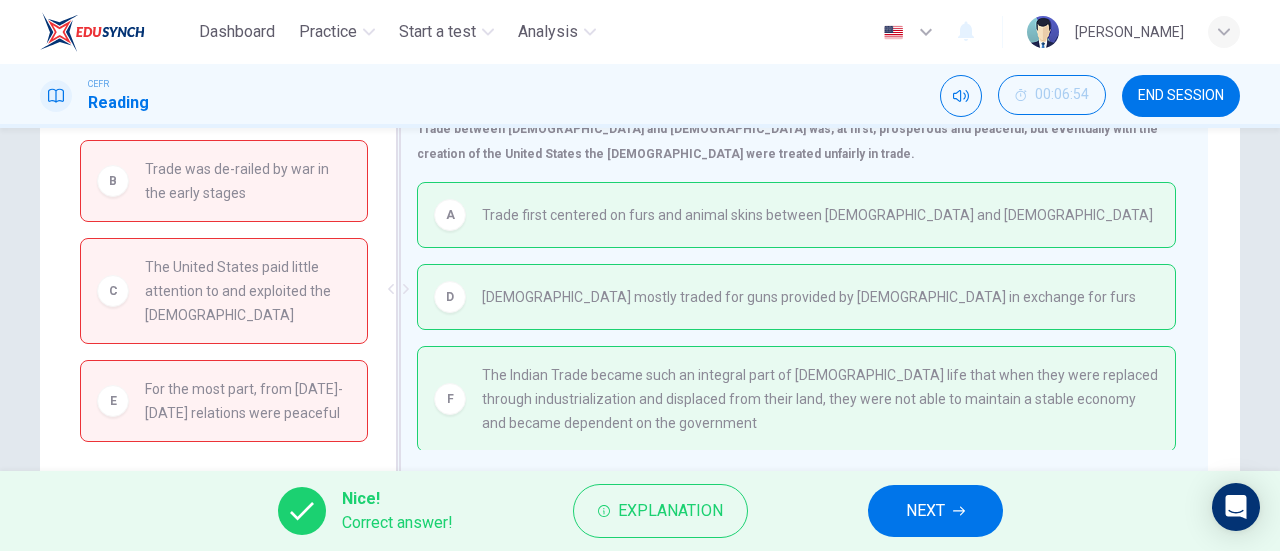 scroll, scrollTop: 432, scrollLeft: 0, axis: vertical 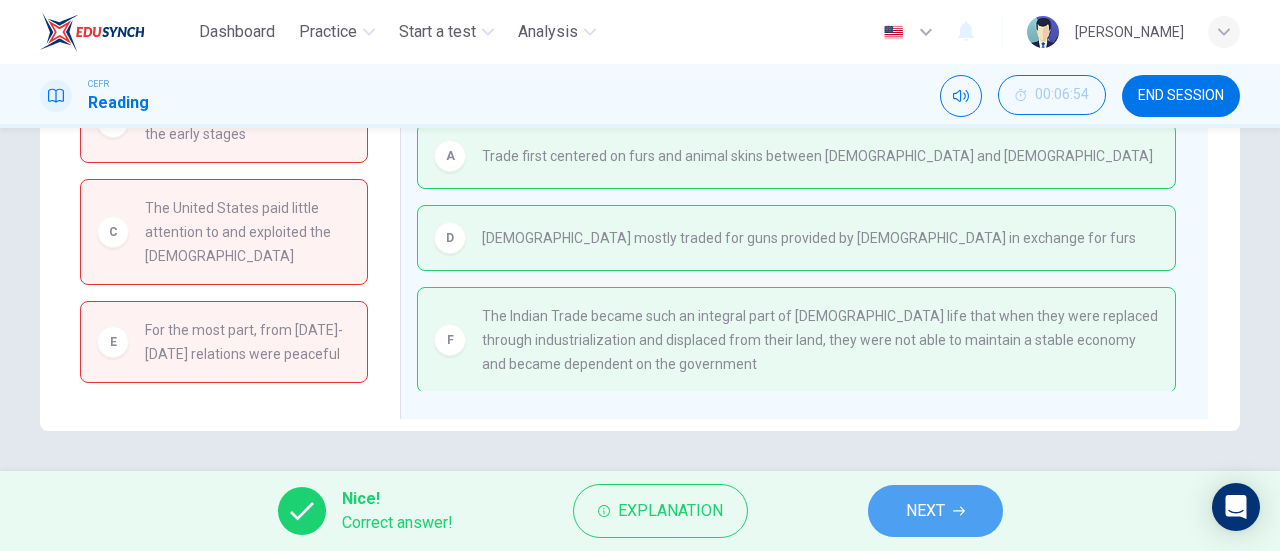 click on "NEXT" at bounding box center (925, 511) 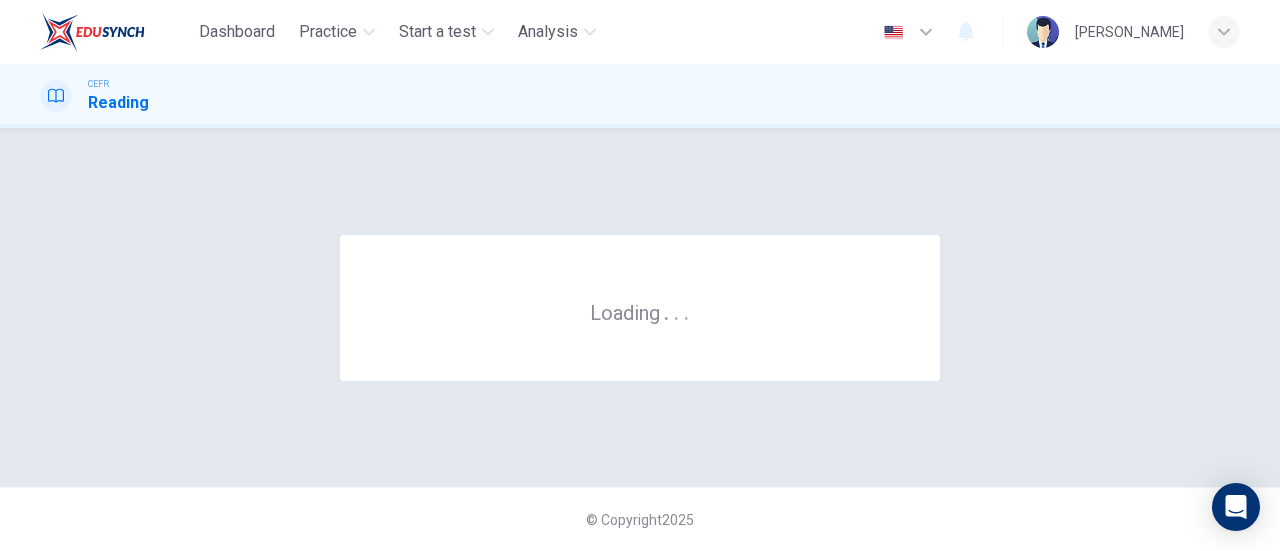 scroll, scrollTop: 0, scrollLeft: 0, axis: both 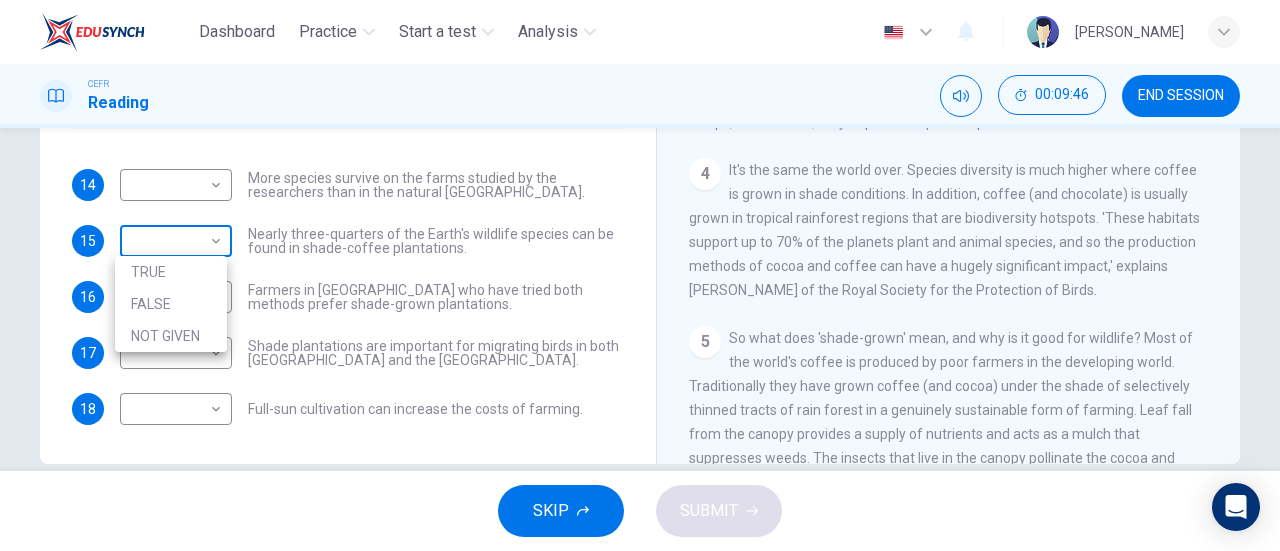 click on "Dashboard Practice Start a test Analysis English en ​ NUR IRDINA BINTI NOR AZHAR CEFR Reading 00:09:46 END SESSION Questions 14 - 18 Do the following statements agree with the information given in the Reading
Passage?
In the boxes below, write TRUE if the statement is true FALSE if the statement is false NOT GIVEN if the information is not given in the passage 14 ​ ​ More species survive on the farms studied by the researchers than in the natural El Salvador forests. 15 ​ ​ Nearly three-quarters of the Earth's wildlife species can be found in shade-coffee plantations. 16 ​ ​ Farmers in El Salvador who have tried both methods prefer shade-grown plantations. 17 ​ ​ Shade plantations are important for migrating birds in both Africa and the Americas. 18 ​ ​ Full-sun cultivation can increase the costs of farming. Natural Coffee and Cocoa CLICK TO ZOOM Click to Zoom 1 2 3 4 5 6 7 8 9 10 11 12 SKIP SUBMIT EduSynch - Online Language Proficiency Testing
Dashboard Practice Start a test" at bounding box center (640, 275) 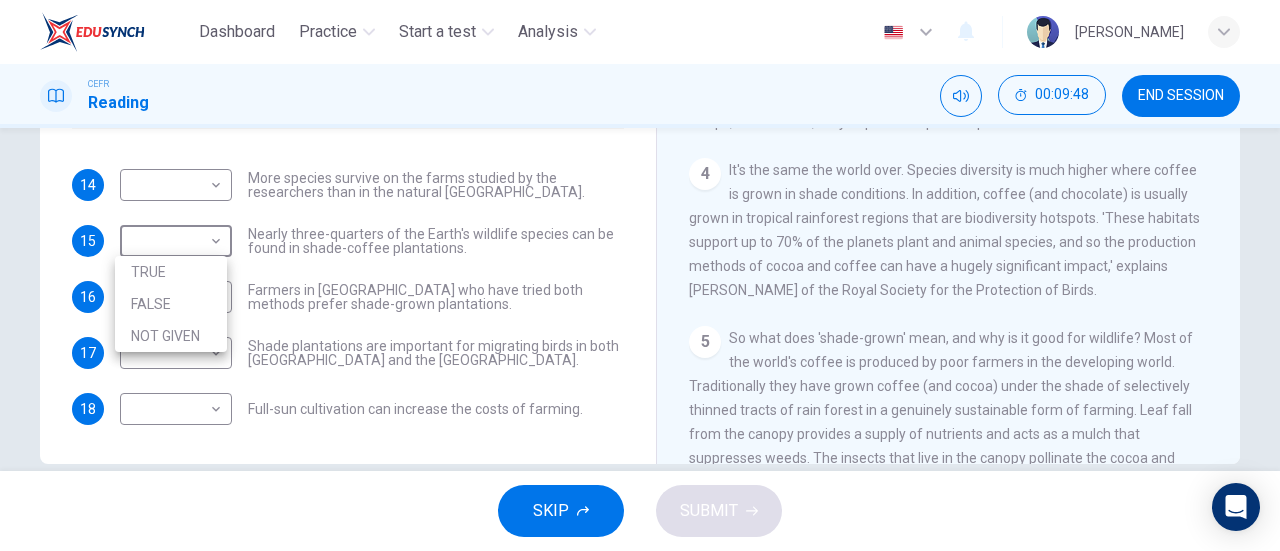 click on "TRUE" at bounding box center (171, 272) 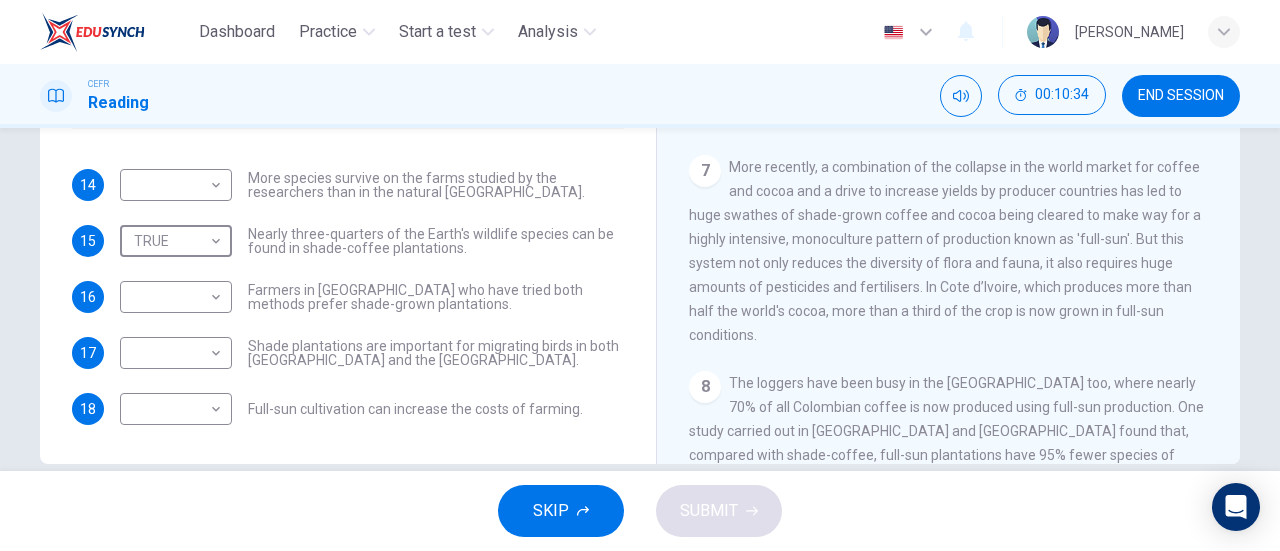scroll, scrollTop: 1161, scrollLeft: 0, axis: vertical 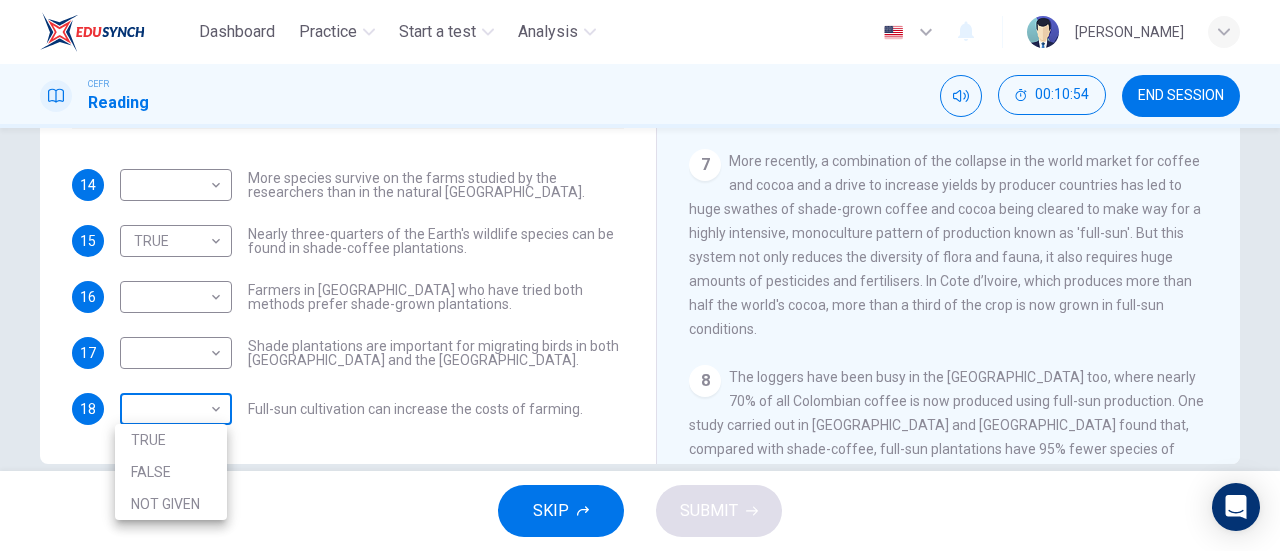 click on "Dashboard Practice Start a test Analysis English en ​ NUR IRDINA BINTI NOR AZHAR CEFR Reading 00:10:54 END SESSION Questions 14 - 18 Do the following statements agree with the information given in the Reading
Passage?
In the boxes below, write TRUE if the statement is true FALSE if the statement is false NOT GIVEN if the information is not given in the passage 14 ​ ​ More species survive on the farms studied by the researchers than in the natural El Salvador forests. 15 TRUE TRUE ​ Nearly three-quarters of the Earth's wildlife species can be found in shade-coffee plantations. 16 ​ ​ Farmers in El Salvador who have tried both methods prefer shade-grown plantations. 17 ​ ​ Shade plantations are important for migrating birds in both Africa and the Americas. 18 ​ ​ Full-sun cultivation can increase the costs of farming. Natural Coffee and Cocoa CLICK TO ZOOM Click to Zoom 1 2 3 4 5 6 7 8 9 10 11 12 SKIP SUBMIT EduSynch - Online Language Proficiency Testing
Dashboard Practice Analysis" at bounding box center [640, 275] 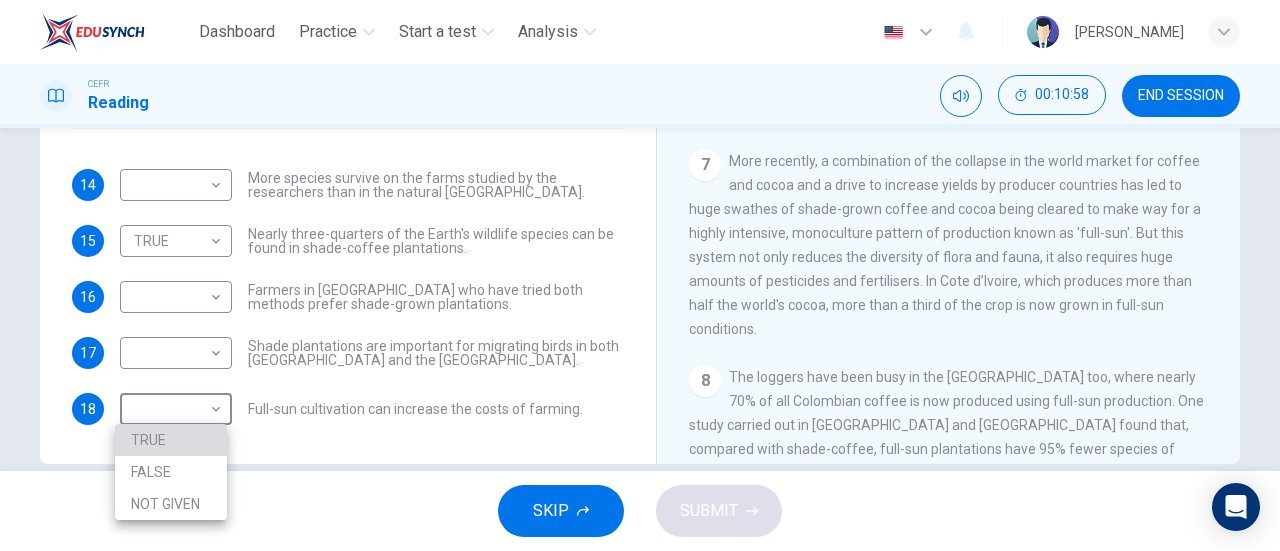 click on "TRUE" at bounding box center (171, 440) 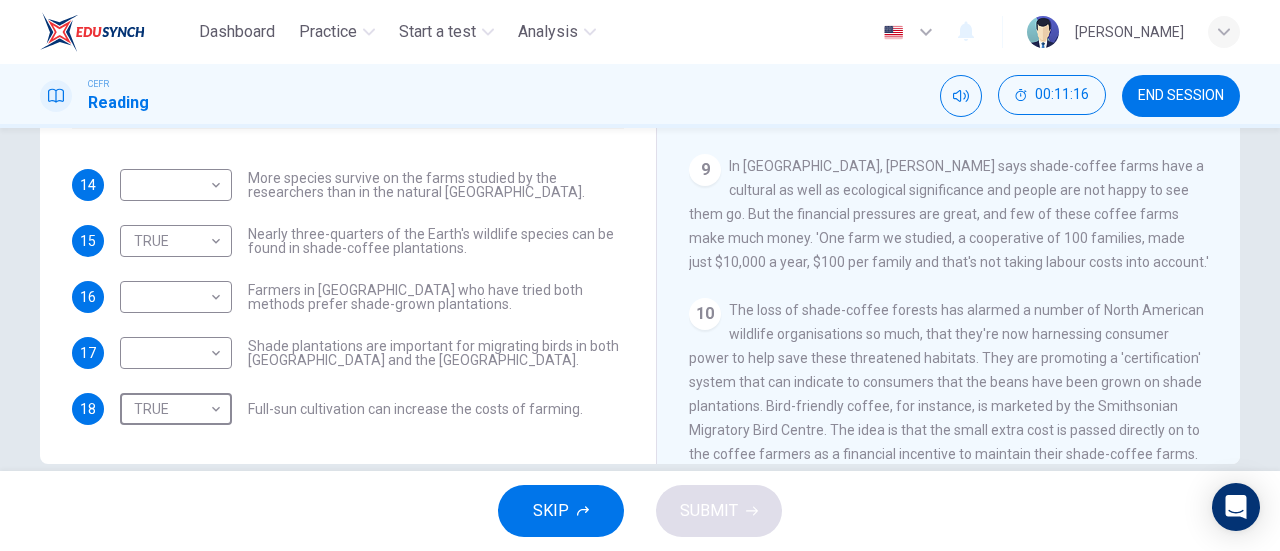 scroll, scrollTop: 1516, scrollLeft: 0, axis: vertical 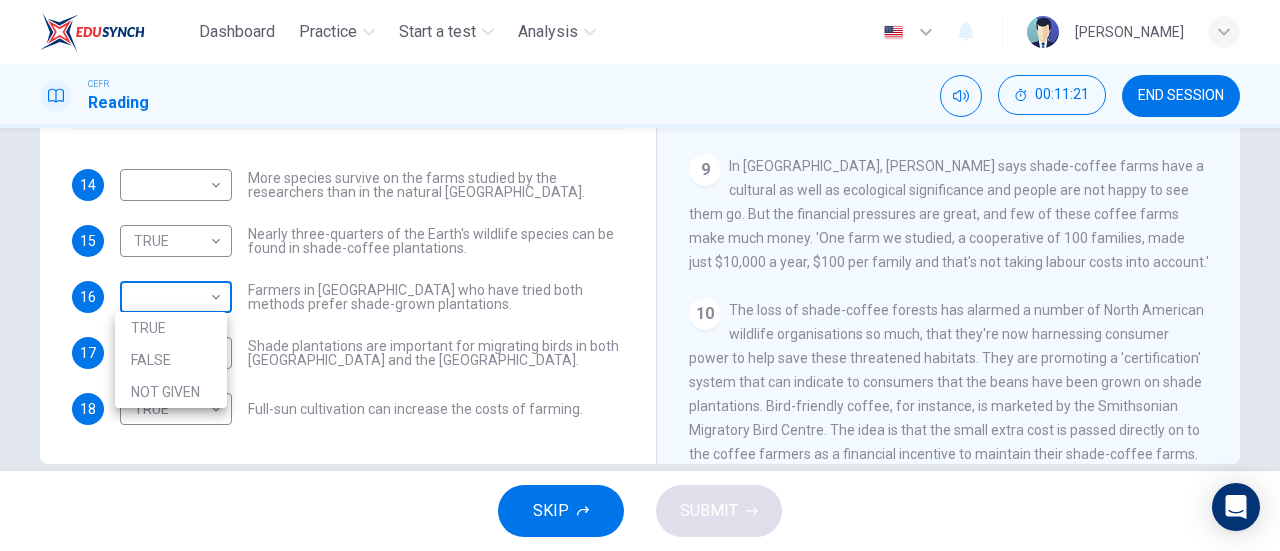 click on "Dashboard Practice Start a test Analysis English en ​ NUR IRDINA BINTI NOR AZHAR CEFR Reading 00:11:21 END SESSION Questions 14 - 18 Do the following statements agree with the information given in the Reading
Passage?
In the boxes below, write TRUE if the statement is true FALSE if the statement is false NOT GIVEN if the information is not given in the passage 14 ​ ​ More species survive on the farms studied by the researchers than in the natural El Salvador forests. 15 TRUE TRUE ​ Nearly three-quarters of the Earth's wildlife species can be found in shade-coffee plantations. 16 ​ ​ Farmers in El Salvador who have tried both methods prefer shade-grown plantations. 17 ​ ​ Shade plantations are important for migrating birds in both Africa and the Americas. 18 TRUE TRUE ​ Full-sun cultivation can increase the costs of farming. Natural Coffee and Cocoa CLICK TO ZOOM Click to Zoom 1 2 3 4 5 6 7 8 9 10 11 12 SKIP SUBMIT EduSynch - Online Language Proficiency Testing
Dashboard Practice" at bounding box center (640, 275) 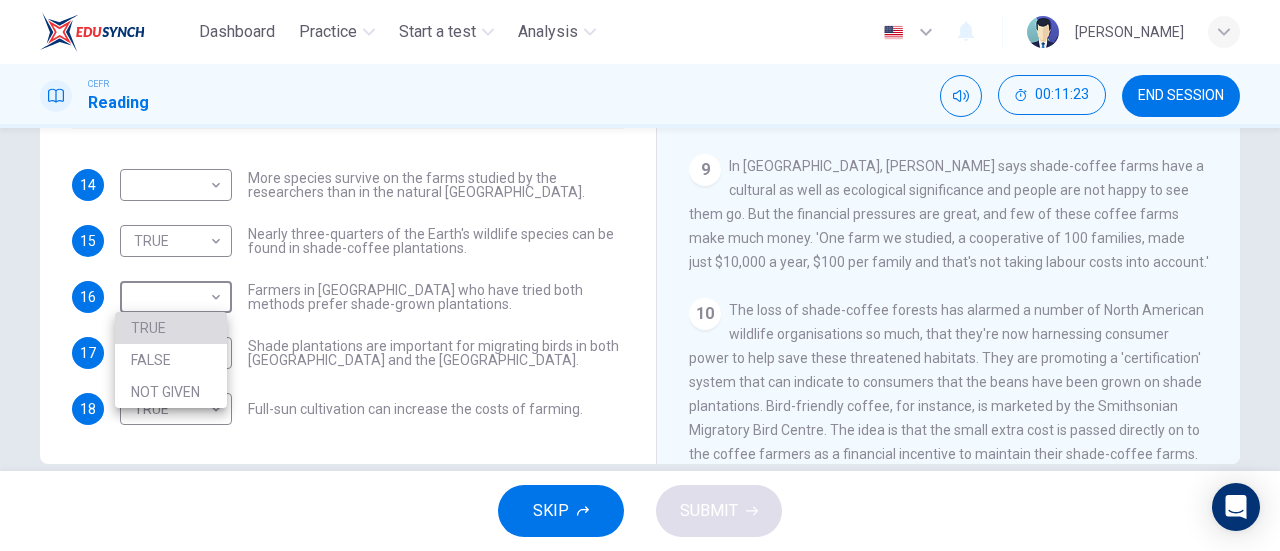 click on "TRUE" at bounding box center (171, 328) 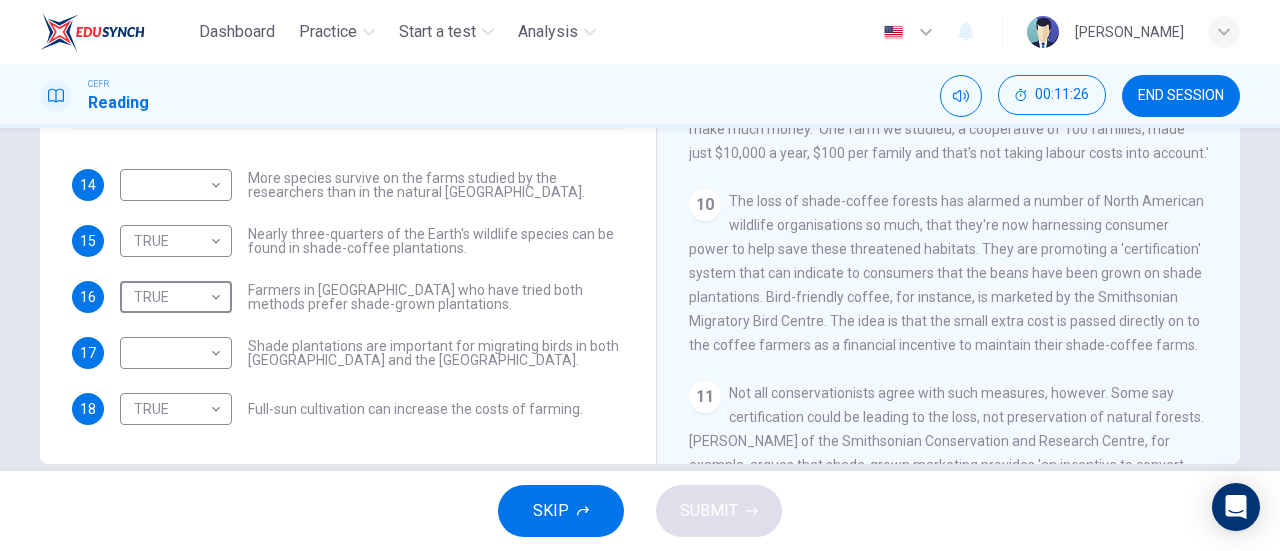 scroll, scrollTop: 1627, scrollLeft: 0, axis: vertical 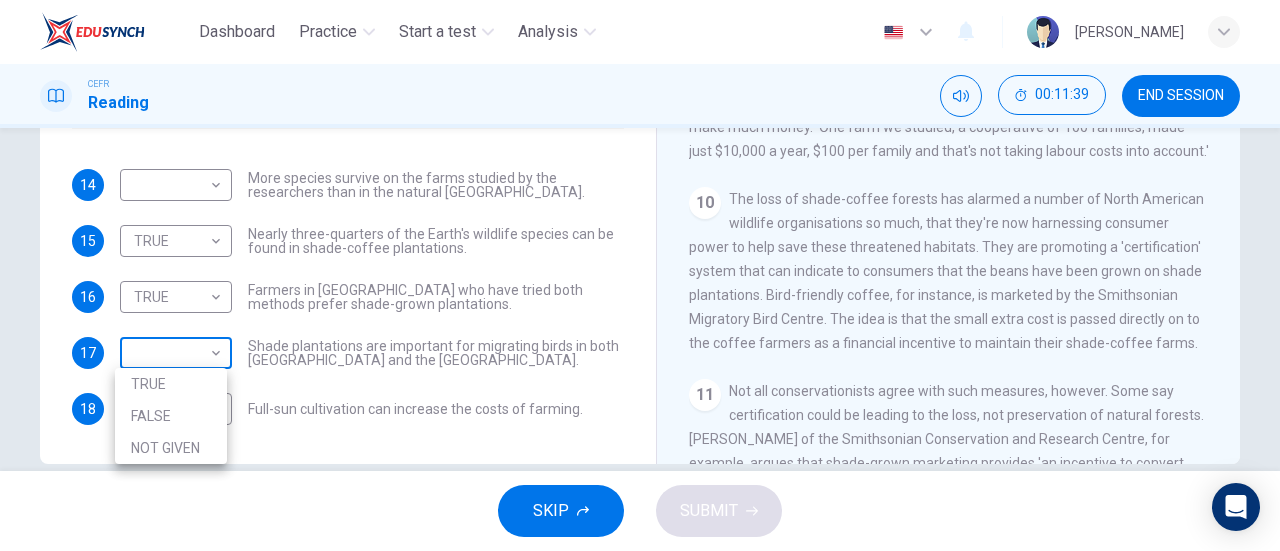 click on "Dashboard Practice Start a test Analysis English en ​ NUR IRDINA BINTI NOR AZHAR CEFR Reading 00:11:39 END SESSION Questions 14 - 18 Do the following statements agree with the information given in the Reading
Passage?
In the boxes below, write TRUE if the statement is true FALSE if the statement is false NOT GIVEN if the information is not given in the passage 14 ​ ​ More species survive on the farms studied by the researchers than in the natural El Salvador forests. 15 TRUE TRUE ​ Nearly three-quarters of the Earth's wildlife species can be found in shade-coffee plantations. 16 TRUE TRUE ​ Farmers in El Salvador who have tried both methods prefer shade-grown plantations. 17 ​ ​ Shade plantations are important for migrating birds in both Africa and the Americas. 18 TRUE TRUE ​ Full-sun cultivation can increase the costs of farming. Natural Coffee and Cocoa CLICK TO ZOOM Click to Zoom 1 2 3 4 5 6 7 8 9 10 11 12 SKIP SUBMIT EduSynch - Online Language Proficiency Testing
Dashboard 2025" at bounding box center (640, 275) 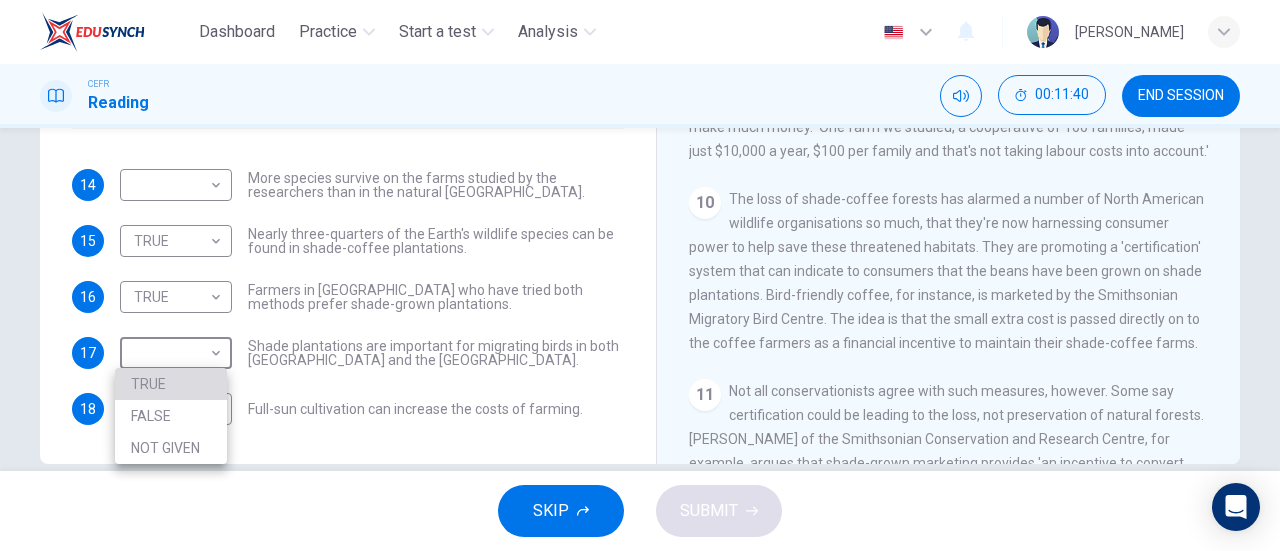 click on "TRUE" at bounding box center (171, 384) 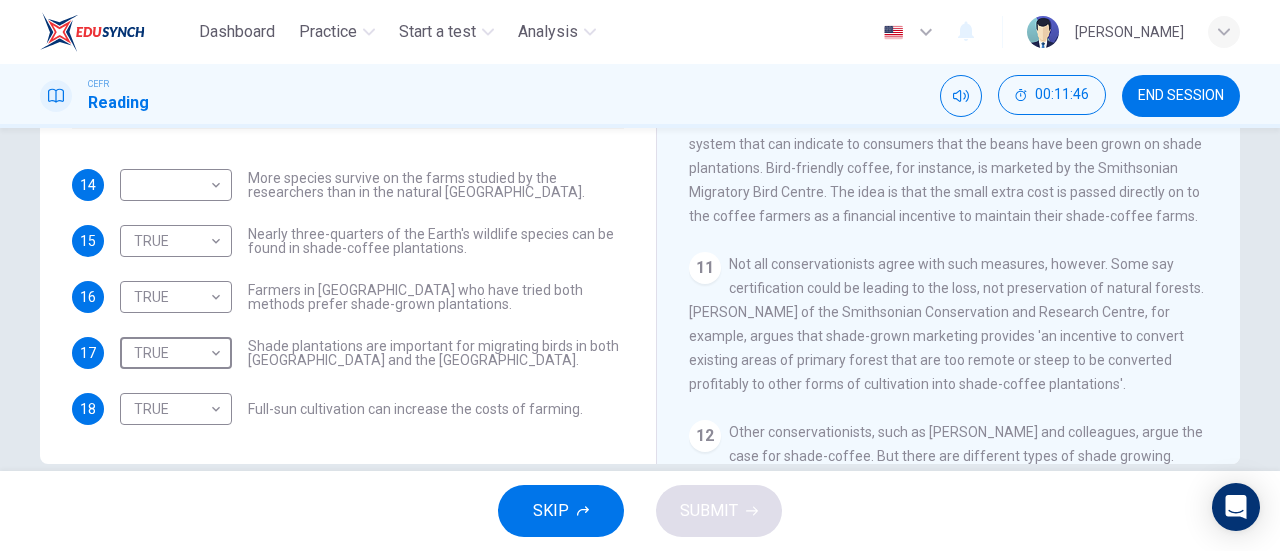 scroll, scrollTop: 1768, scrollLeft: 0, axis: vertical 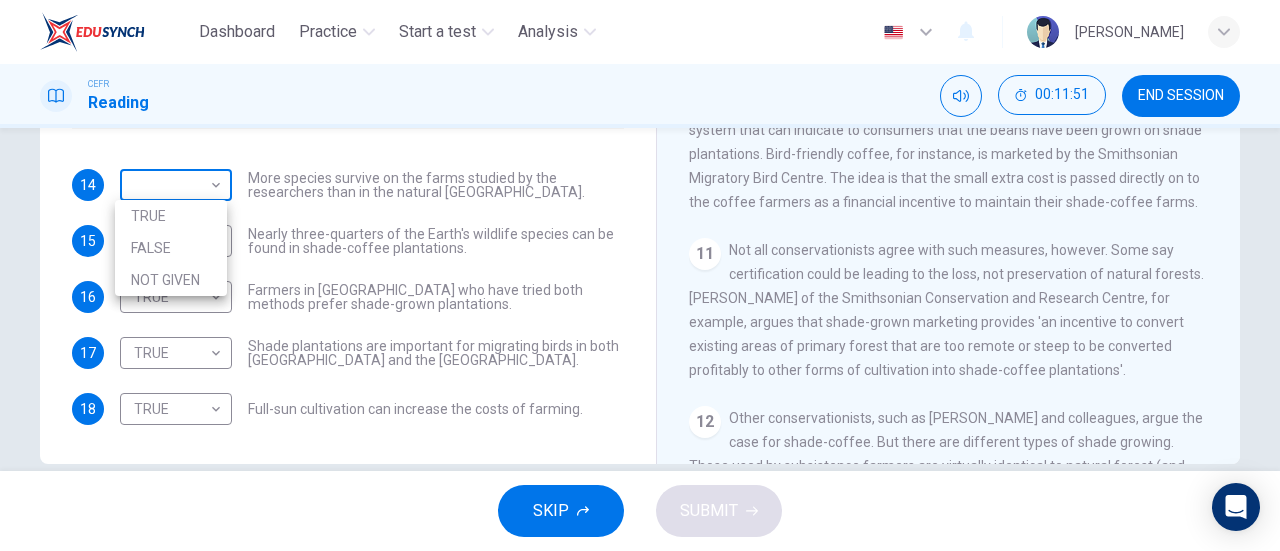 click on "Dashboard Practice Start a test Analysis English en ​ NUR IRDINA BINTI NOR AZHAR CEFR Reading 00:11:51 END SESSION Questions 14 - 18 Do the following statements agree with the information given in the Reading
Passage?
In the boxes below, write TRUE if the statement is true FALSE if the statement is false NOT GIVEN if the information is not given in the passage 14 ​ ​ More species survive on the farms studied by the researchers than in the natural El Salvador forests. 15 TRUE TRUE ​ Nearly three-quarters of the Earth's wildlife species can be found in shade-coffee plantations. 16 TRUE TRUE ​ Farmers in El Salvador who have tried both methods prefer shade-grown plantations. 17 TRUE TRUE ​ Shade plantations are important for migrating birds in both Africa and the Americas. 18 TRUE TRUE ​ Full-sun cultivation can increase the costs of farming. Natural Coffee and Cocoa CLICK TO ZOOM Click to Zoom 1 2 3 4 5 6 7 8 9 10 11 12 SKIP SUBMIT EduSynch - Online Language Proficiency Testing
Dashboard" at bounding box center (640, 275) 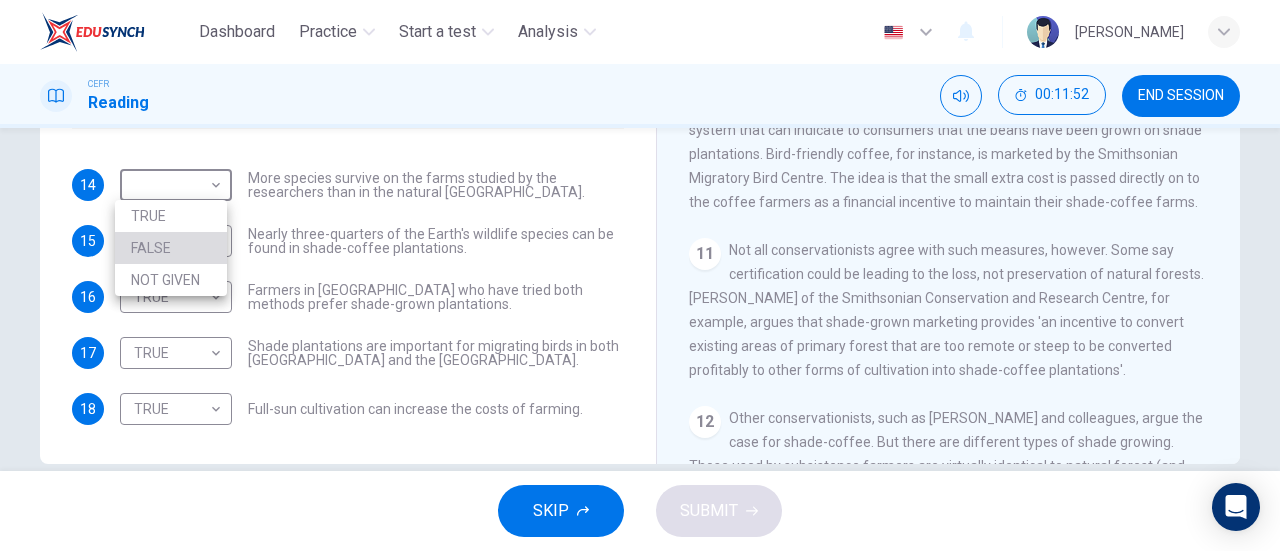 click on "FALSE" at bounding box center [171, 248] 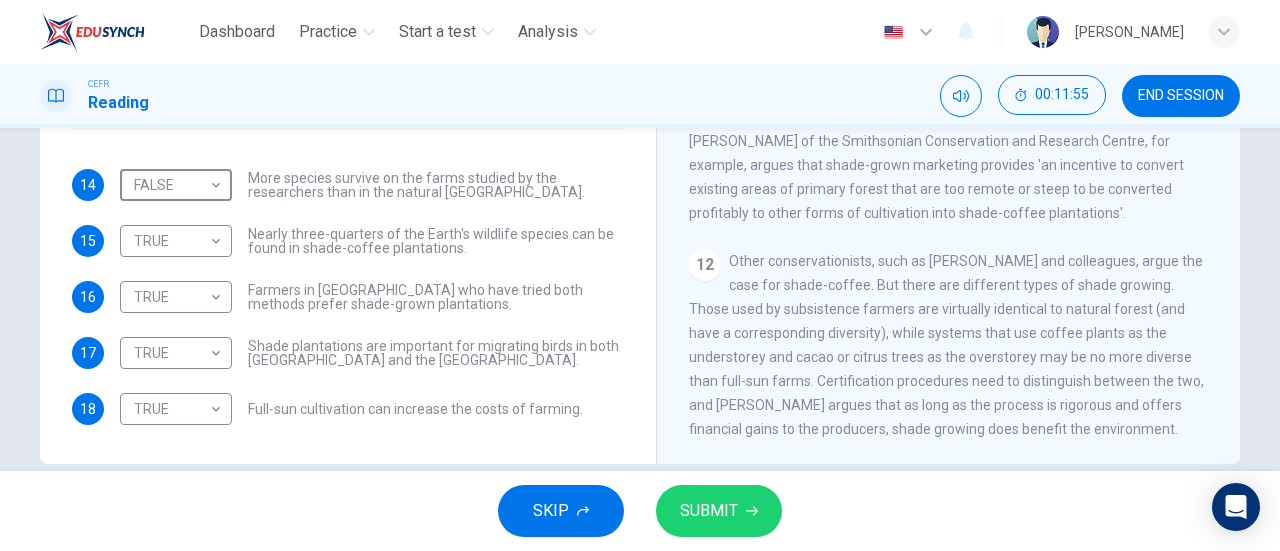 scroll, scrollTop: 1952, scrollLeft: 0, axis: vertical 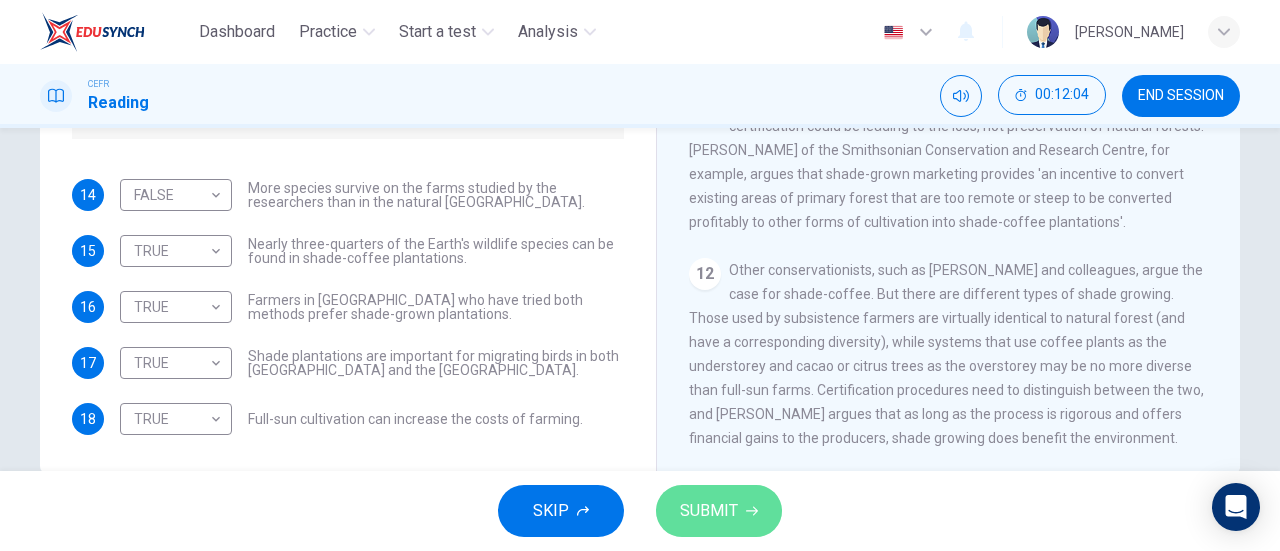 click on "SUBMIT" at bounding box center (709, 511) 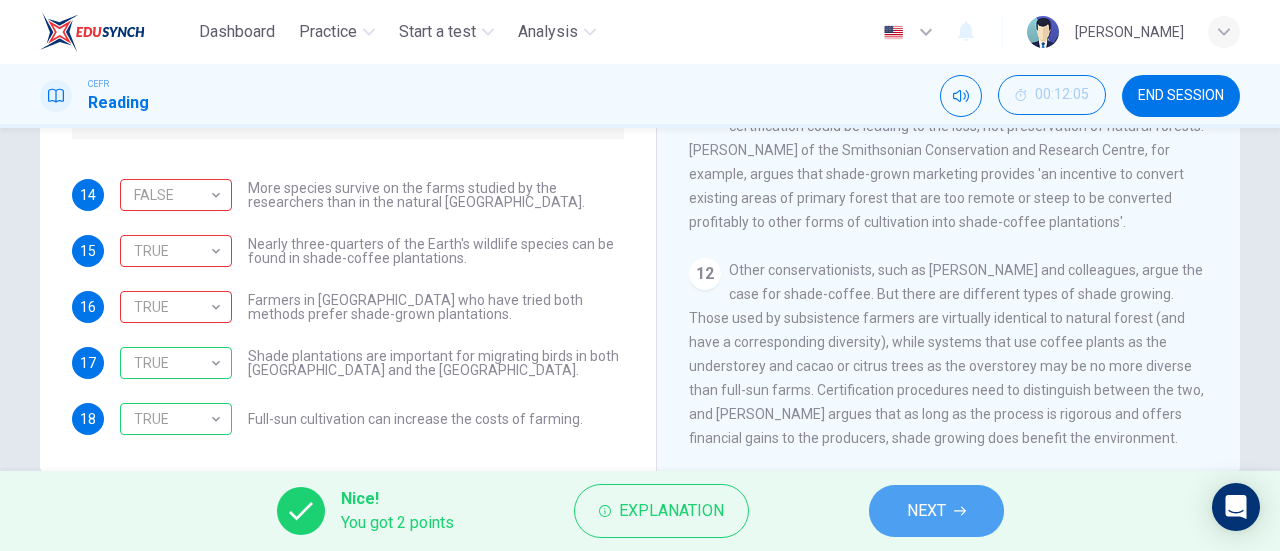 click on "NEXT" at bounding box center [936, 511] 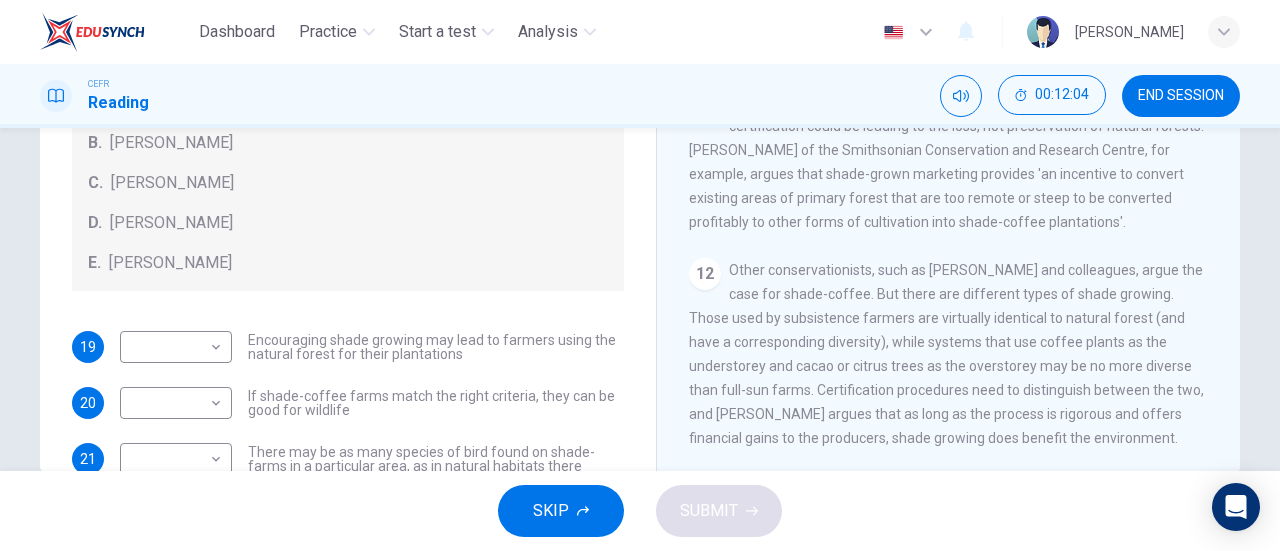 scroll, scrollTop: 432, scrollLeft: 0, axis: vertical 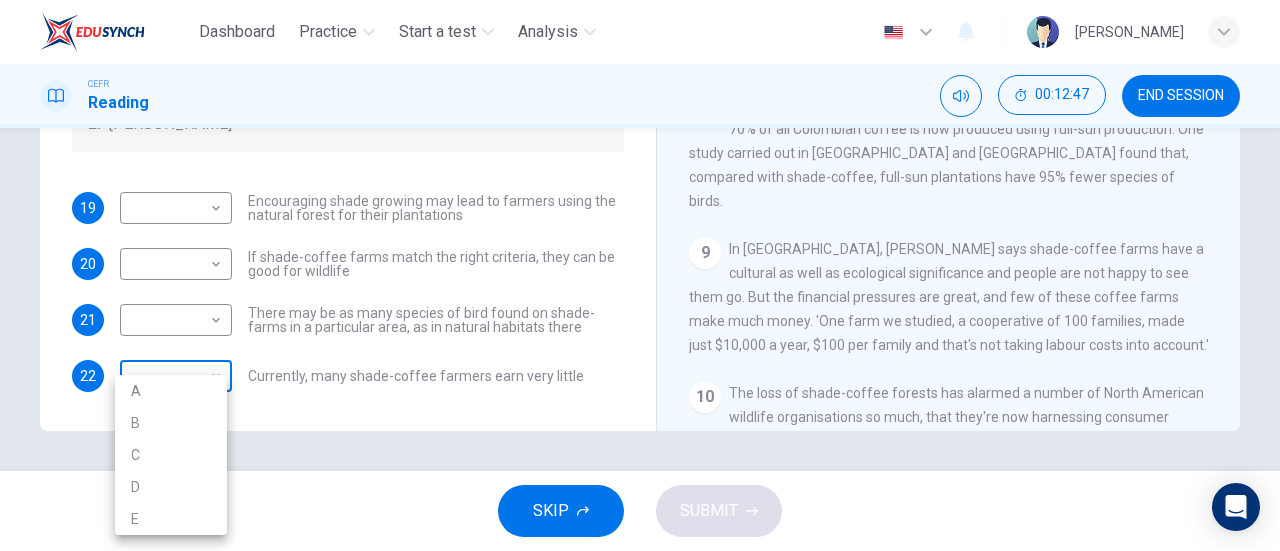 click on "Dashboard Practice Start a test Analysis English en ​ NUR IRDINA BINTI NOR AZHAR CEFR Reading 00:12:47 END SESSION Questions 19 - 22 Look at the following opinions and the list of people below.
Match each opinion to the person credited with it.
Write the correct letter  A-E  in the boxes below.
NB  You can write any letter  more than once . People A. Alex Munroe B. Paul Donald C. Robert Rice D. John Rappole E. Stacey Philpott 19 ​ ​ Encouraging shade growing may lead to farmers using the natural forest for their plantations 20 ​ ​ If shade-coffee farms match the right criteria, they can be good for wildlife 21 ​ ​ There may be as many species of bird found on shade-farms in a particular area, as in natural habitats there 22 ​ ​ Currently, many shade-coffee farmers earn very little Natural Coffee and Cocoa CLICK TO ZOOM Click to Zoom 1 What's the connection between your morning coffee, wintering North American birds and the cool shade of a tree? Actually, quite a lot, says Simon Birch. 2 3" at bounding box center (640, 275) 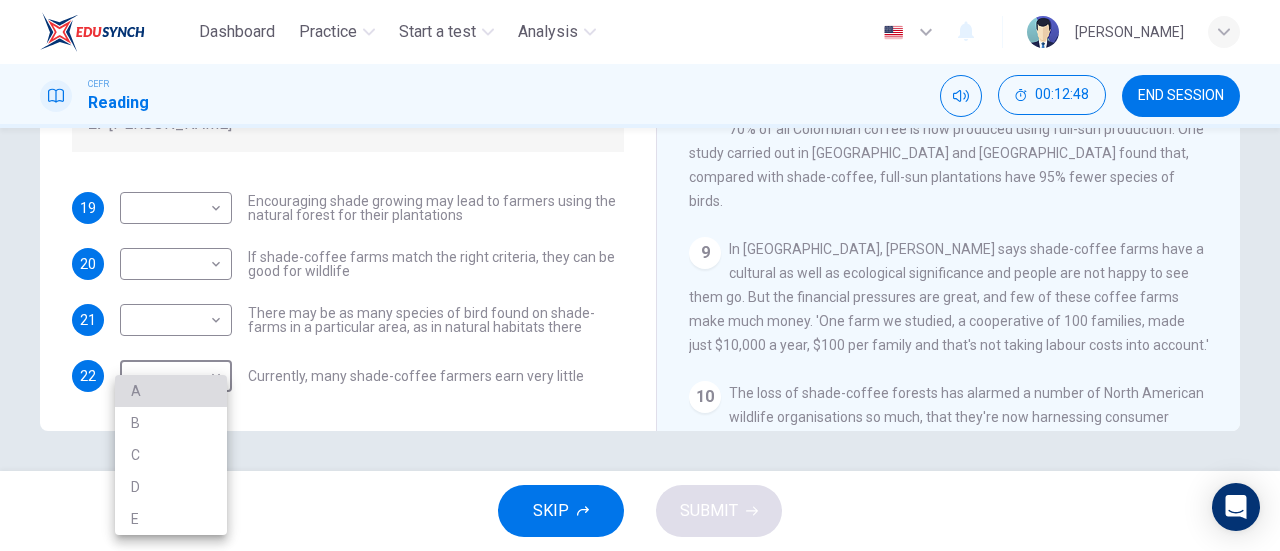 click on "A" at bounding box center (171, 391) 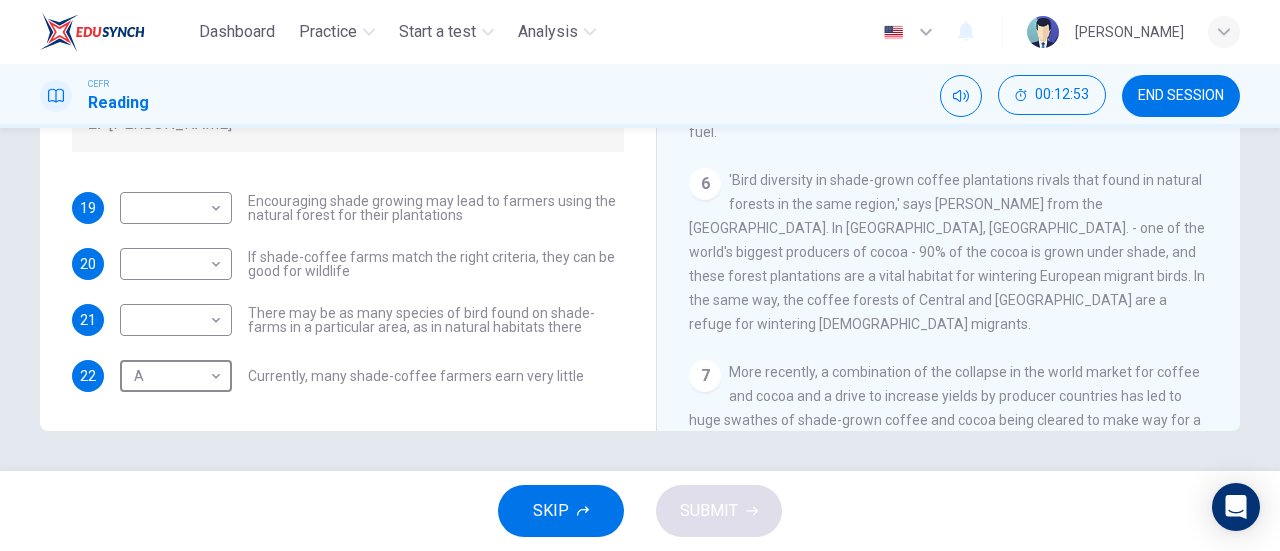 scroll, scrollTop: 905, scrollLeft: 0, axis: vertical 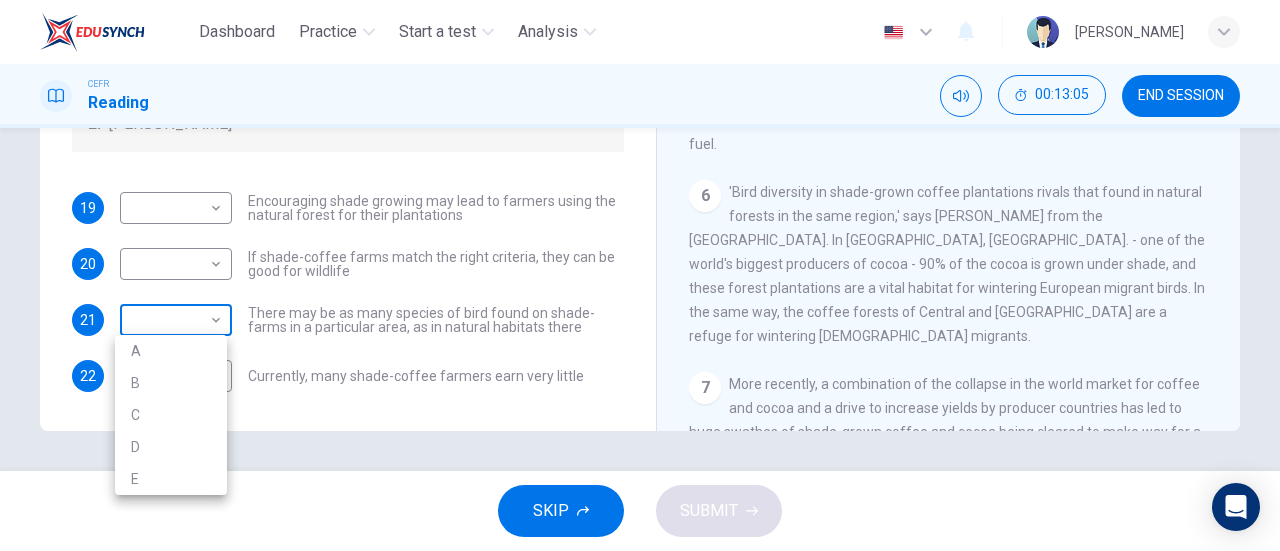 click on "Dashboard Practice Start a test Analysis English en ​ NUR IRDINA BINTI NOR AZHAR CEFR Reading 00:13:05 END SESSION Questions 19 - 22 Look at the following opinions and the list of people below.
Match each opinion to the person credited with it.
Write the correct letter  A-E  in the boxes below.
NB  You can write any letter  more than once . People A. Alex Munroe B. Paul Donald C. Robert Rice D. John Rappole E. Stacey Philpott 19 ​ ​ Encouraging shade growing may lead to farmers using the natural forest for their plantations 20 ​ ​ If shade-coffee farms match the right criteria, they can be good for wildlife 21 ​ ​ There may be as many species of bird found on shade-farms in a particular area, as in natural habitats there 22 A A ​ Currently, many shade-coffee farmers earn very little Natural Coffee and Cocoa CLICK TO ZOOM Click to Zoom 1 What's the connection between your morning coffee, wintering North American birds and the cool shade of a tree? Actually, quite a lot, says Simon Birch. 2 3" at bounding box center [640, 275] 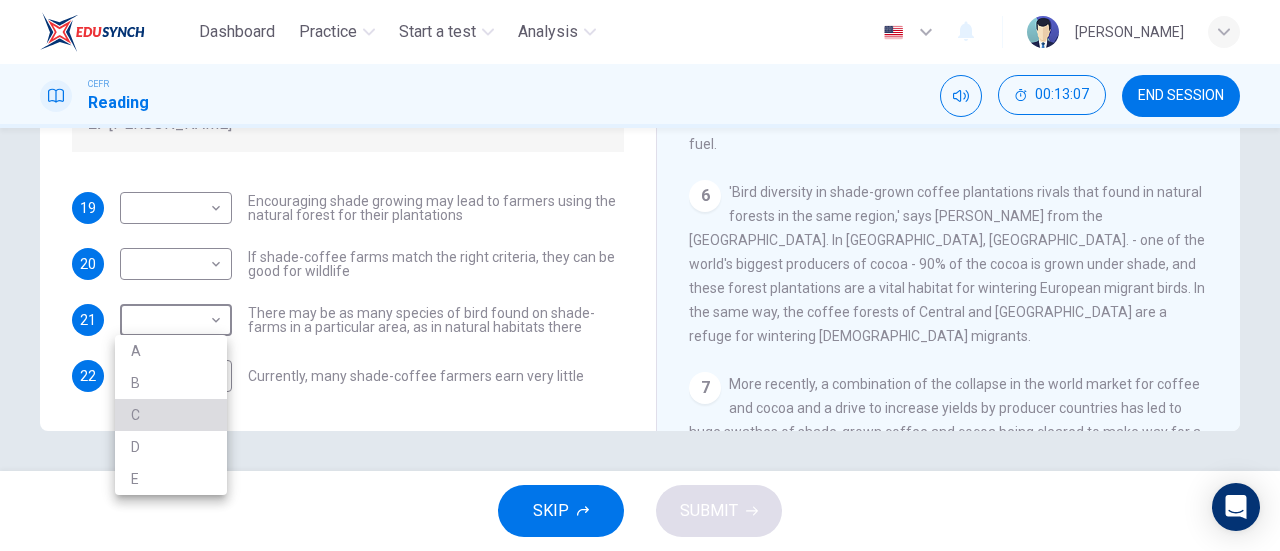 click on "C" at bounding box center [171, 415] 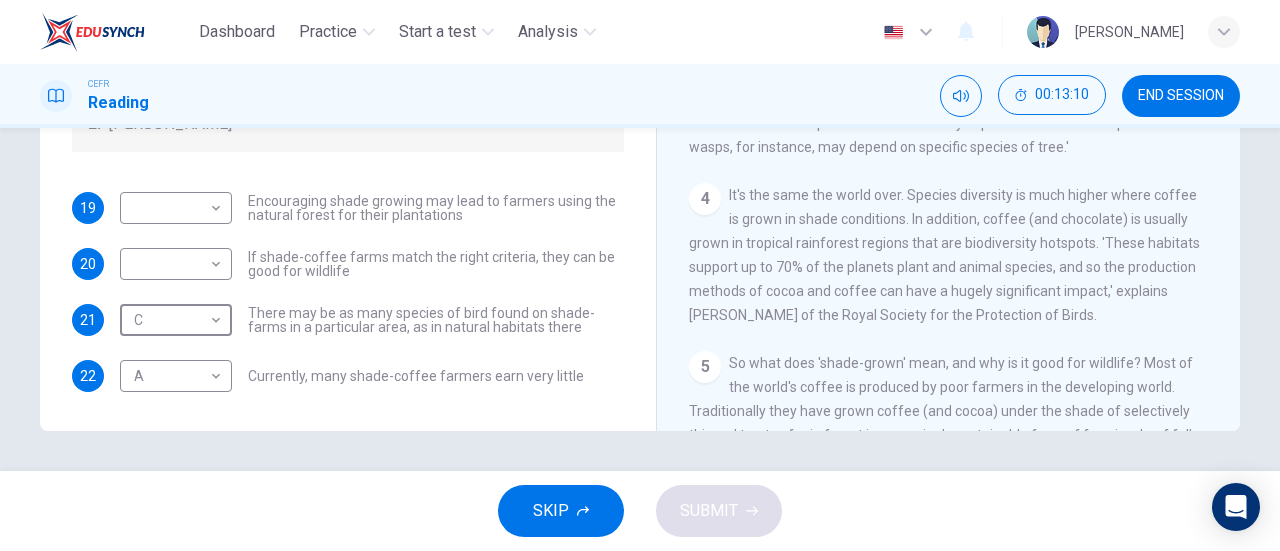 scroll, scrollTop: 513, scrollLeft: 0, axis: vertical 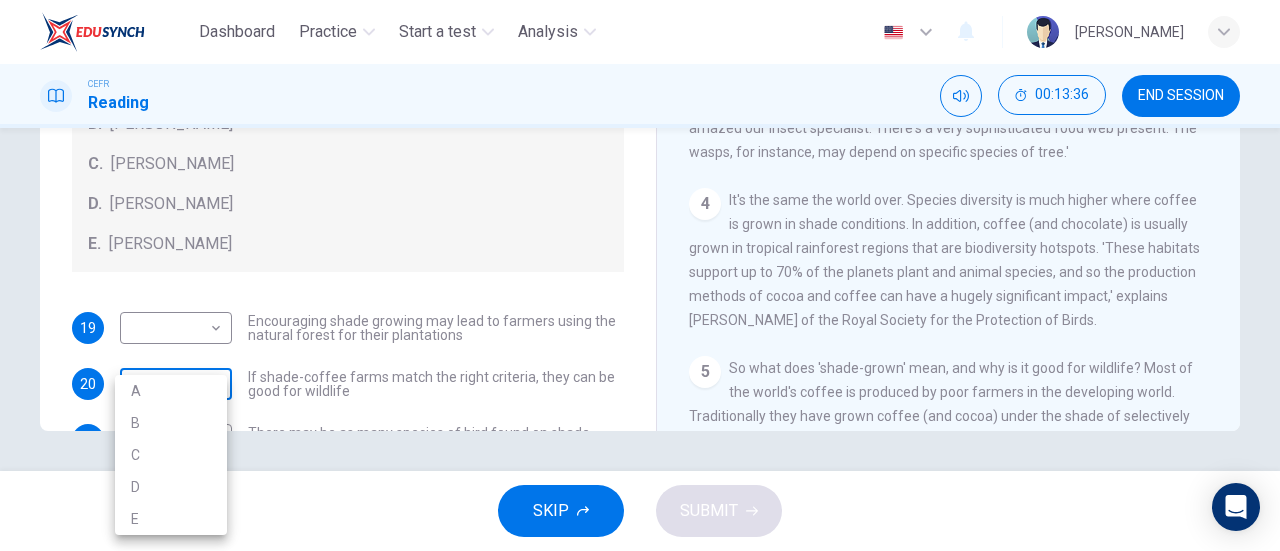 click on "Dashboard Practice Start a test Analysis English en ​ NUR IRDINA BINTI NOR AZHAR CEFR Reading 00:13:36 END SESSION Questions 19 - 22 Look at the following opinions and the list of people below.
Match each opinion to the person credited with it.
Write the correct letter  A-E  in the boxes below.
NB  You can write any letter  more than once . People A. Alex Munroe B. Paul Donald C. Robert Rice D. John Rappole E. Stacey Philpott 19 ​ ​ Encouraging shade growing may lead to farmers using the natural forest for their plantations 20 ​ ​ If shade-coffee farms match the right criteria, they can be good for wildlife 21 C C ​ There may be as many species of bird found on shade-farms in a particular area, as in natural habitats there 22 A A ​ Currently, many shade-coffee farmers earn very little Natural Coffee and Cocoa CLICK TO ZOOM Click to Zoom 1 What's the connection between your morning coffee, wintering North American birds and the cool shade of a tree? Actually, quite a lot, says Simon Birch. 2 3" at bounding box center (640, 275) 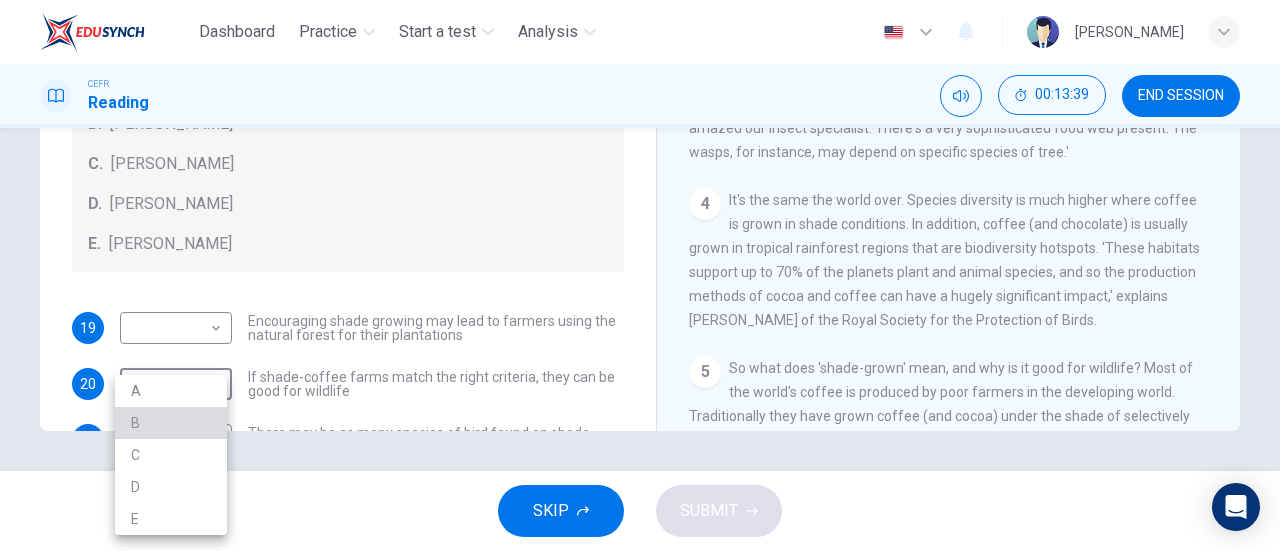 click on "B" at bounding box center (171, 423) 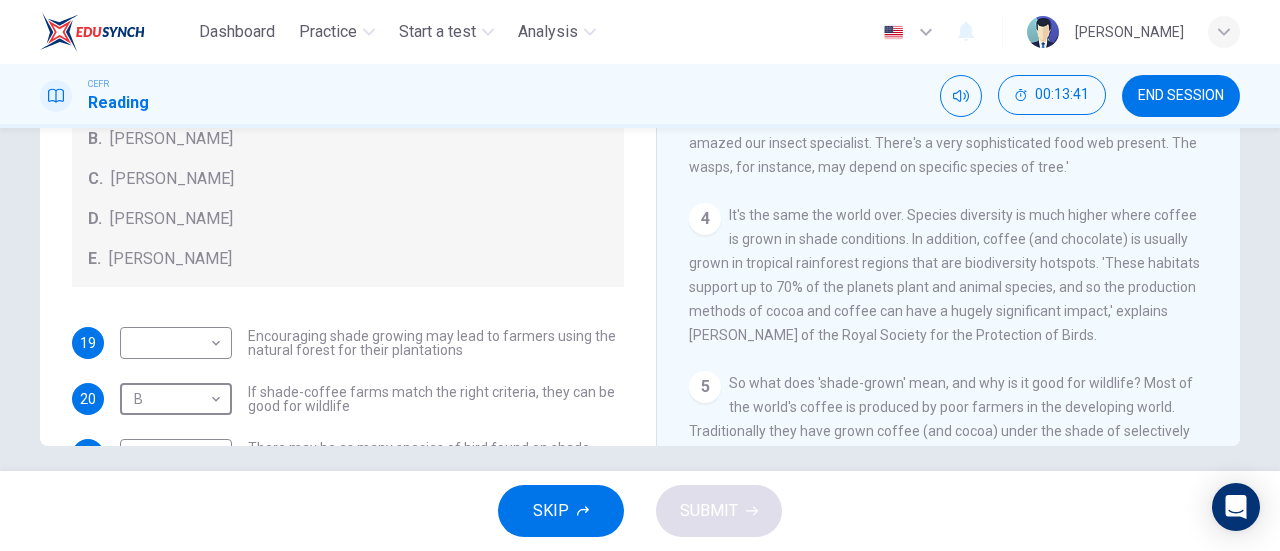 scroll, scrollTop: 432, scrollLeft: 0, axis: vertical 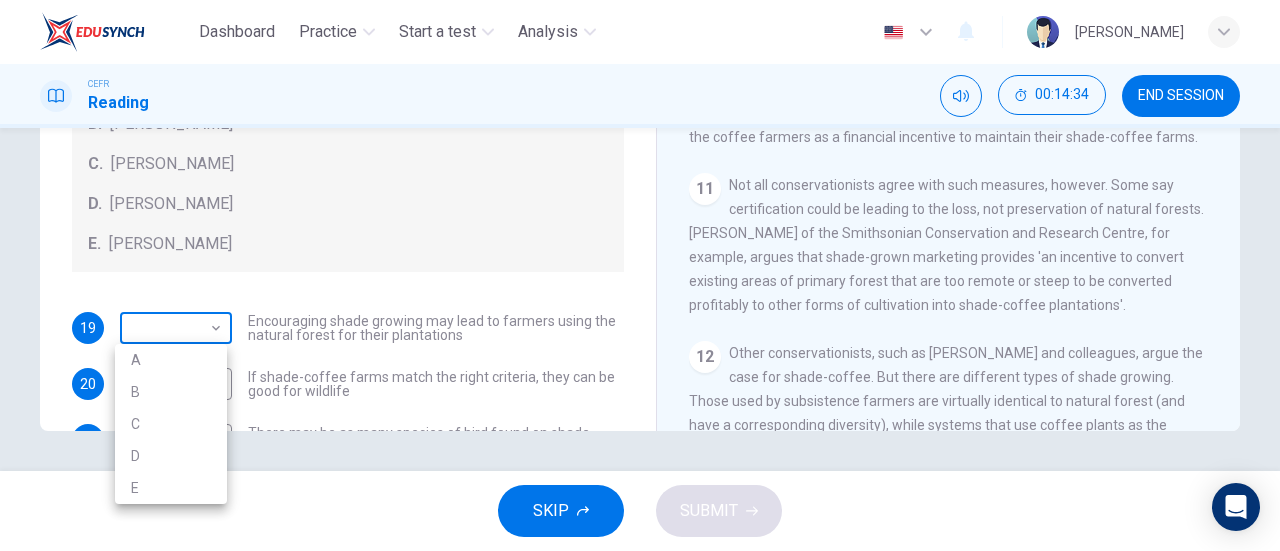 click on "Dashboard Practice Start a test Analysis English en ​ NUR IRDINA BINTI NOR AZHAR CEFR Reading 00:14:34 END SESSION Questions 19 - 22 Look at the following opinions and the list of people below.
Match each opinion to the person credited with it.
Write the correct letter  A-E  in the boxes below.
NB  You can write any letter  more than once . People A. Alex Munroe B. Paul Donald C. Robert Rice D. John Rappole E. Stacey Philpott 19 ​ ​ Encouraging shade growing may lead to farmers using the natural forest for their plantations 20 B B ​ If shade-coffee farms match the right criteria, they can be good for wildlife 21 C C ​ There may be as many species of bird found on shade-farms in a particular area, as in natural habitats there 22 A A ​ Currently, many shade-coffee farmers earn very little Natural Coffee and Cocoa CLICK TO ZOOM Click to Zoom 1 What's the connection between your morning coffee, wintering North American birds and the cool shade of a tree? Actually, quite a lot, says Simon Birch. 2 3" at bounding box center [640, 275] 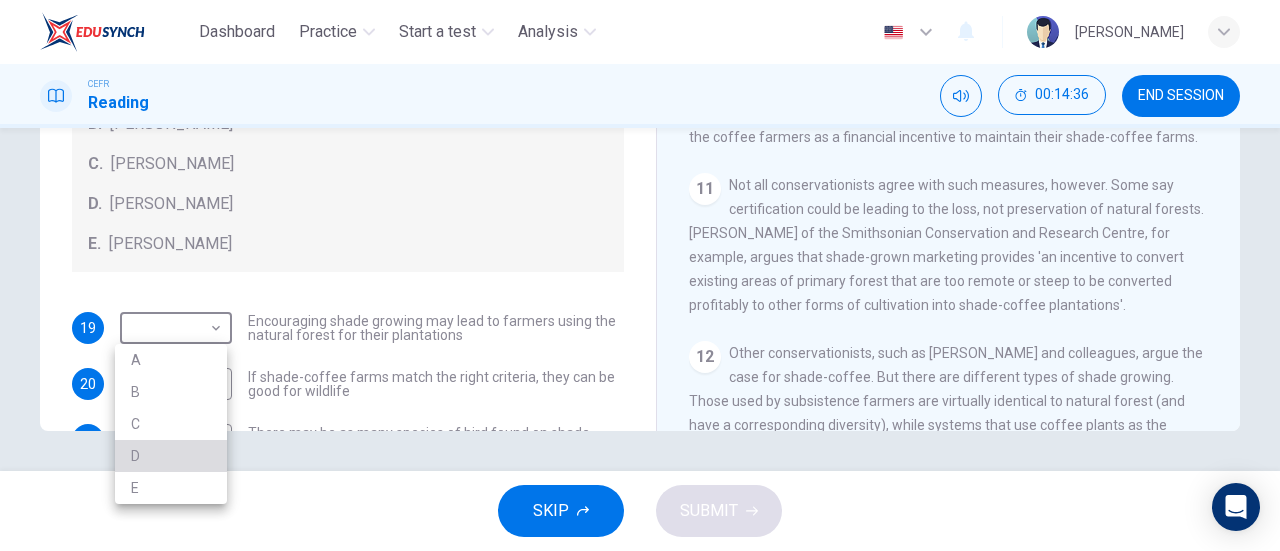 click on "D" at bounding box center (171, 456) 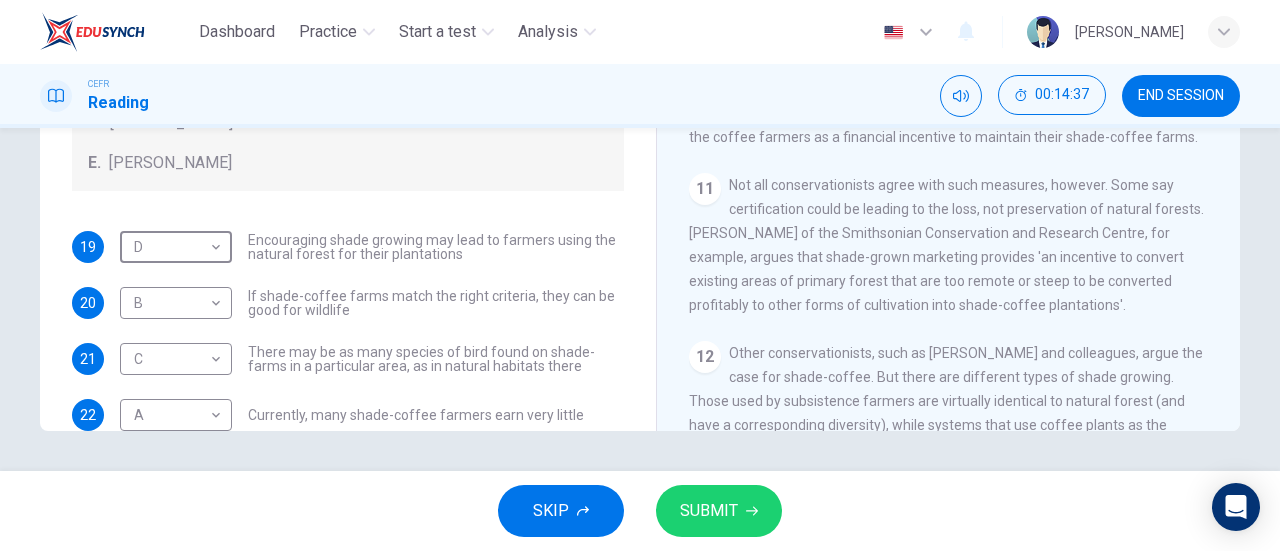scroll, scrollTop: 120, scrollLeft: 0, axis: vertical 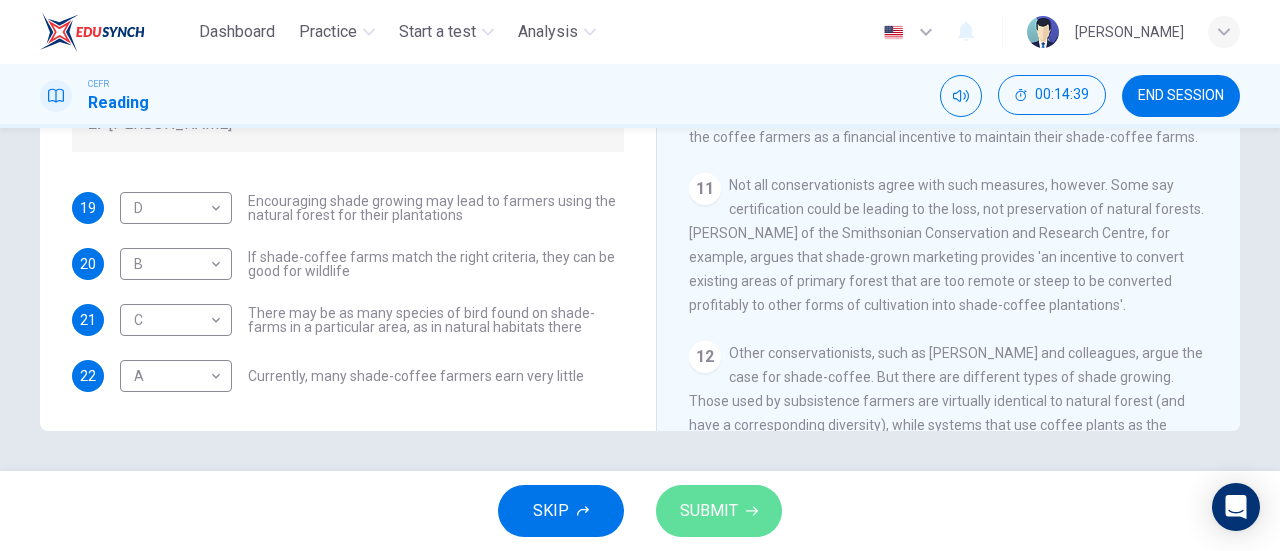 click on "SUBMIT" at bounding box center [709, 511] 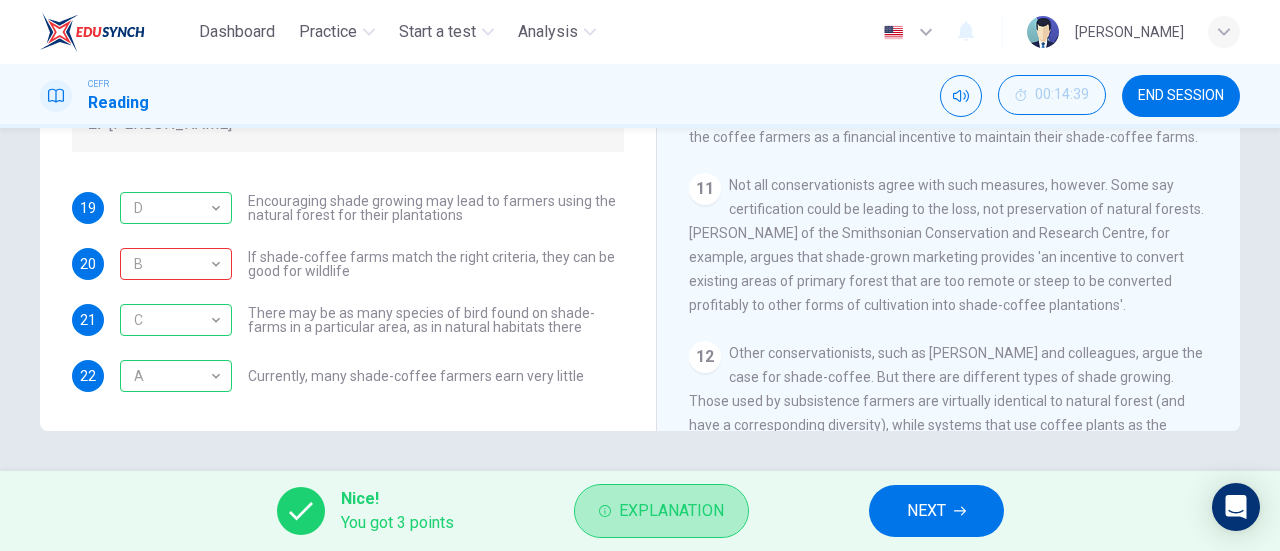 click on "Explanation" at bounding box center (671, 511) 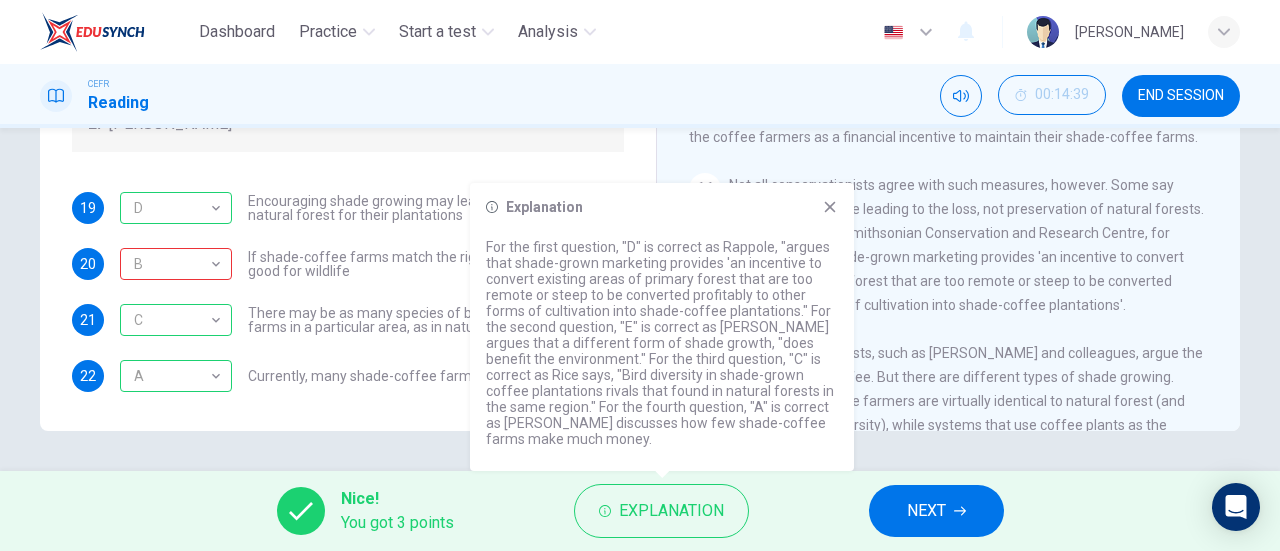 click on "Explanation For the first question, "D" is correct as Rappole, "argues that shade-grown marketing provides 'an incentive to convert existing areas of primary forest that are too remote or steep to be converted profitably to other forms of cultivation into shade-coffee plantations."
For the second question, "E" is correct as Philpot argues that a different form of shade growth, "does benefit the environment."
For the third question, "C" is correct as Rice says, "Bird diversity in shade-grown coffee plantations rivals that found in natural forests in the same region."
For the fourth question, "A" is correct as Munro discusses how few shade-coffee farms make much money." at bounding box center [662, 327] 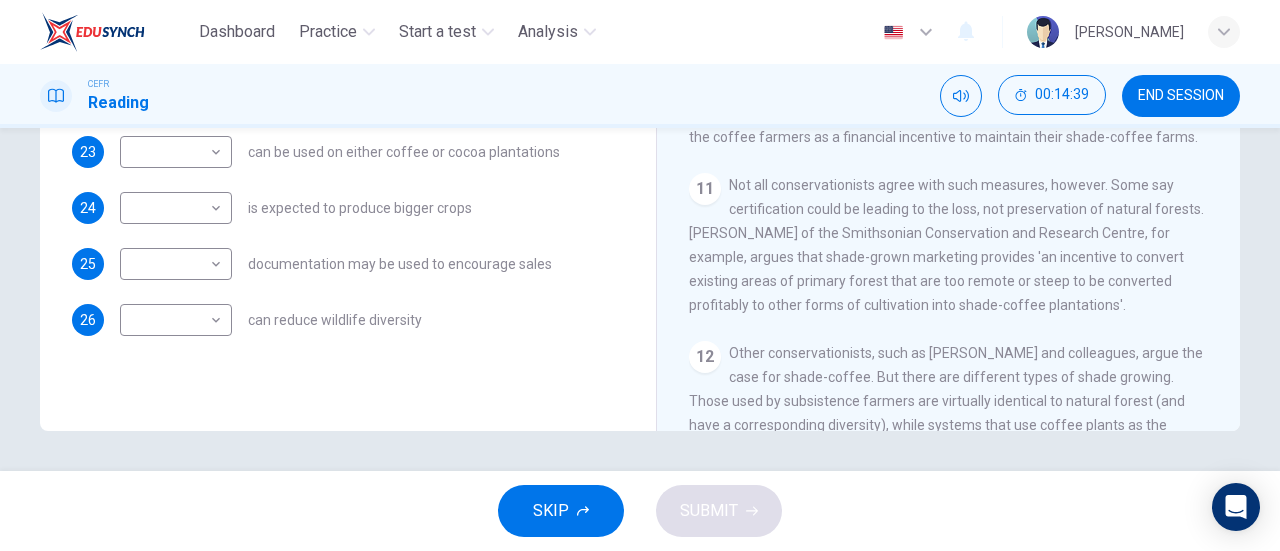 scroll, scrollTop: 0, scrollLeft: 0, axis: both 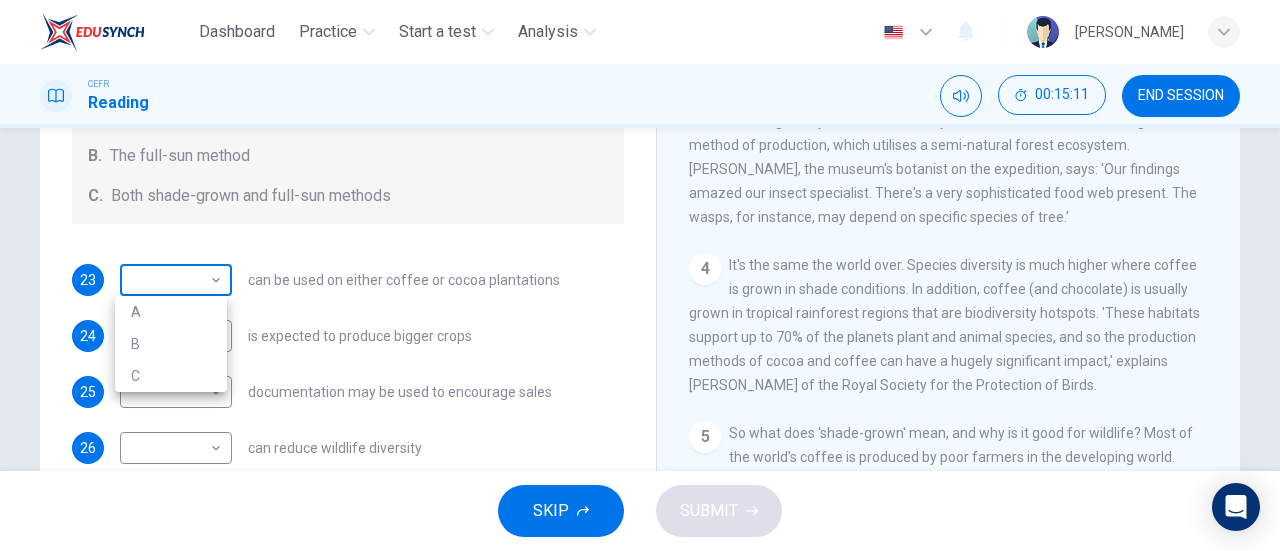 click on "Dashboard Practice Start a test Analysis English en ​ NUR IRDINA BINTI NOR AZHAR CEFR Reading 00:15:11 END SESSION Questions 23 - 26 Classify the features described below as applying to growing coffee.
Write the correct letter  A-C  in the boxes below. A. The shade-grown method B. The full-sun method C. Both shade-grown and full-sun methods 23 ​ ​ can be used on either coffee or cocoa plantations 24 ​ ​ is expected to produce bigger crops 25 ​ ​ documentation may be used to encourage sales 26 ​ ​ can reduce wildlife diversity Natural Coffee and Cocoa CLICK TO ZOOM Click to Zoom 1 What's the connection between your morning coffee, wintering North American birds and the cool shade of a tree? Actually, quite a lot, says Simon Birch. 2 3 4 5 6 7 8 9 10 11 12 SKIP SUBMIT EduSynch - Online Language Proficiency Testing
Dashboard Practice Start a test Analysis Notifications © Copyright  2025 A B C" at bounding box center (640, 275) 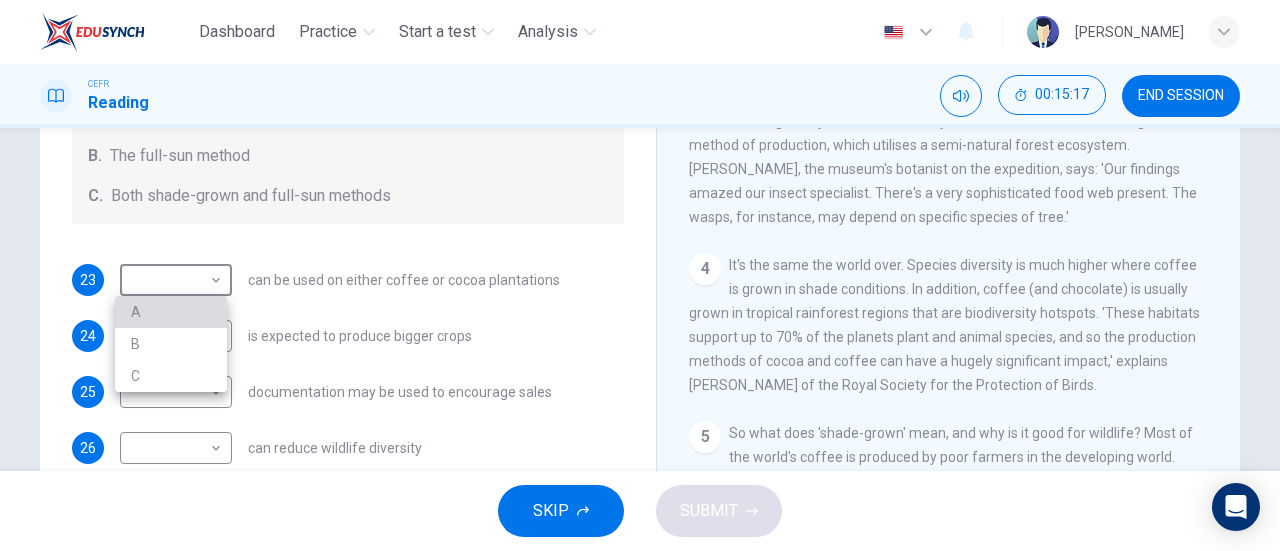 click on "A" at bounding box center [171, 312] 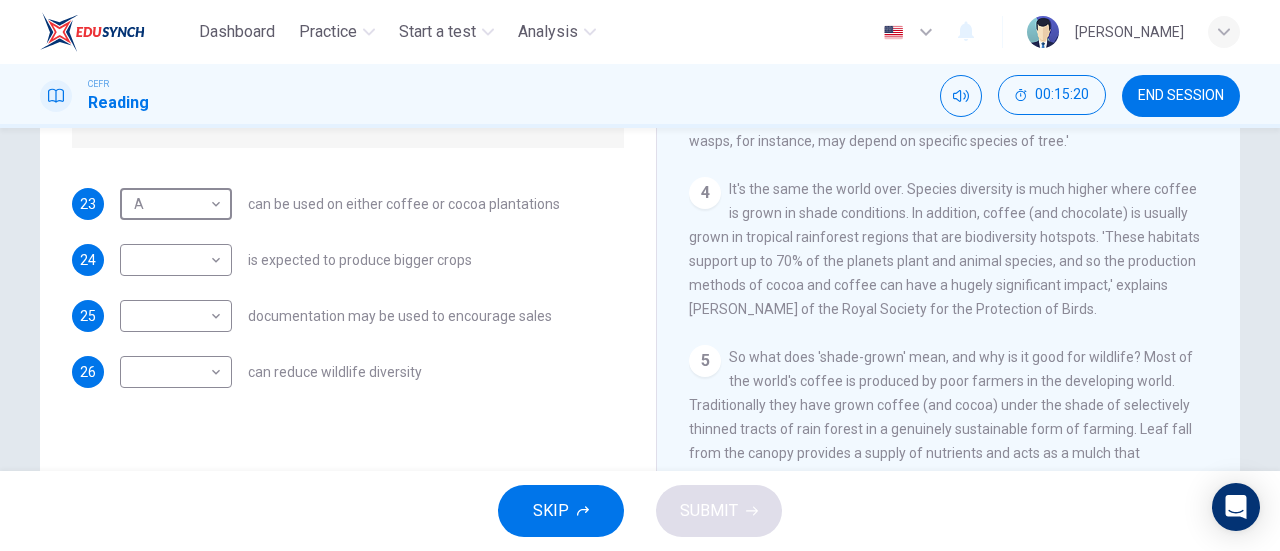 scroll, scrollTop: 366, scrollLeft: 0, axis: vertical 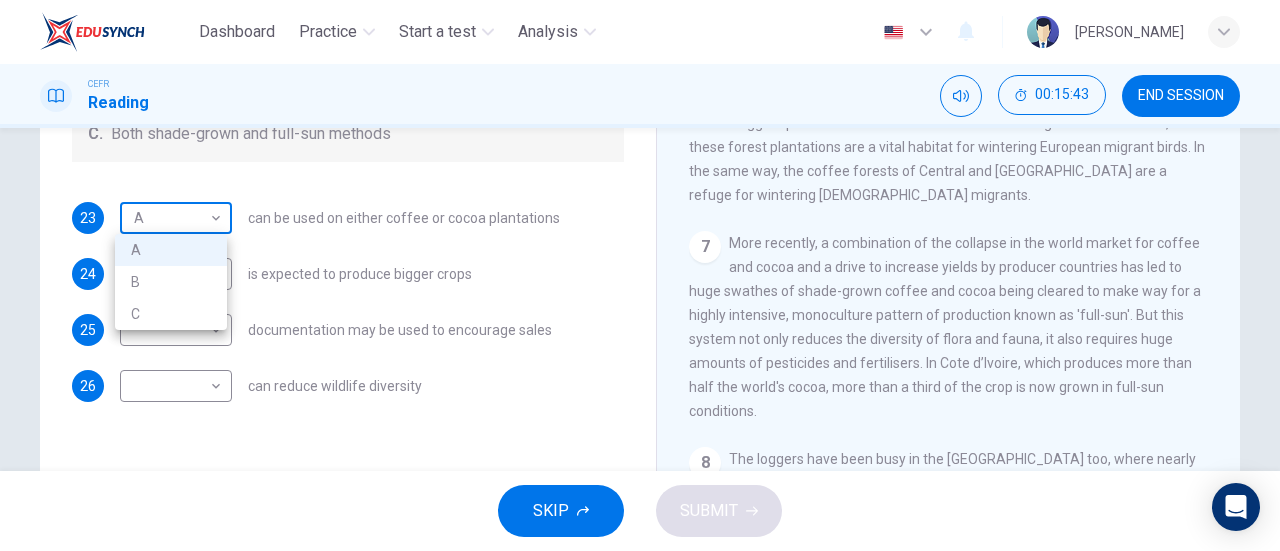 click on "Dashboard Practice Start a test Analysis English en ​ NUR IRDINA BINTI NOR AZHAR CEFR Reading 00:15:43 END SESSION Questions 23 - 26 Classify the features described below as applying to growing coffee.
Write the correct letter  A-C  in the boxes below. A. The shade-grown method B. The full-sun method C. Both shade-grown and full-sun methods 23 A A ​ can be used on either coffee or cocoa plantations 24 ​ ​ is expected to produce bigger crops 25 ​ ​ documentation may be used to encourage sales 26 ​ ​ can reduce wildlife diversity Natural Coffee and Cocoa CLICK TO ZOOM Click to Zoom 1 What's the connection between your morning coffee, wintering North American birds and the cool shade of a tree? Actually, quite a lot, says Simon Birch. 2 3 4 5 6 7 8 9 10 11 12 SKIP SUBMIT EduSynch - Online Language Proficiency Testing
Dashboard Practice Start a test Analysis Notifications © Copyright  2025 A B C" at bounding box center [640, 275] 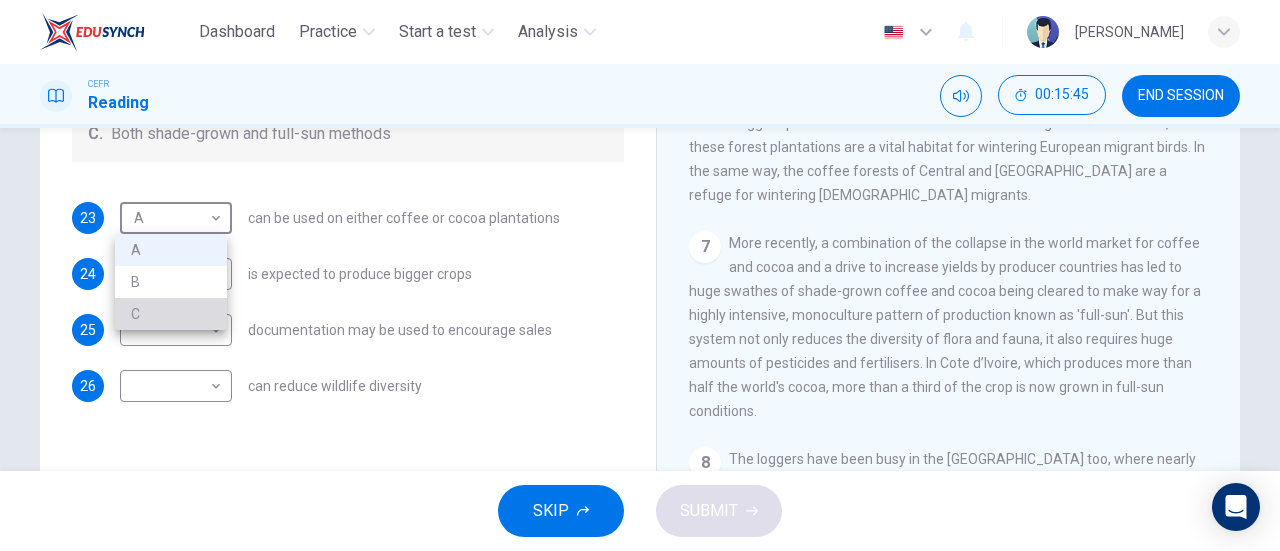 click on "C" at bounding box center [171, 314] 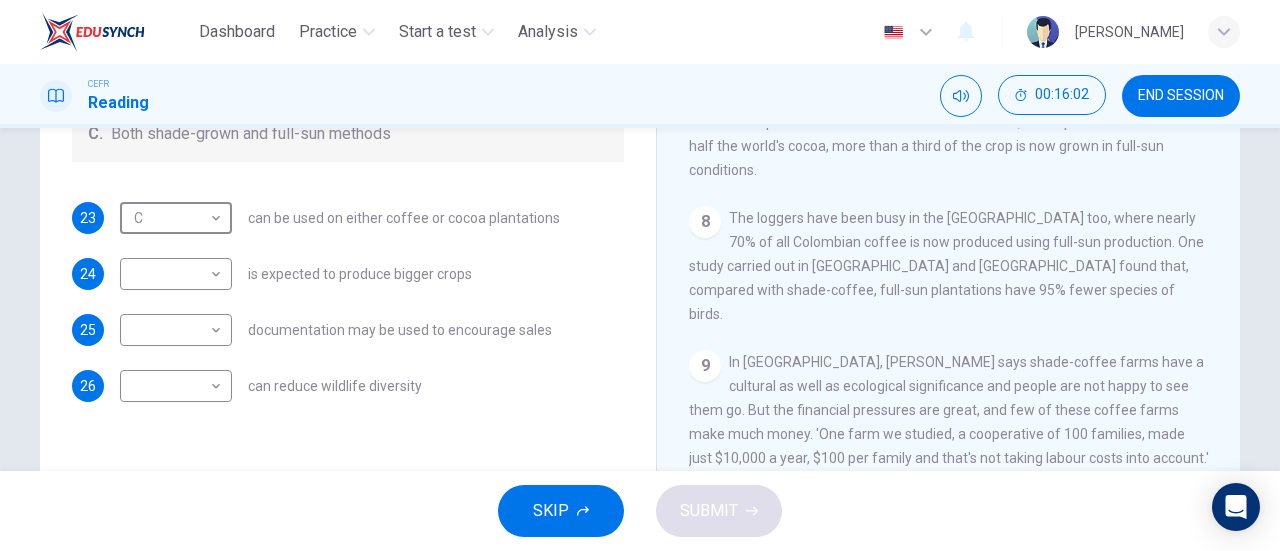 scroll, scrollTop: 1352, scrollLeft: 0, axis: vertical 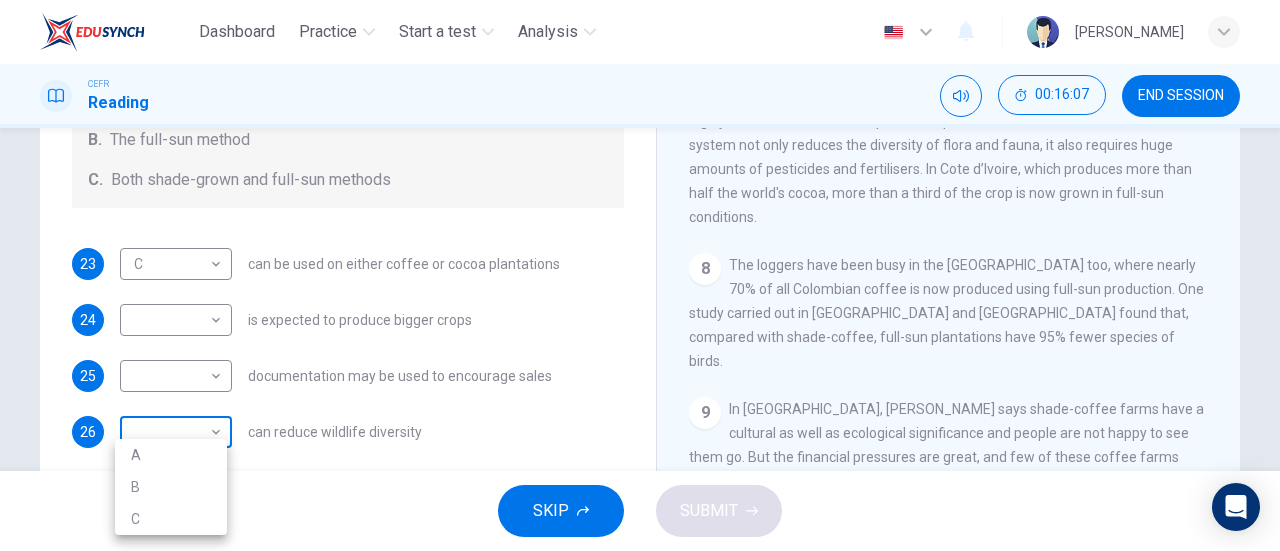 click on "Dashboard Practice Start a test Analysis English en ​ NUR IRDINA BINTI NOR AZHAR CEFR Reading 00:16:07 END SESSION Questions 23 - 26 Classify the features described below as applying to growing coffee.
Write the correct letter  A-C  in the boxes below. A. The shade-grown method B. The full-sun method C. Both shade-grown and full-sun methods 23 C C ​ can be used on either coffee or cocoa plantations 24 ​ ​ is expected to produce bigger crops 25 ​ ​ documentation may be used to encourage sales 26 ​ ​ can reduce wildlife diversity Natural Coffee and Cocoa CLICK TO ZOOM Click to Zoom 1 What's the connection between your morning coffee, wintering North American birds and the cool shade of a tree? Actually, quite a lot, says Simon Birch. 2 3 4 5 6 7 8 9 10 11 12 SKIP SUBMIT EduSynch - Online Language Proficiency Testing
Dashboard Practice Start a test Analysis Notifications © Copyright  2025 A B C" at bounding box center [640, 275] 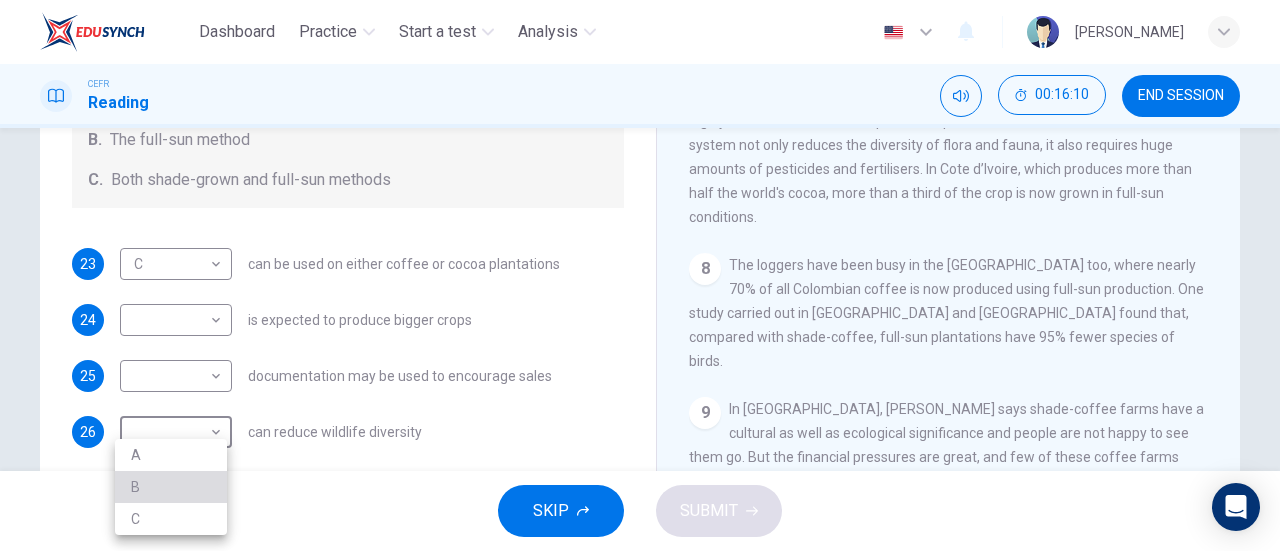 click on "B" at bounding box center (171, 487) 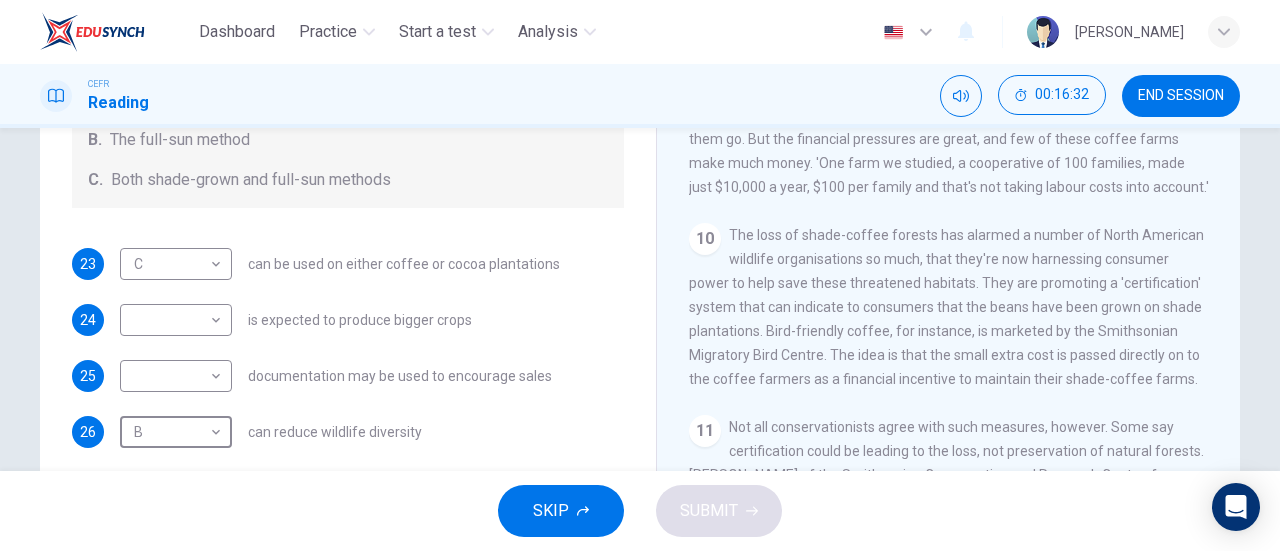 scroll, scrollTop: 1672, scrollLeft: 0, axis: vertical 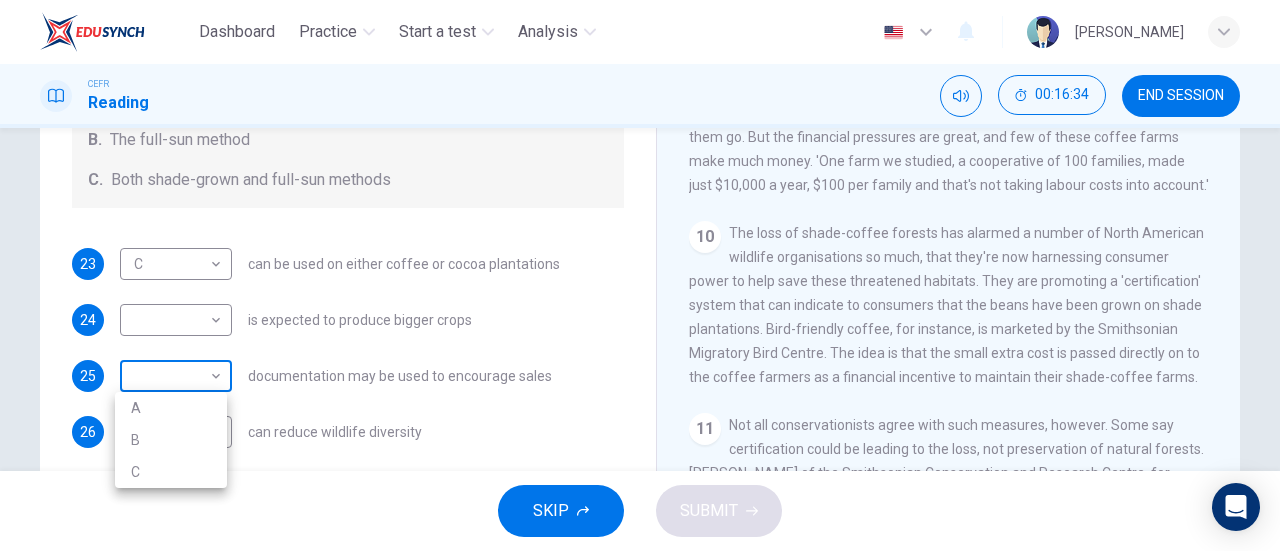 click on "Dashboard Practice Start a test Analysis English en ​ NUR IRDINA BINTI NOR AZHAR CEFR Reading 00:16:34 END SESSION Questions 23 - 26 Classify the features described below as applying to growing coffee.
Write the correct letter  A-C  in the boxes below. A. The shade-grown method B. The full-sun method C. Both shade-grown and full-sun methods 23 C C ​ can be used on either coffee or cocoa plantations 24 ​ ​ is expected to produce bigger crops 25 ​ ​ documentation may be used to encourage sales 26 B B ​ can reduce wildlife diversity Natural Coffee and Cocoa CLICK TO ZOOM Click to Zoom 1 What's the connection between your morning coffee, wintering North American birds and the cool shade of a tree? Actually, quite a lot, says Simon Birch. 2 3 4 5 6 7 8 9 10 11 12 SKIP SUBMIT EduSynch - Online Language Proficiency Testing
Dashboard Practice Start a test Analysis Notifications © Copyright  2025 A B C" at bounding box center [640, 275] 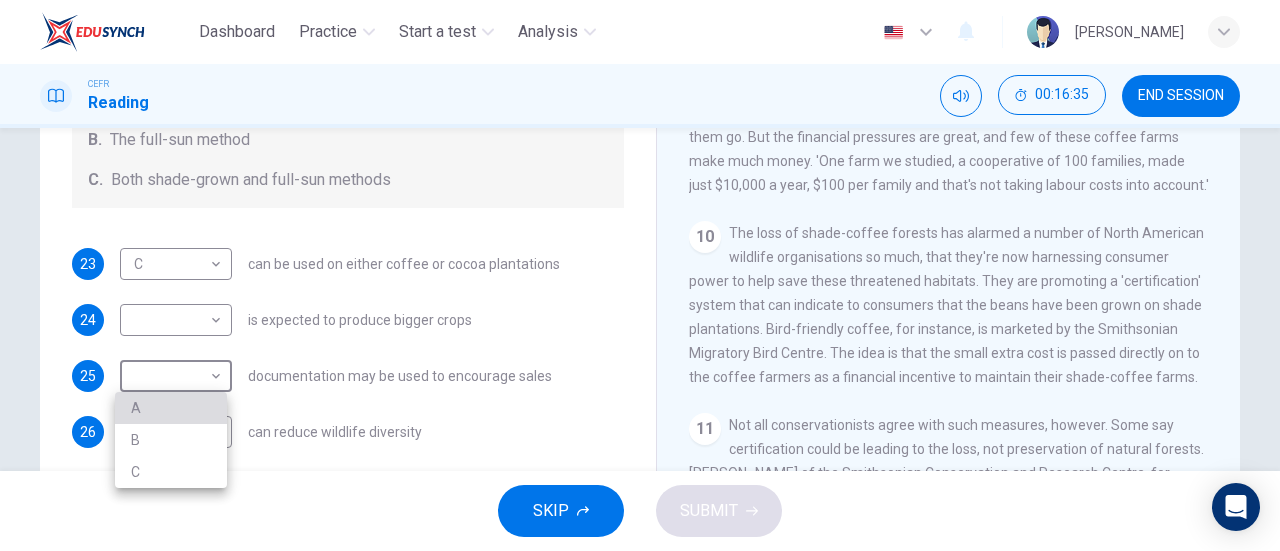 click on "A" at bounding box center (171, 408) 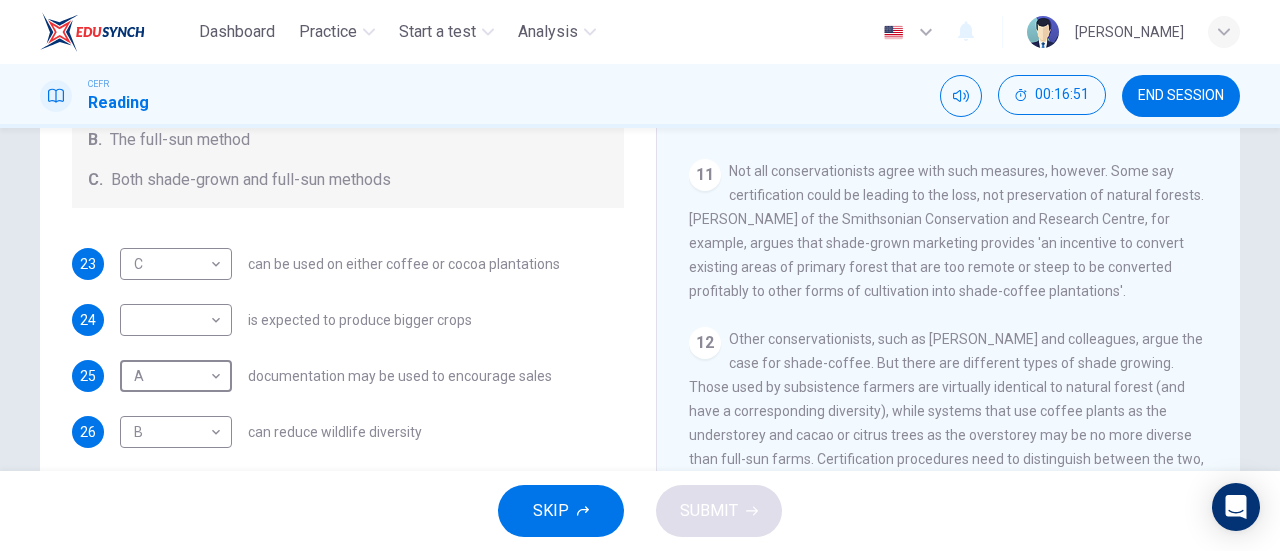 scroll, scrollTop: 1952, scrollLeft: 0, axis: vertical 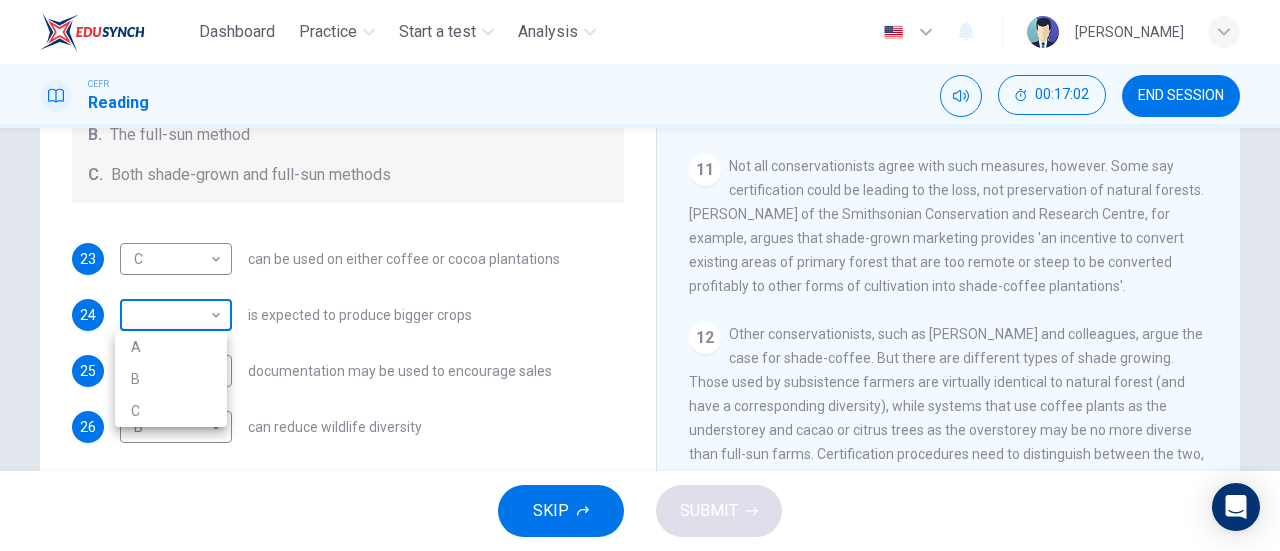 click on "Dashboard Practice Start a test Analysis English en ​ NUR IRDINA BINTI NOR AZHAR CEFR Reading 00:17:02 END SESSION Questions 23 - 26 Classify the features described below as applying to growing coffee.
Write the correct letter  A-C  in the boxes below. A. The shade-grown method B. The full-sun method C. Both shade-grown and full-sun methods 23 C C ​ can be used on either coffee or cocoa plantations 24 ​ ​ is expected to produce bigger crops 25 A A ​ documentation may be used to encourage sales 26 B B ​ can reduce wildlife diversity Natural Coffee and Cocoa CLICK TO ZOOM Click to Zoom 1 What's the connection between your morning coffee, wintering North American birds and the cool shade of a tree? Actually, quite a lot, says Simon Birch. 2 3 4 5 6 7 8 9 10 11 12 SKIP SUBMIT EduSynch - Online Language Proficiency Testing
Dashboard Practice Start a test Analysis Notifications © Copyright  2025 A B C" at bounding box center (640, 275) 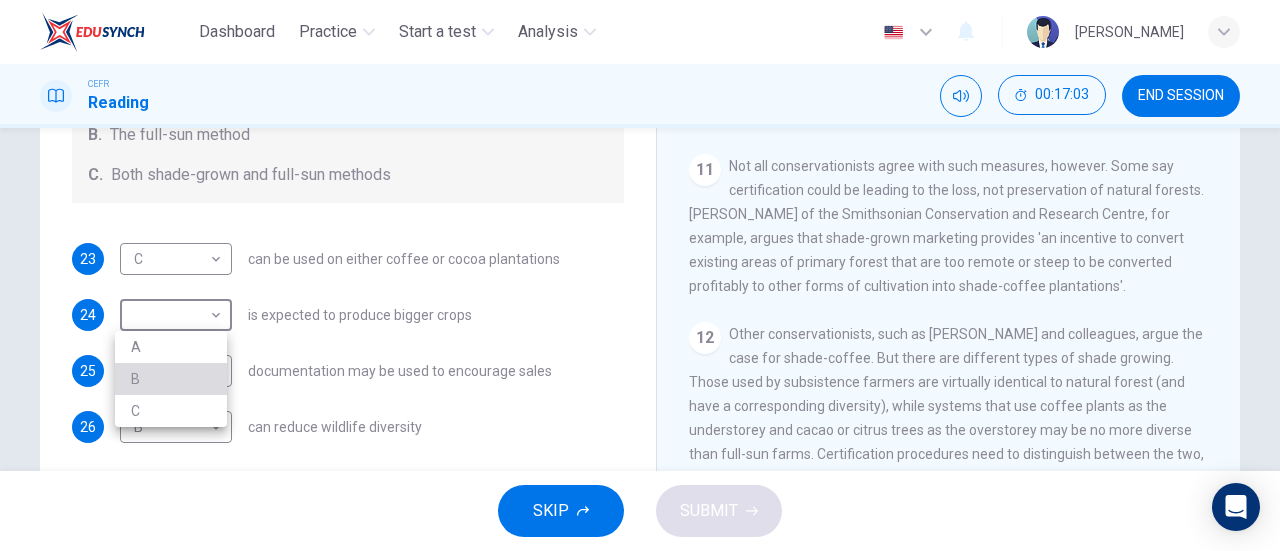 click on "B" at bounding box center [171, 379] 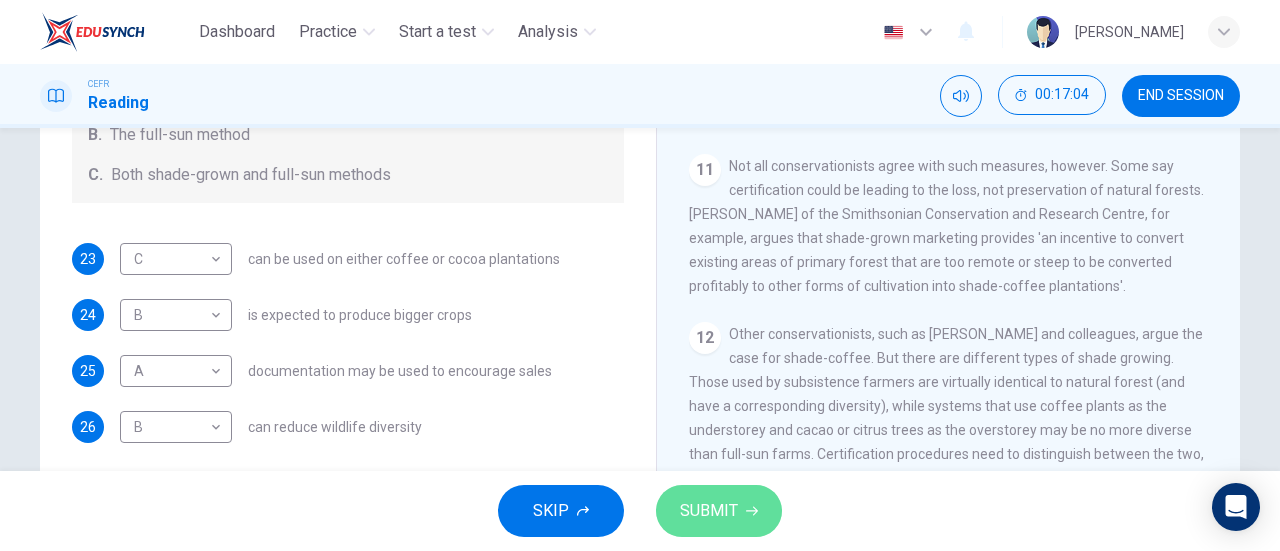 click on "SUBMIT" at bounding box center [709, 511] 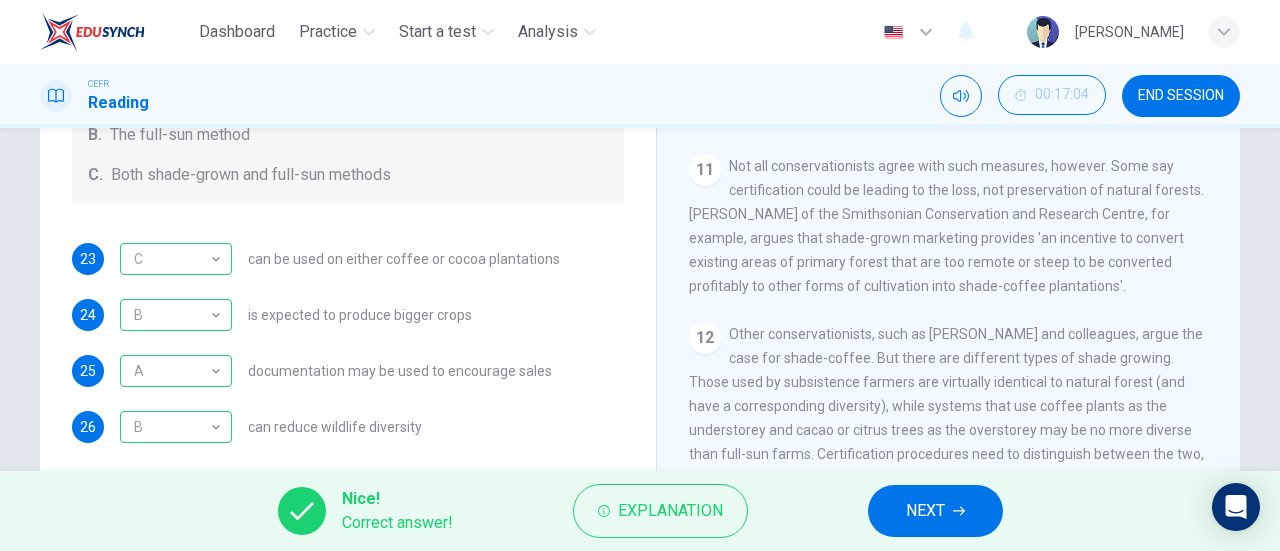 click 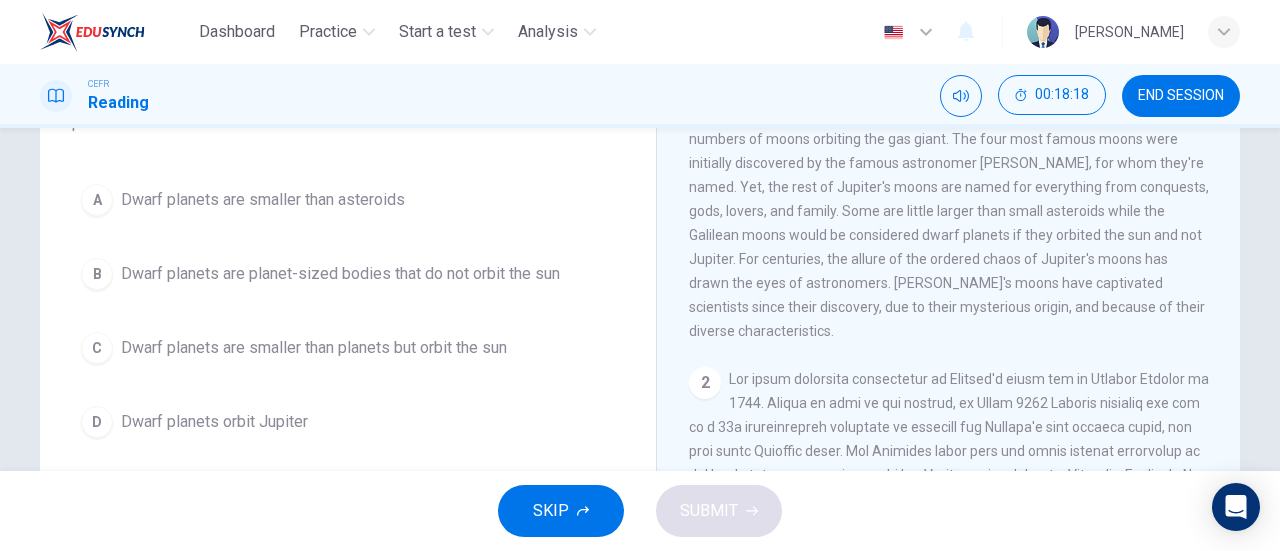 scroll, scrollTop: 176, scrollLeft: 0, axis: vertical 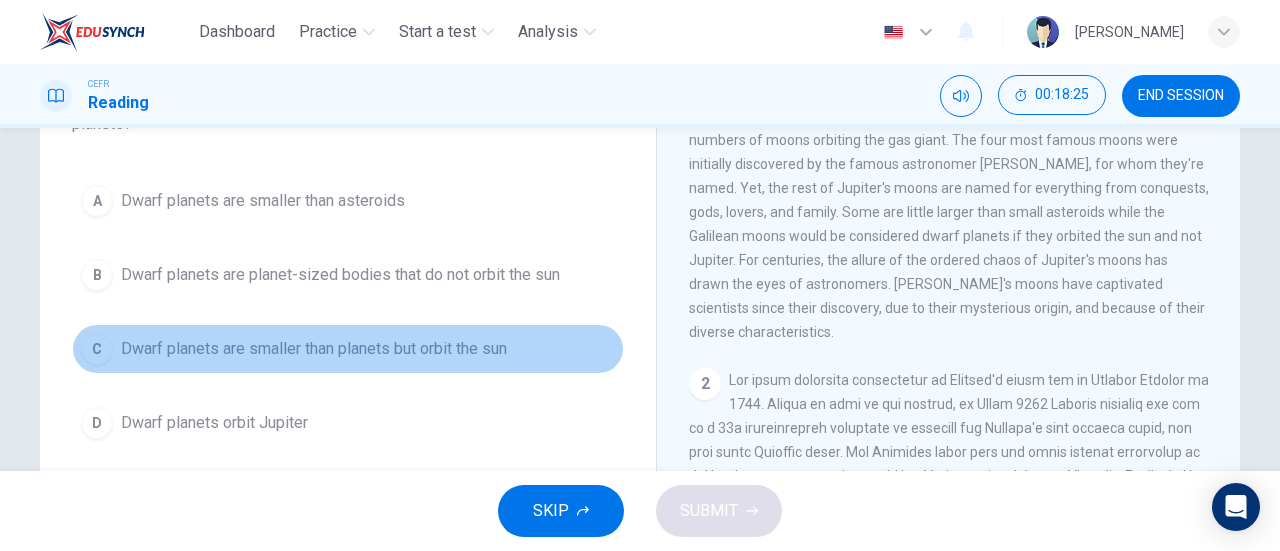 click on "C" at bounding box center (97, 349) 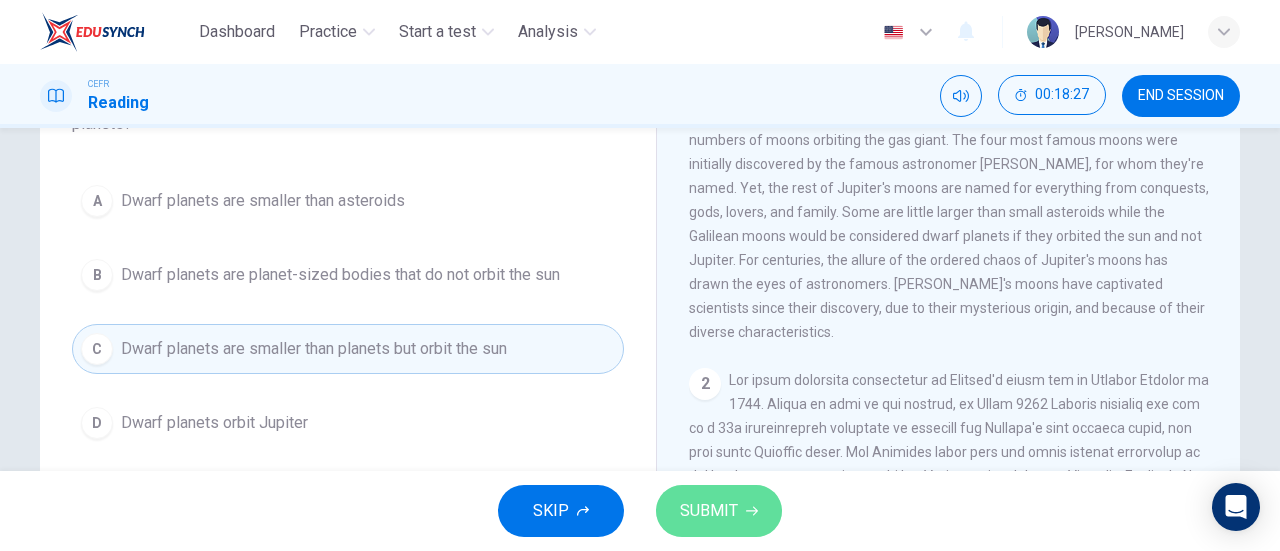 click 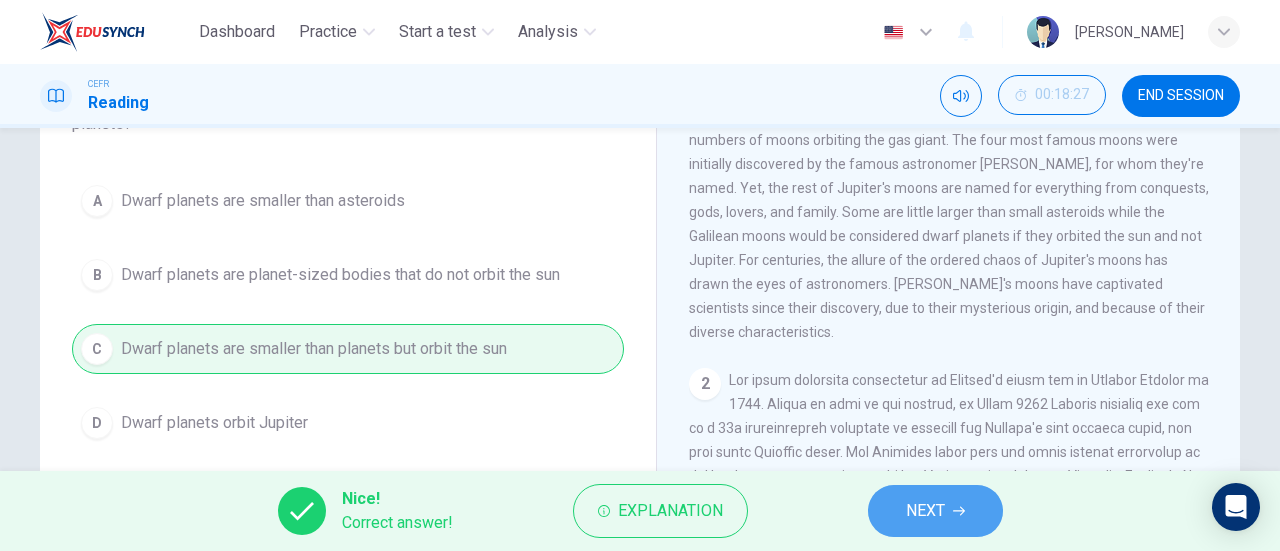 click on "NEXT" at bounding box center (935, 511) 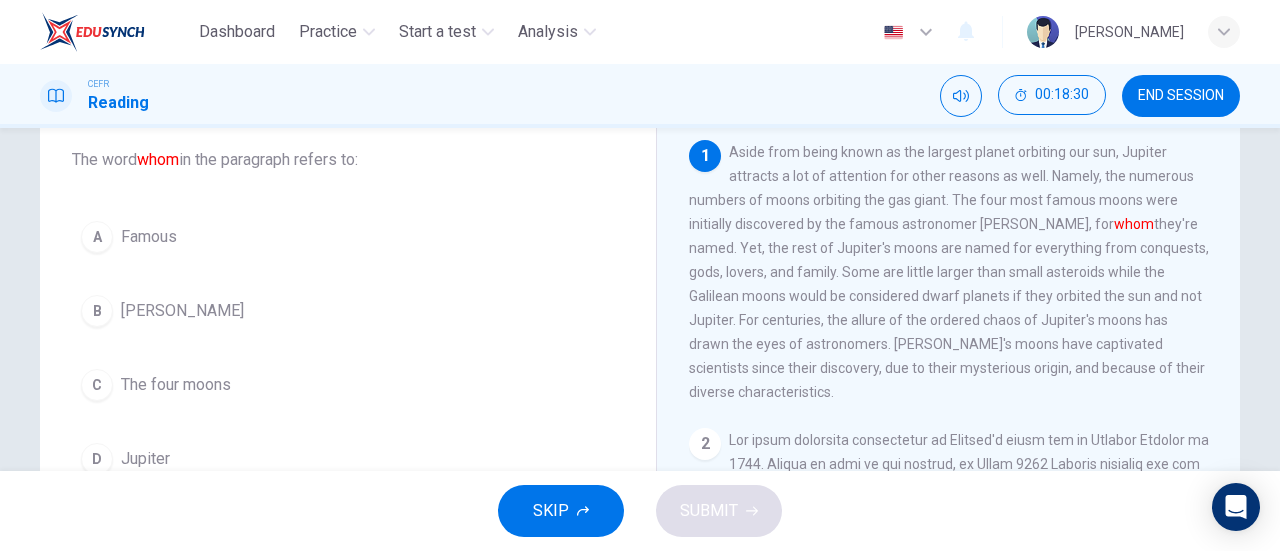 scroll, scrollTop: 115, scrollLeft: 0, axis: vertical 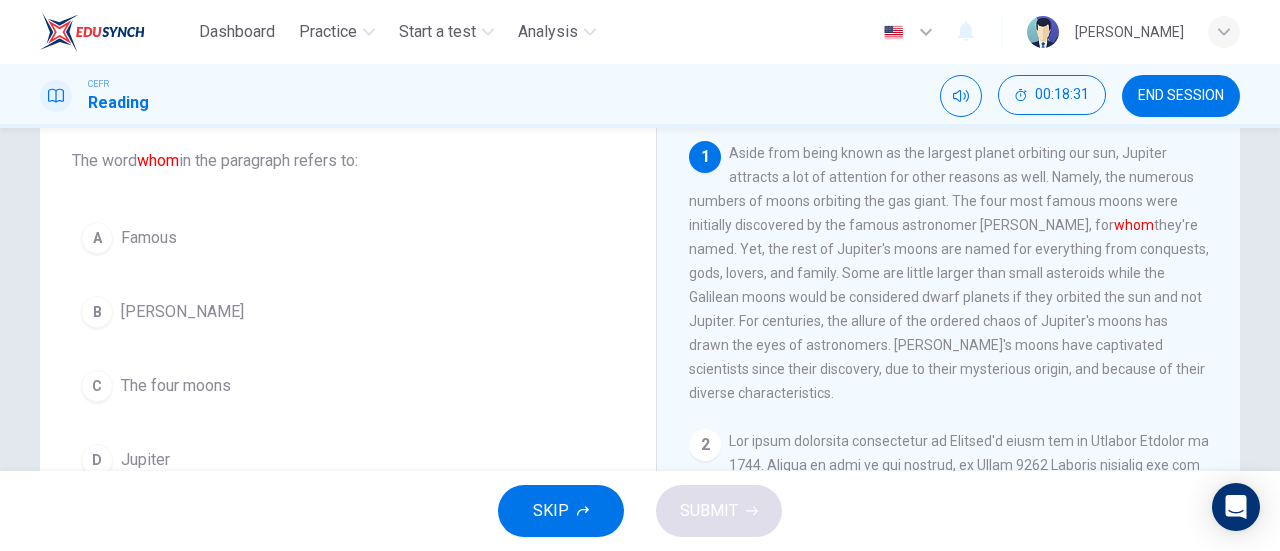 click on "A Famous B Galileo Galilei C The four moons D Jupiter" at bounding box center (348, 349) 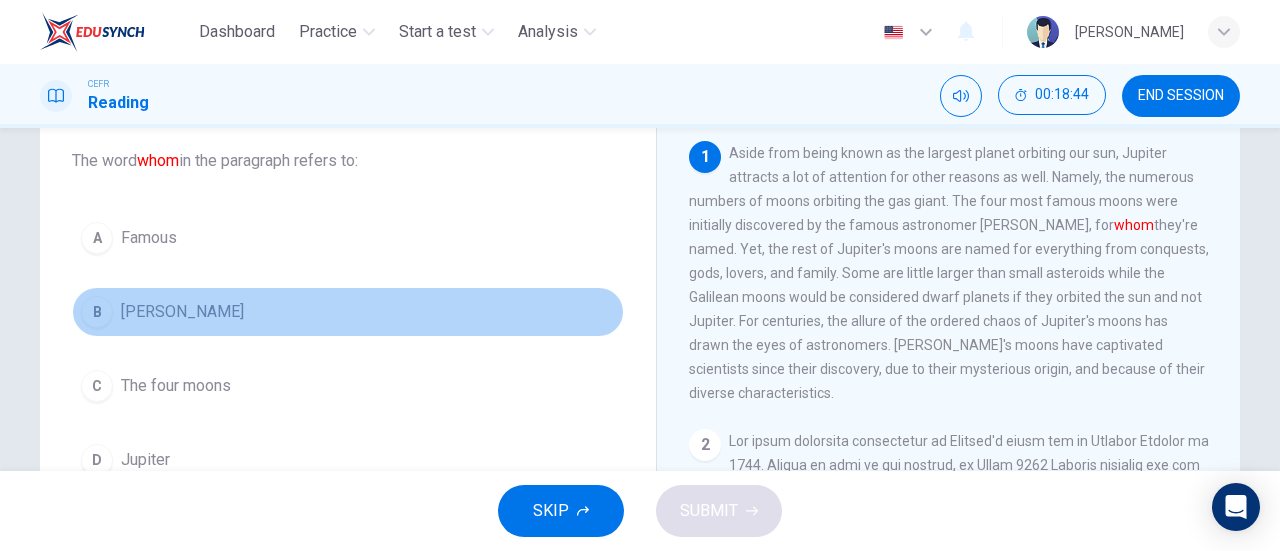 click on "B" at bounding box center [97, 312] 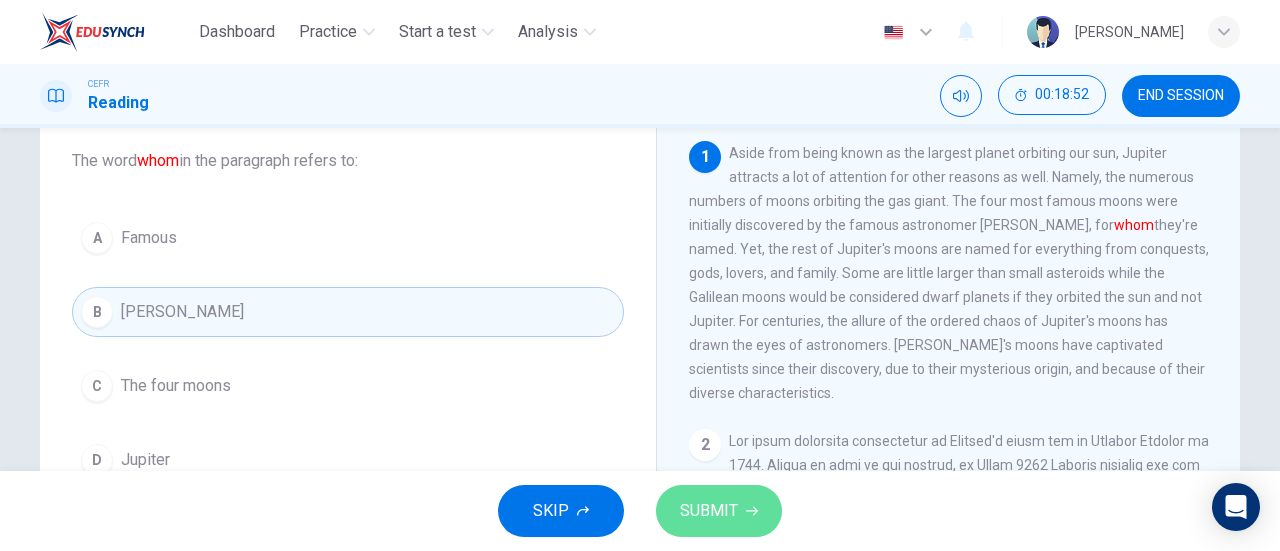 click on "SUBMIT" at bounding box center (709, 511) 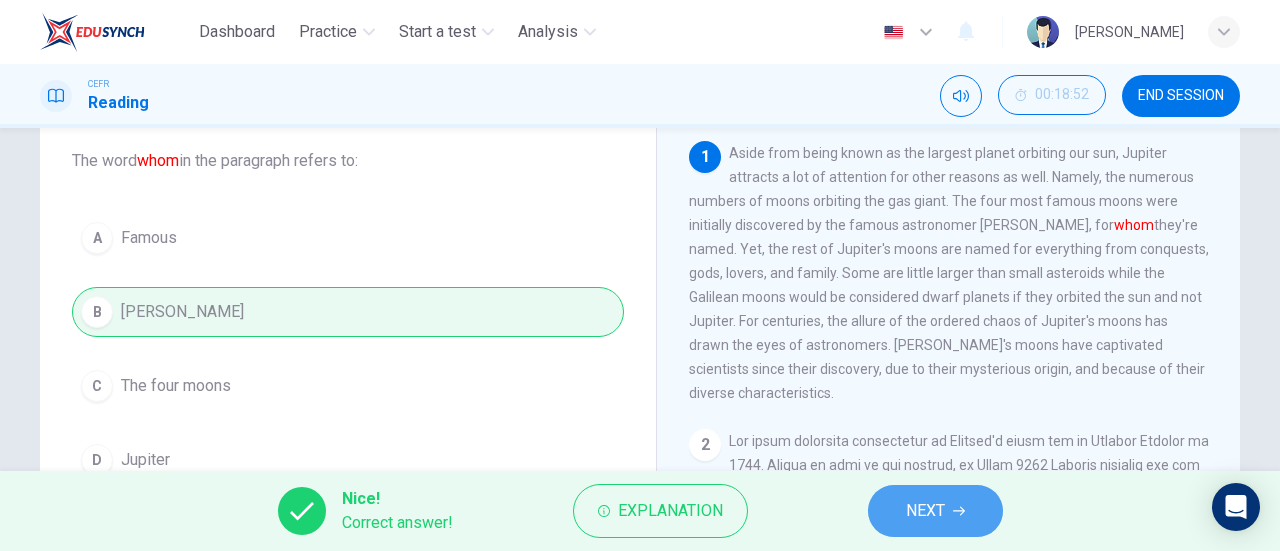 click on "NEXT" at bounding box center (935, 511) 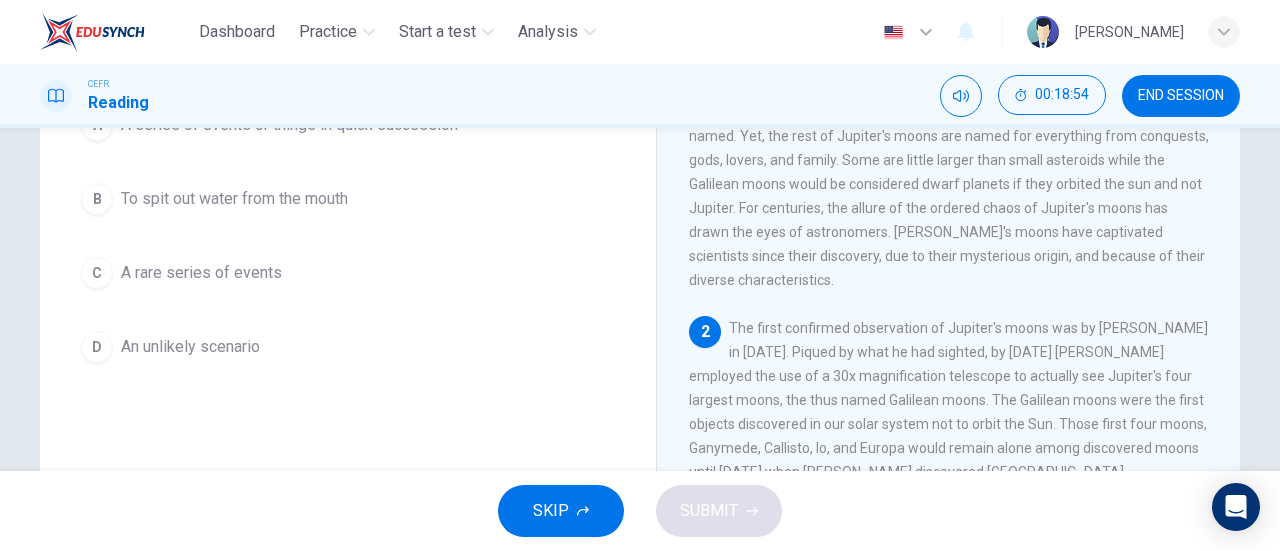 scroll, scrollTop: 227, scrollLeft: 0, axis: vertical 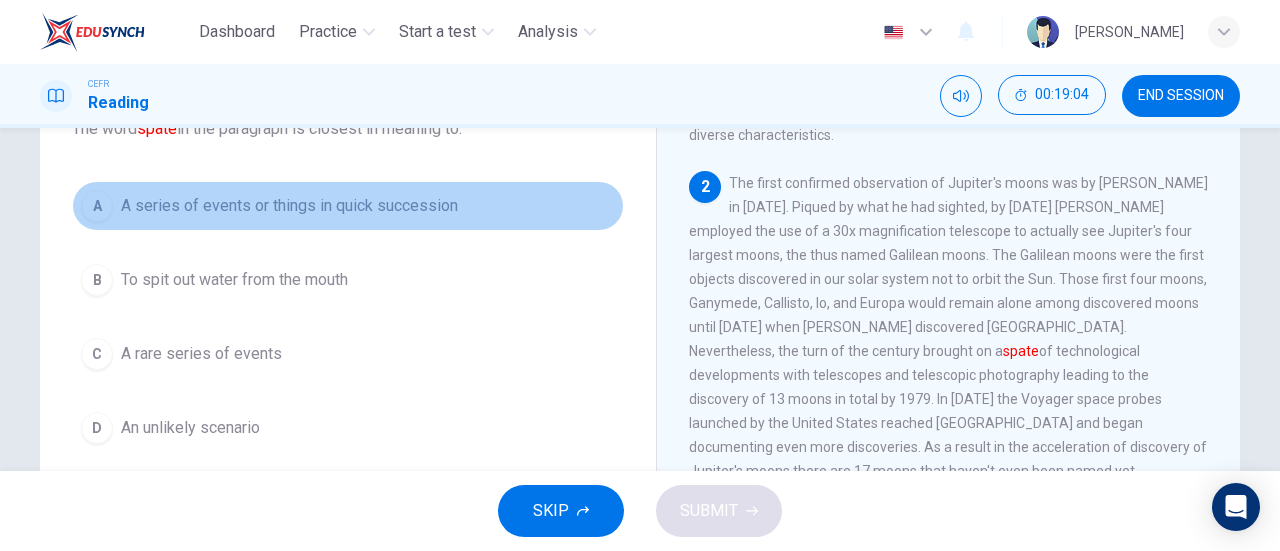 click on "A" at bounding box center (97, 206) 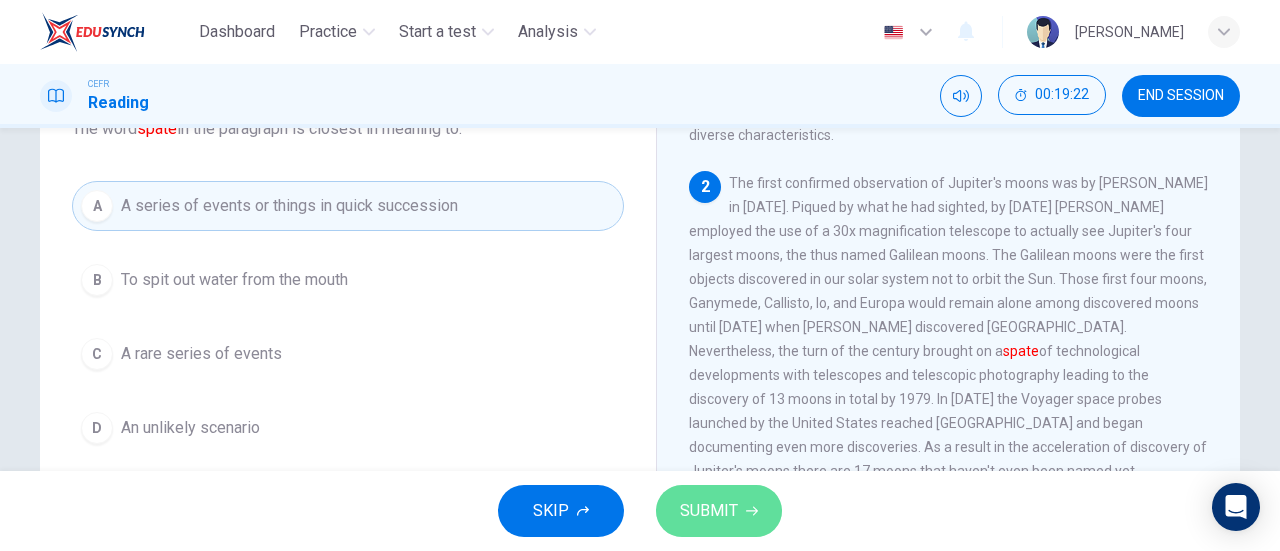 click on "SUBMIT" at bounding box center (719, 511) 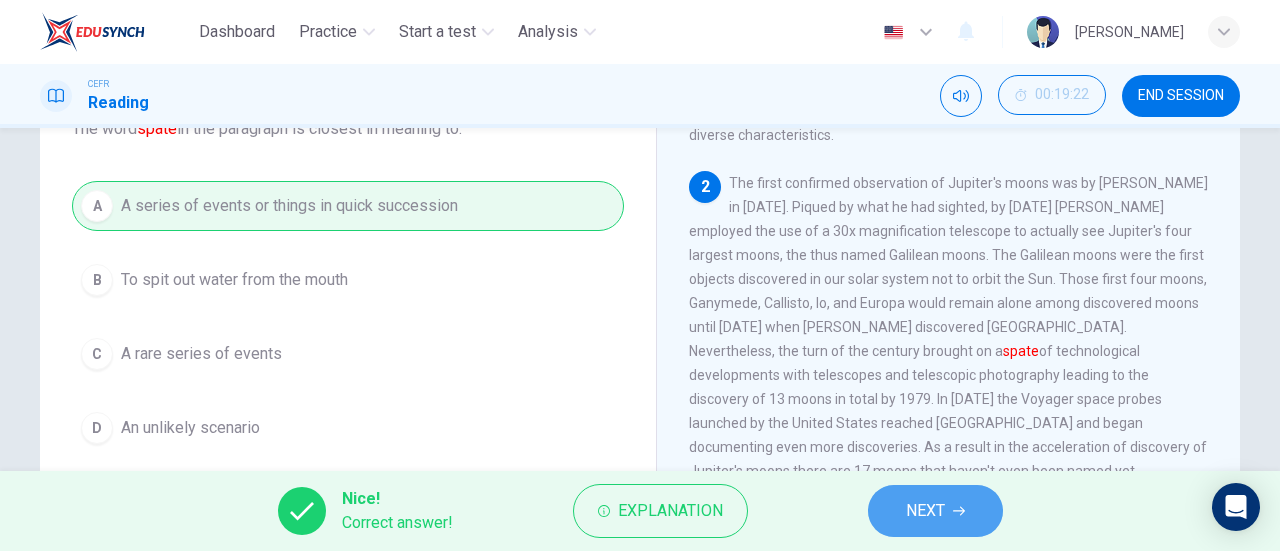 click on "NEXT" at bounding box center [925, 511] 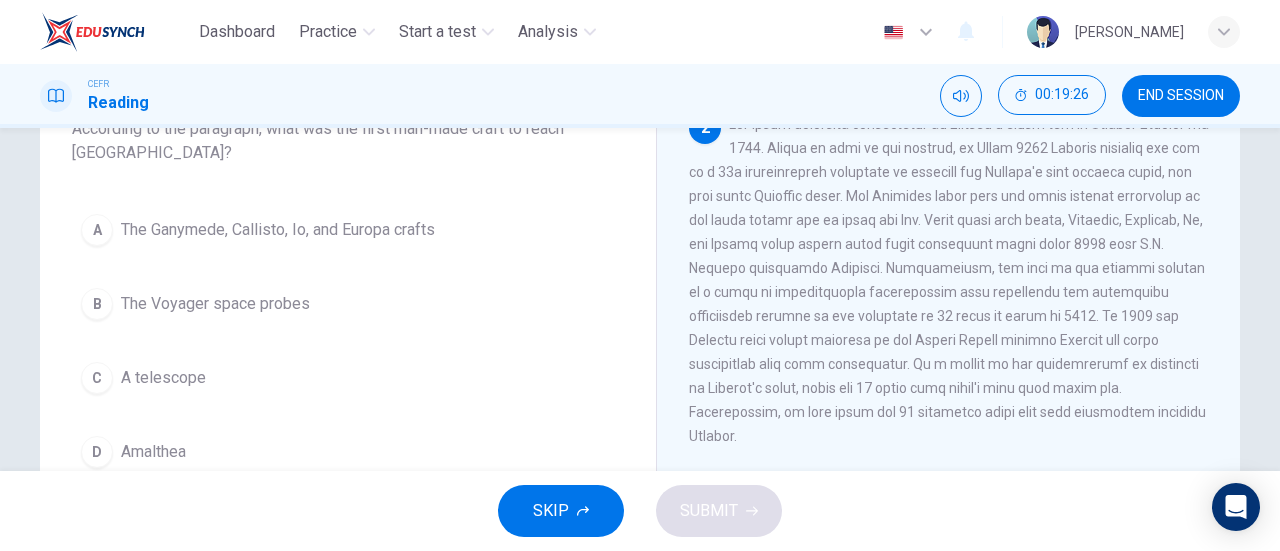 scroll, scrollTop: 283, scrollLeft: 0, axis: vertical 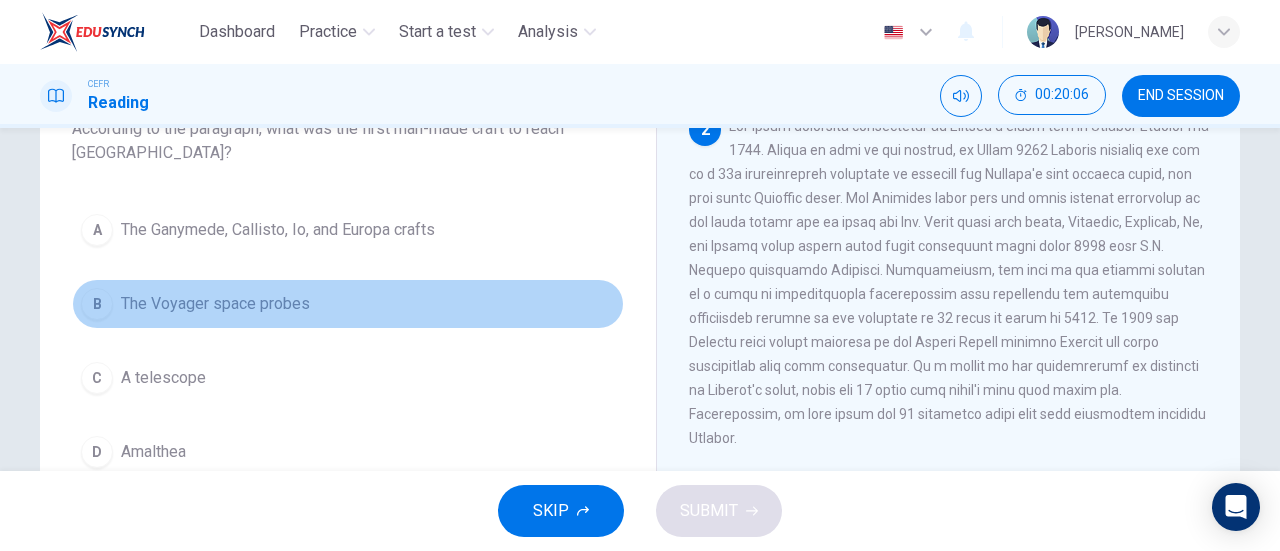 click on "The Voyager space probes" at bounding box center (215, 304) 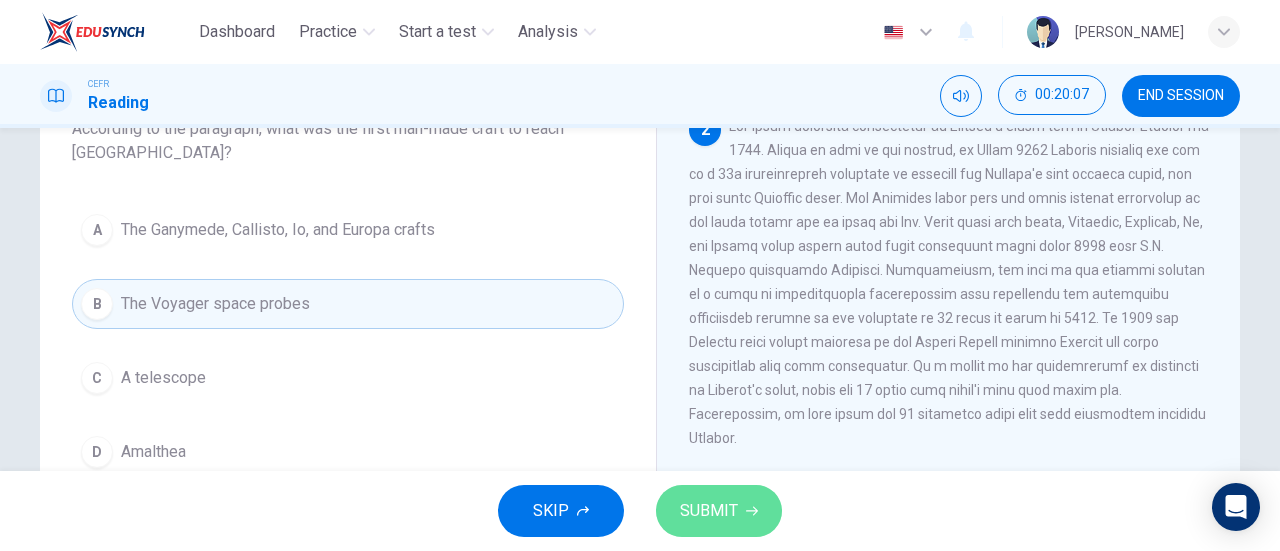 click on "SUBMIT" at bounding box center [709, 511] 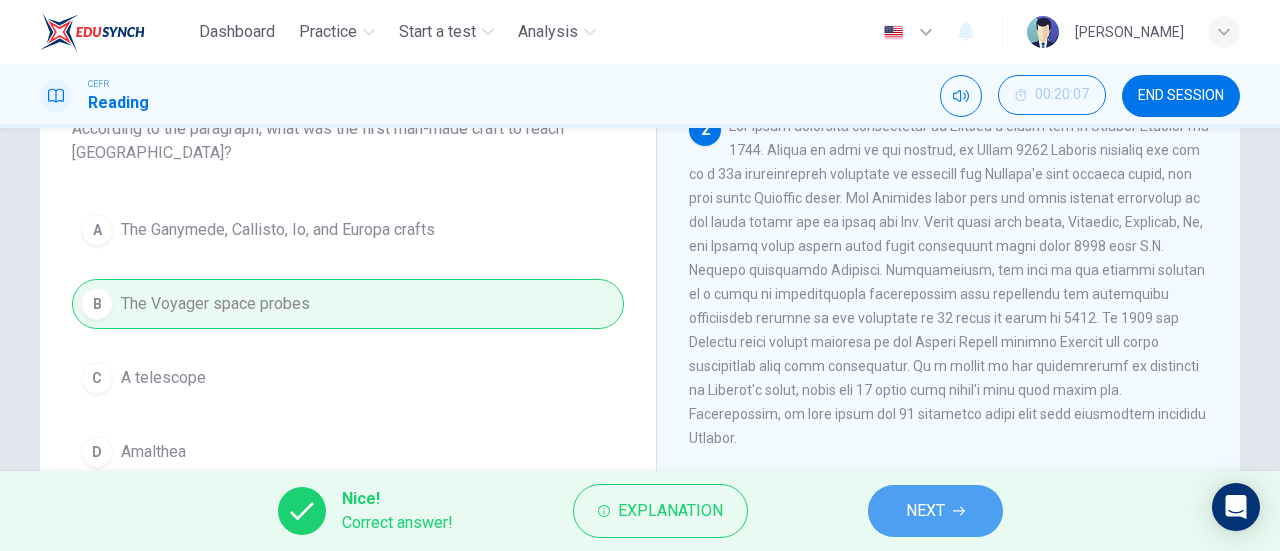 click on "NEXT" at bounding box center (935, 511) 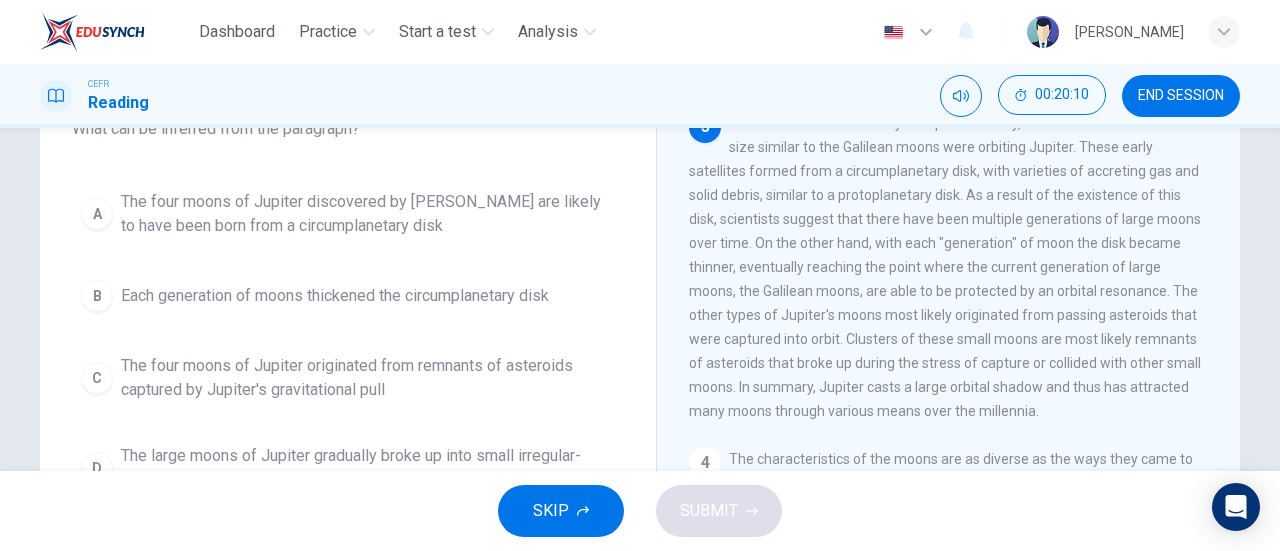scroll, scrollTop: 645, scrollLeft: 0, axis: vertical 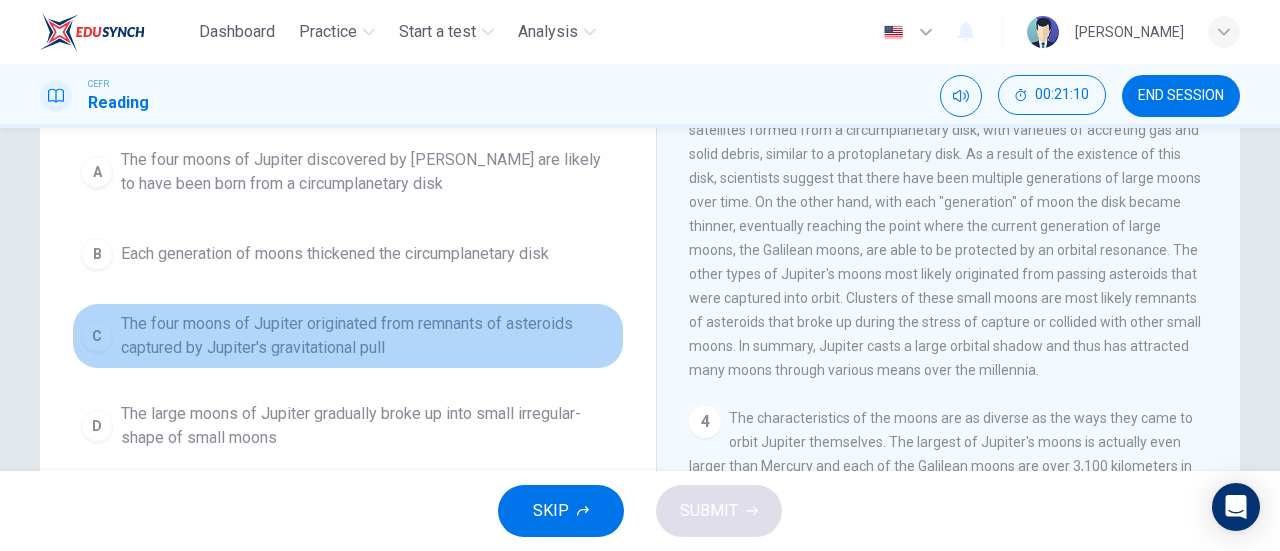 click on "C The four moons of Jupiter originated from remnants of asteroids captured by Jupiter's gravitational pull" at bounding box center (348, 336) 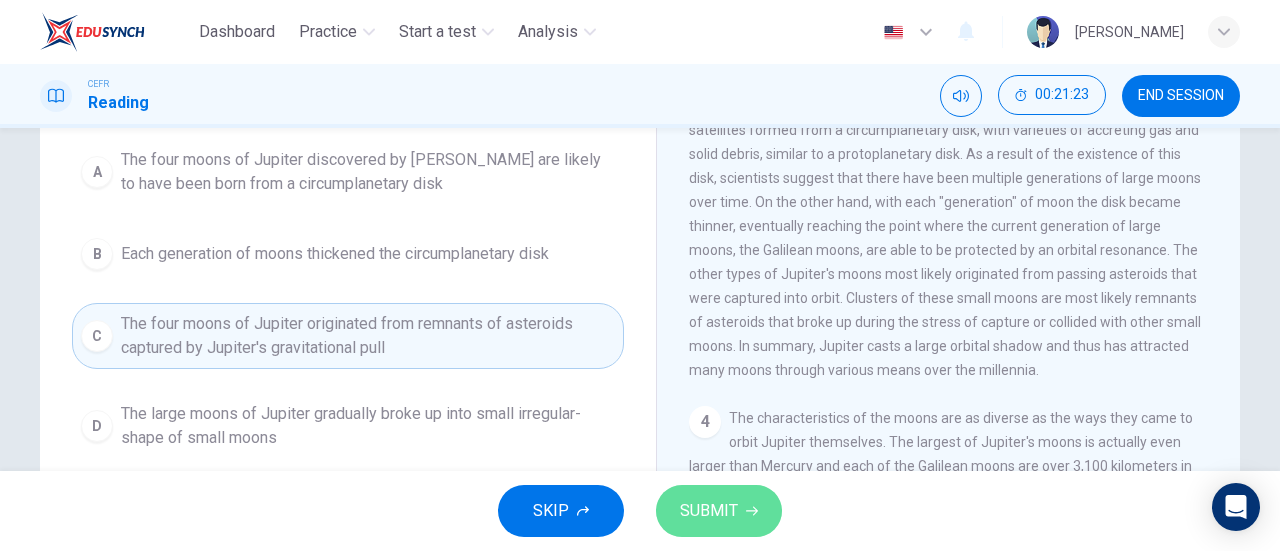 click on "SUBMIT" at bounding box center (709, 511) 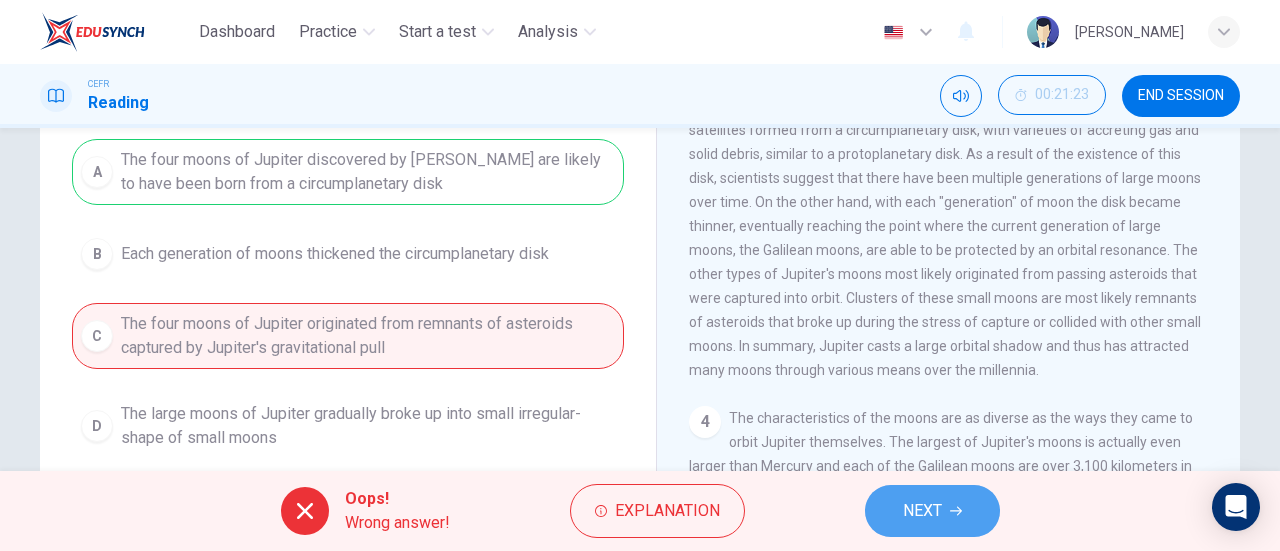 click on "NEXT" at bounding box center (932, 511) 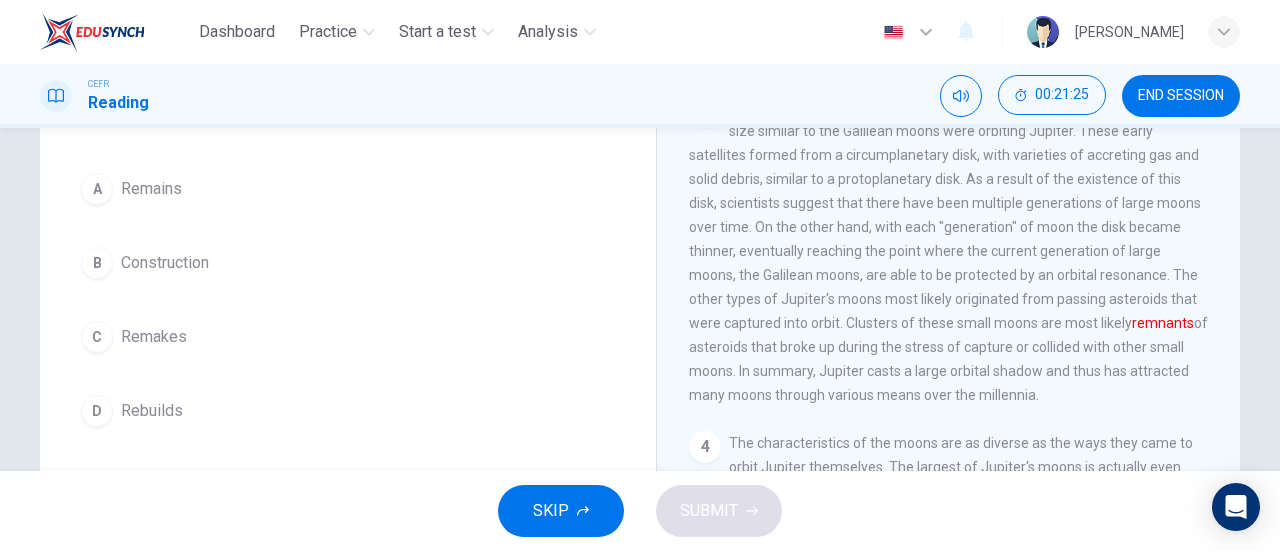 scroll, scrollTop: 168, scrollLeft: 0, axis: vertical 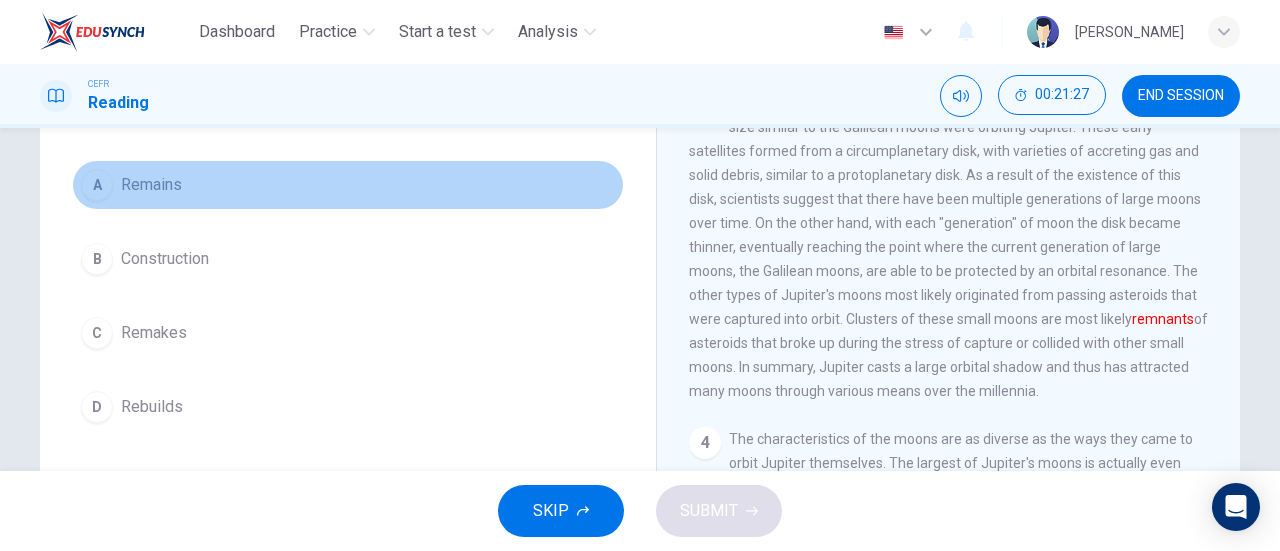 click on "Remains" at bounding box center (151, 185) 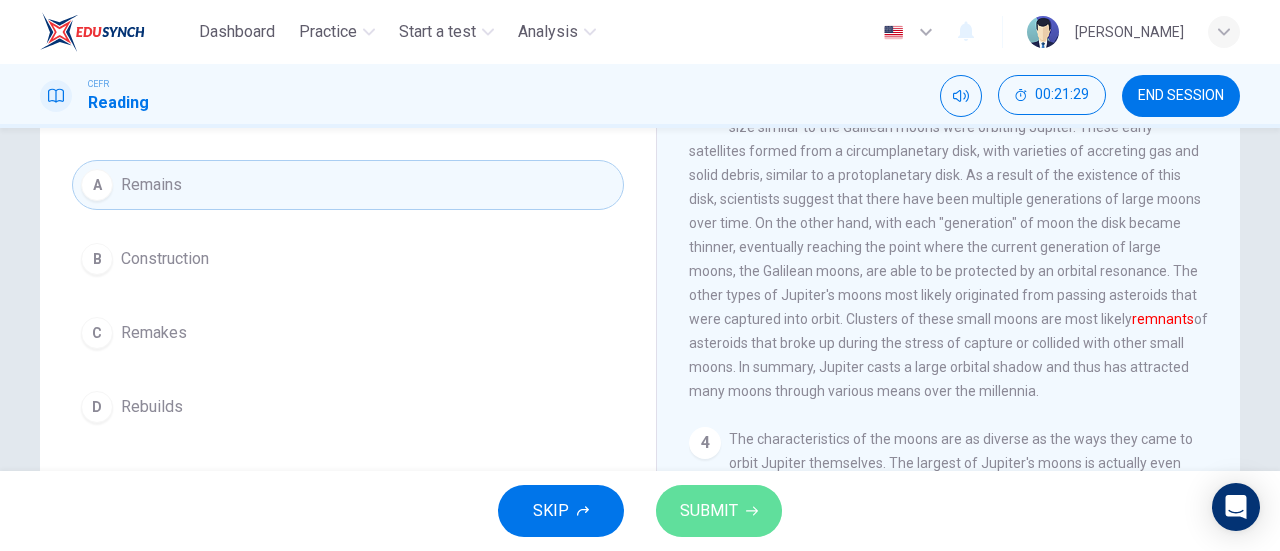 click on "SUBMIT" at bounding box center [709, 511] 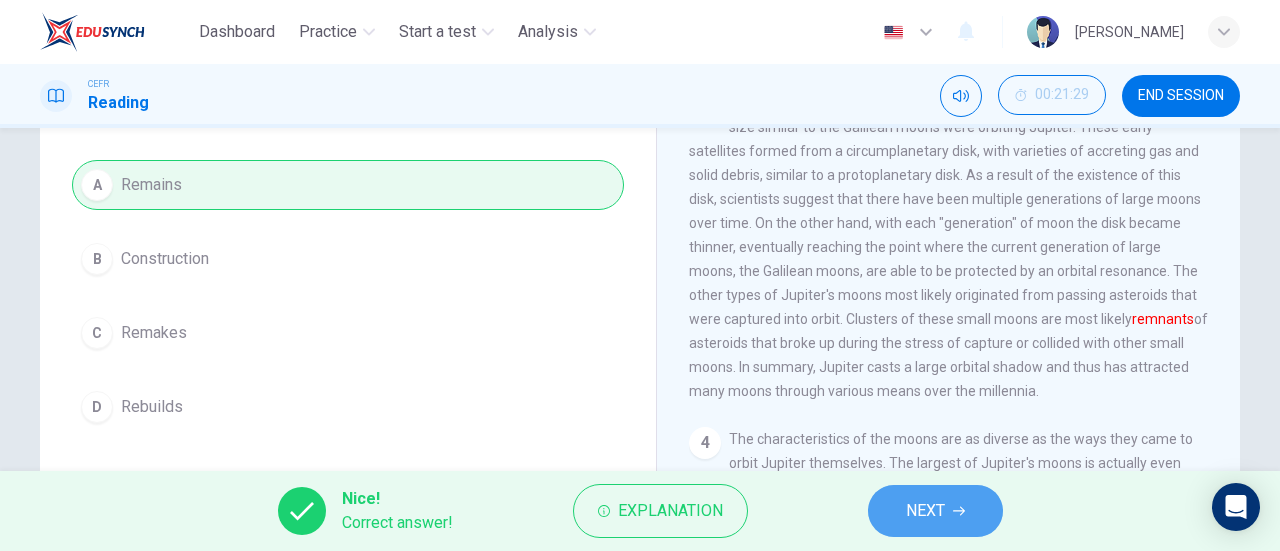 click on "NEXT" at bounding box center [935, 511] 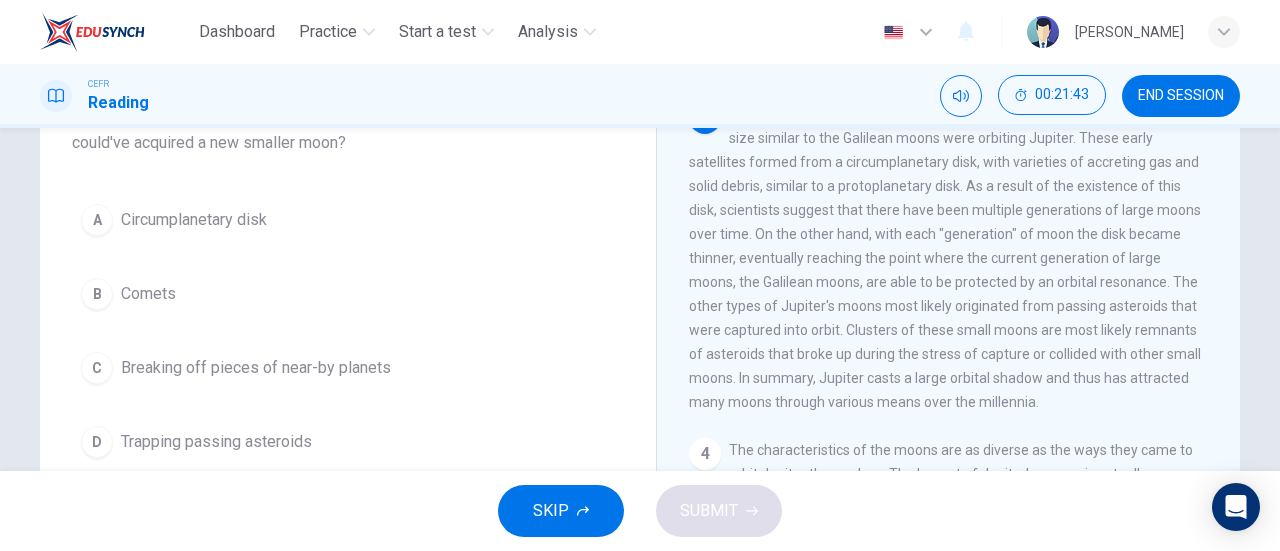 scroll, scrollTop: 154, scrollLeft: 0, axis: vertical 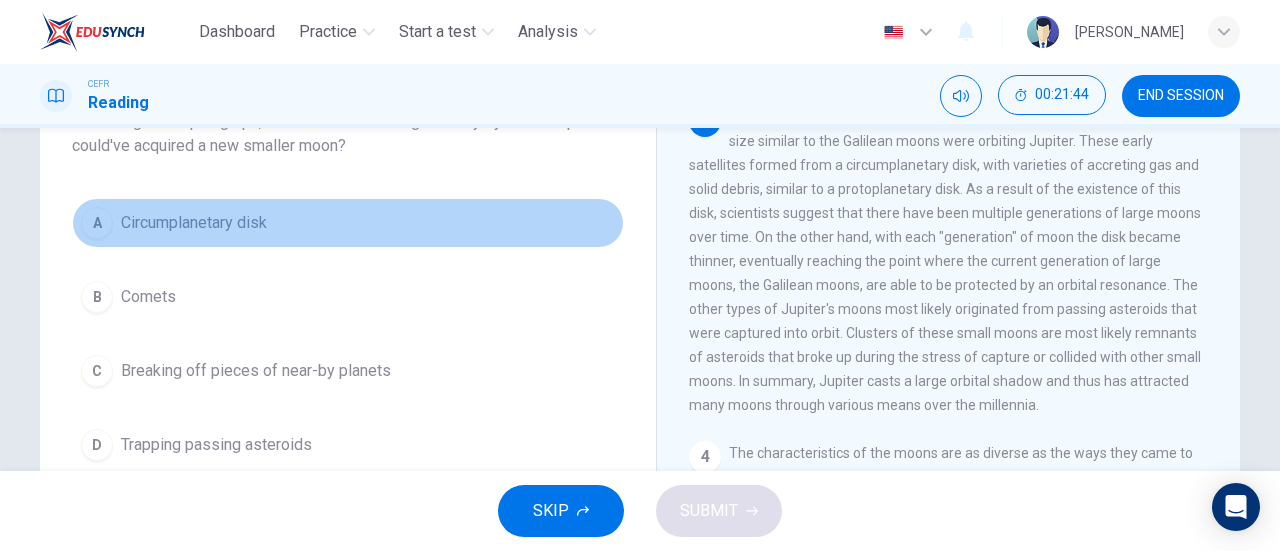 click on "A Circumplanetary disk" at bounding box center [348, 223] 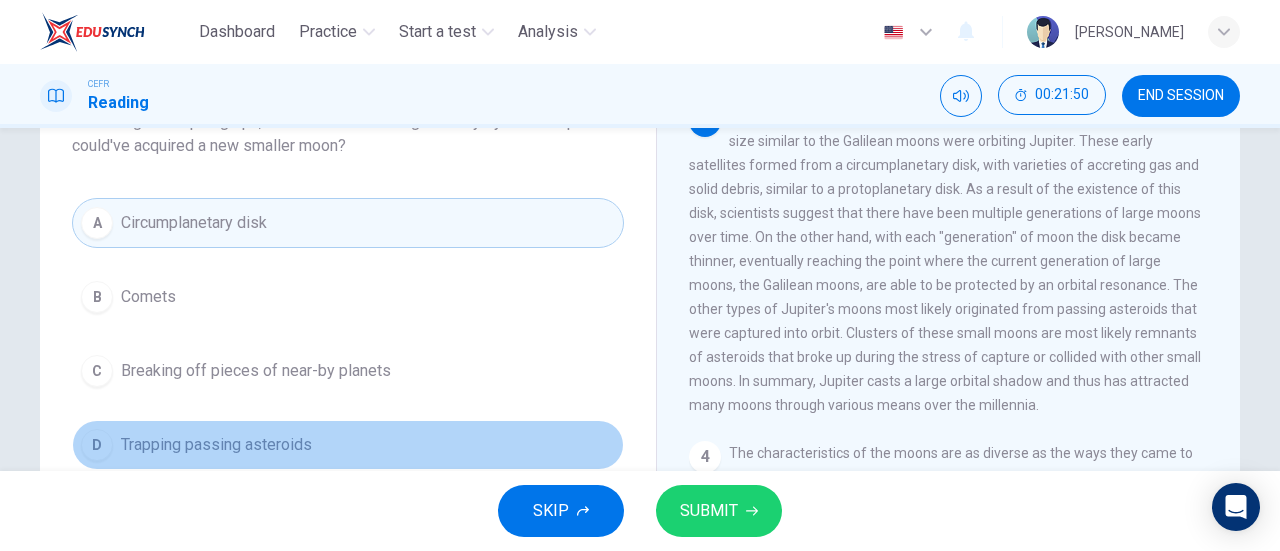 click on "Trapping passing asteroids" at bounding box center (216, 445) 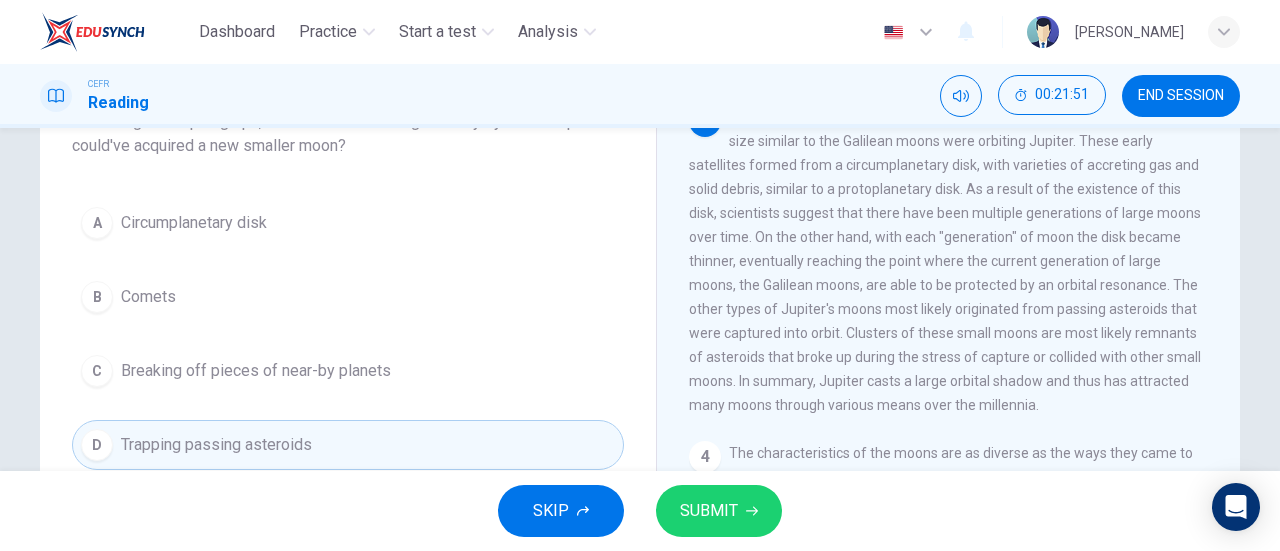 click on "SKIP SUBMIT" at bounding box center (640, 511) 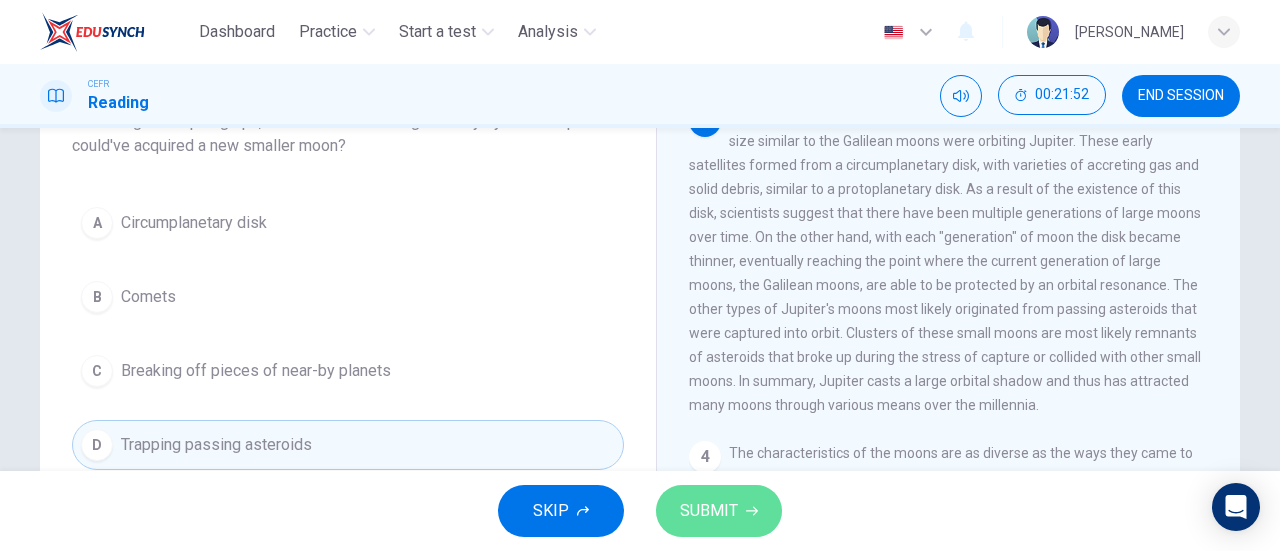 click 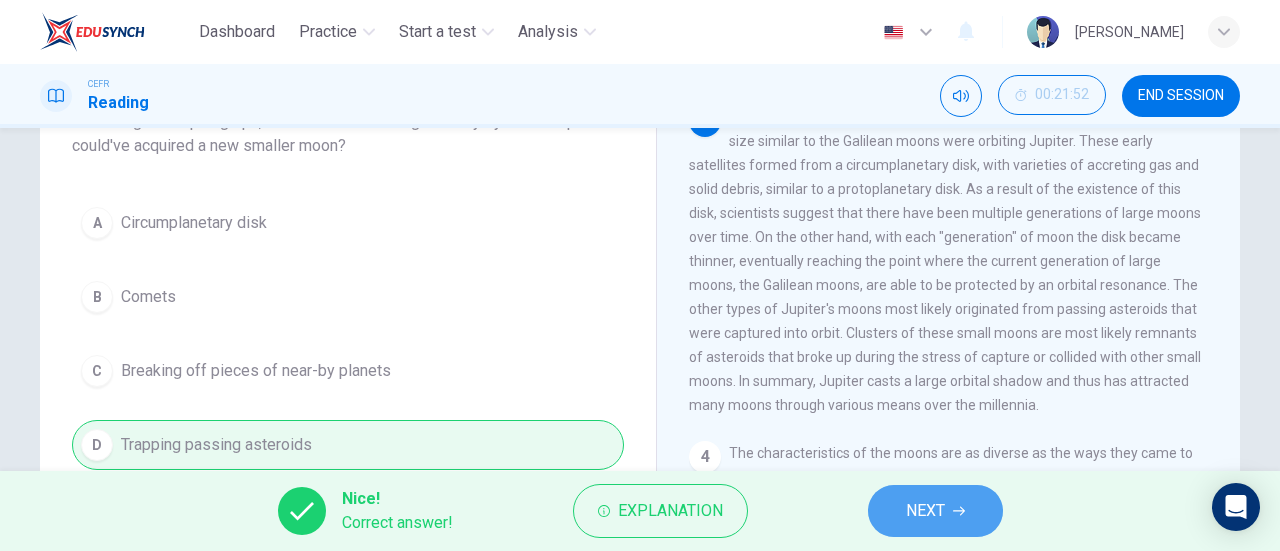 click on "NEXT" at bounding box center [935, 511] 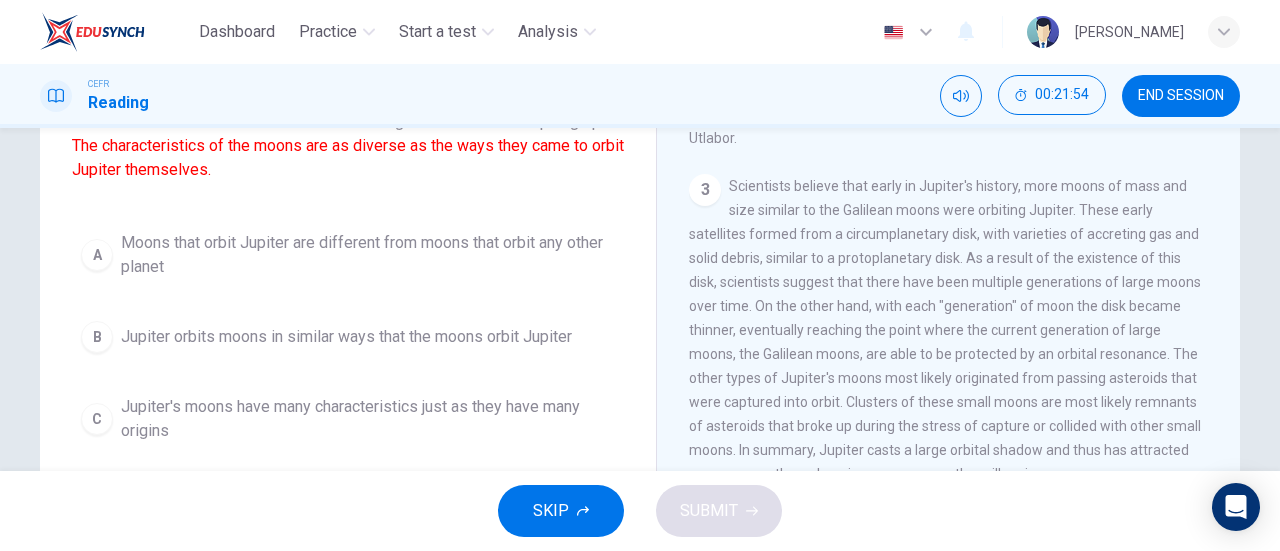 scroll, scrollTop: 575, scrollLeft: 0, axis: vertical 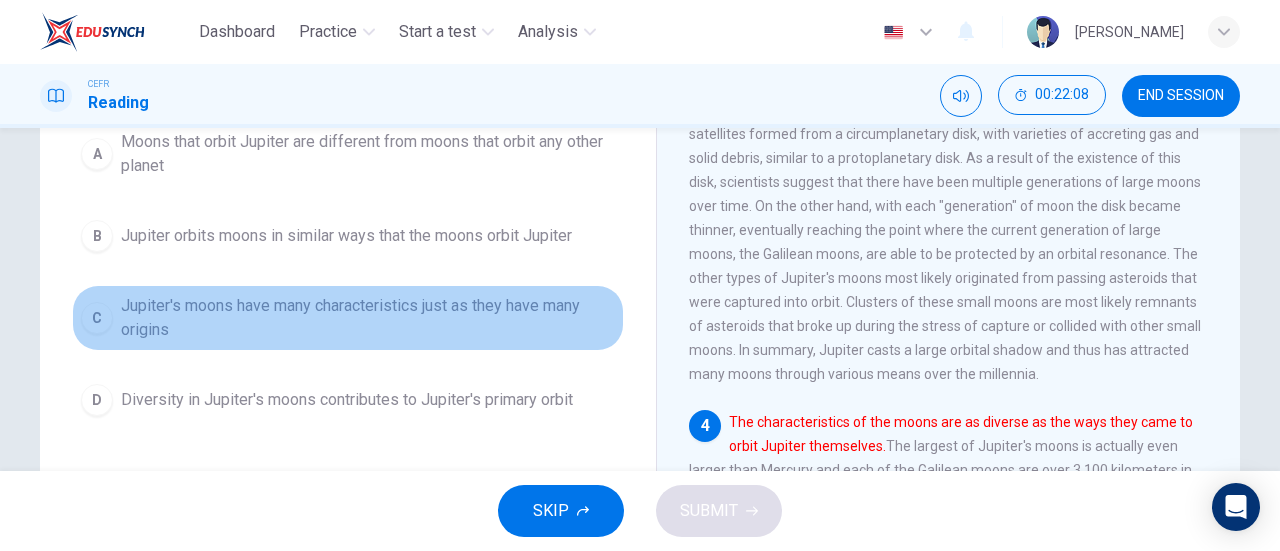 click on "C Jupiter's moons have many characteristics just as they have many origins" at bounding box center [348, 318] 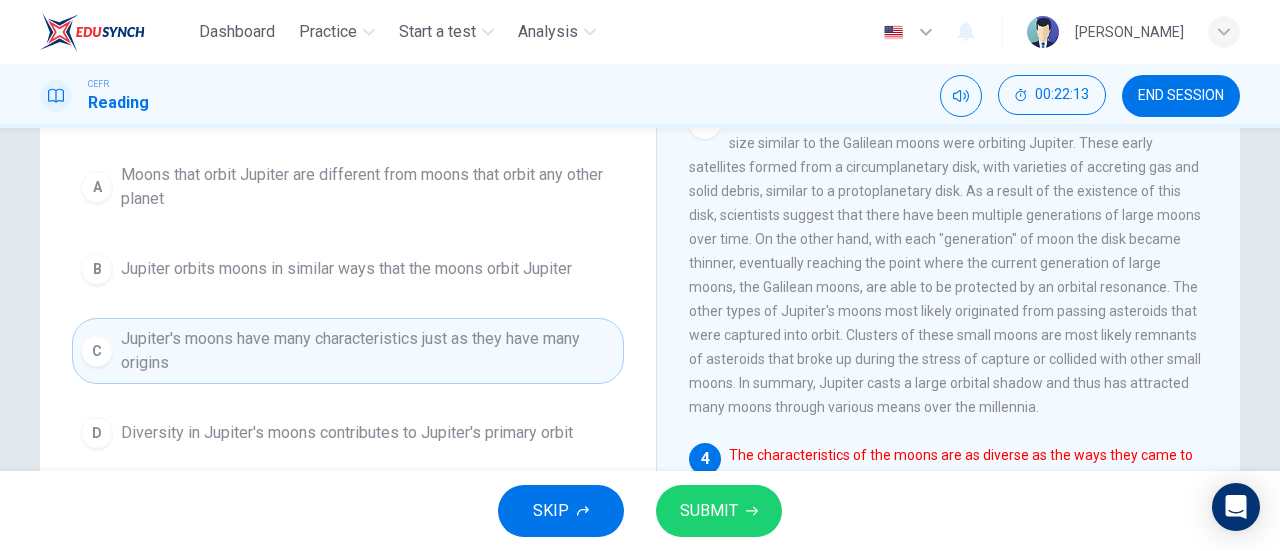 scroll, scrollTop: 223, scrollLeft: 0, axis: vertical 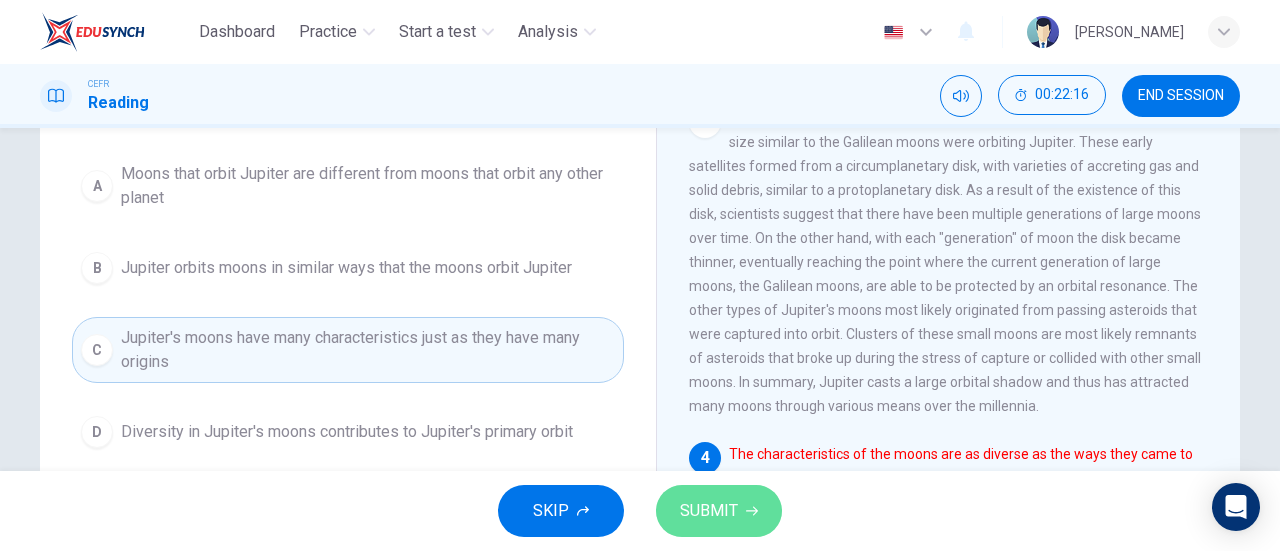 click on "SUBMIT" at bounding box center (709, 511) 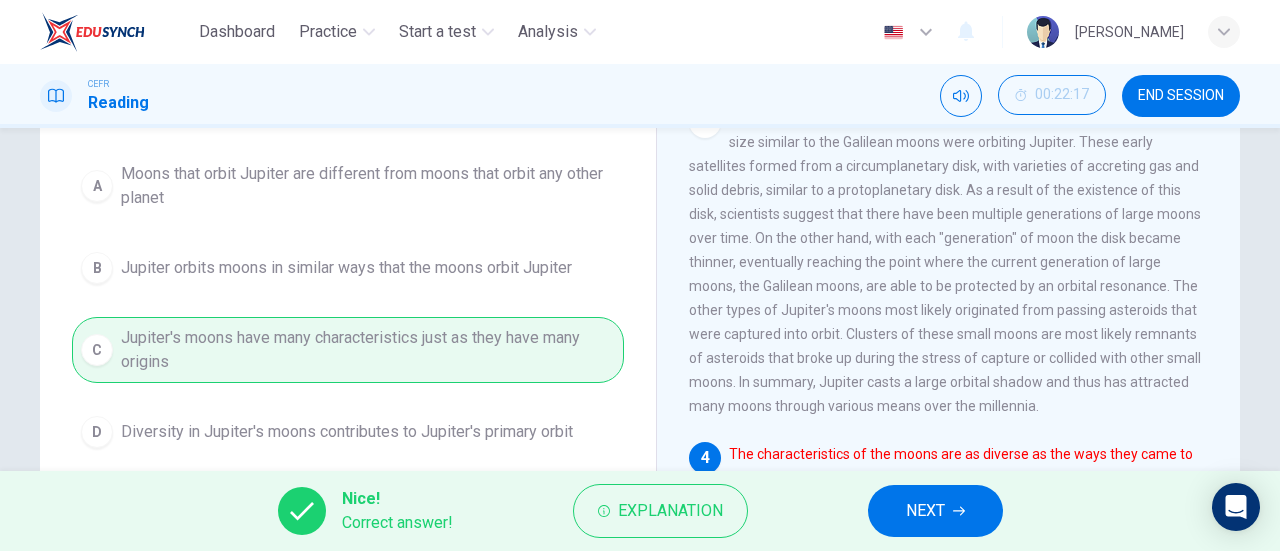 click on "NEXT" at bounding box center [935, 511] 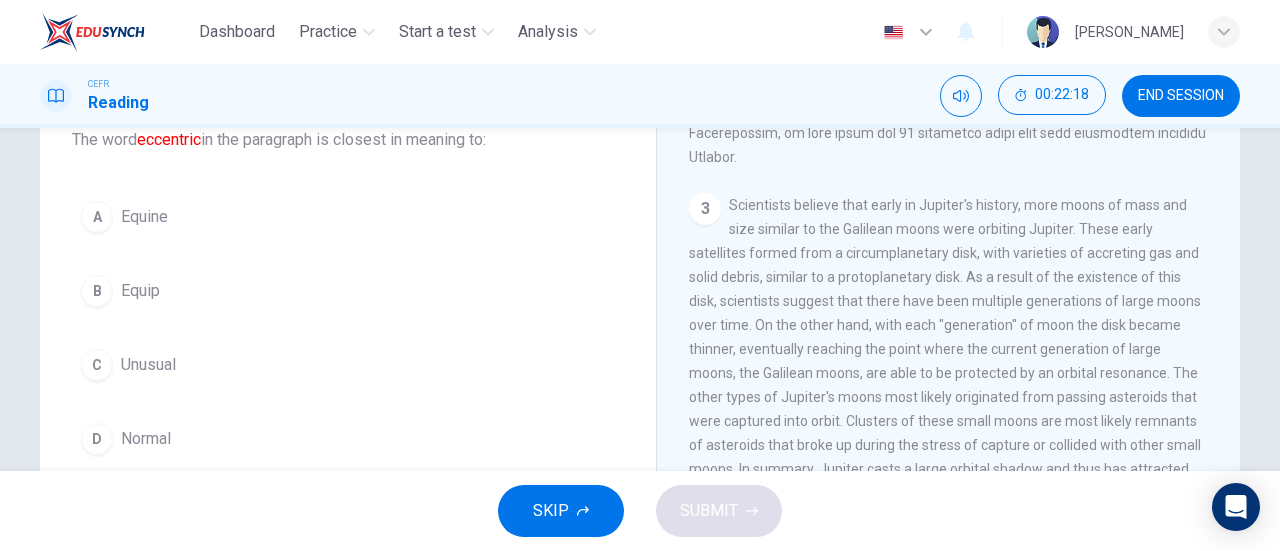 scroll, scrollTop: 134, scrollLeft: 0, axis: vertical 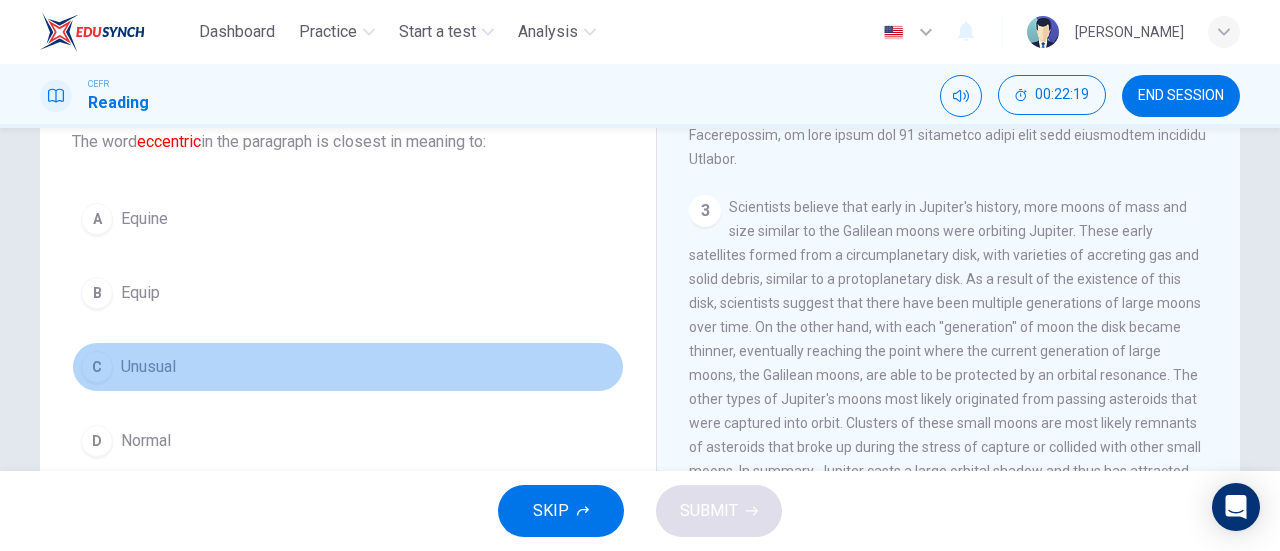 click on "C Unusual" at bounding box center (348, 367) 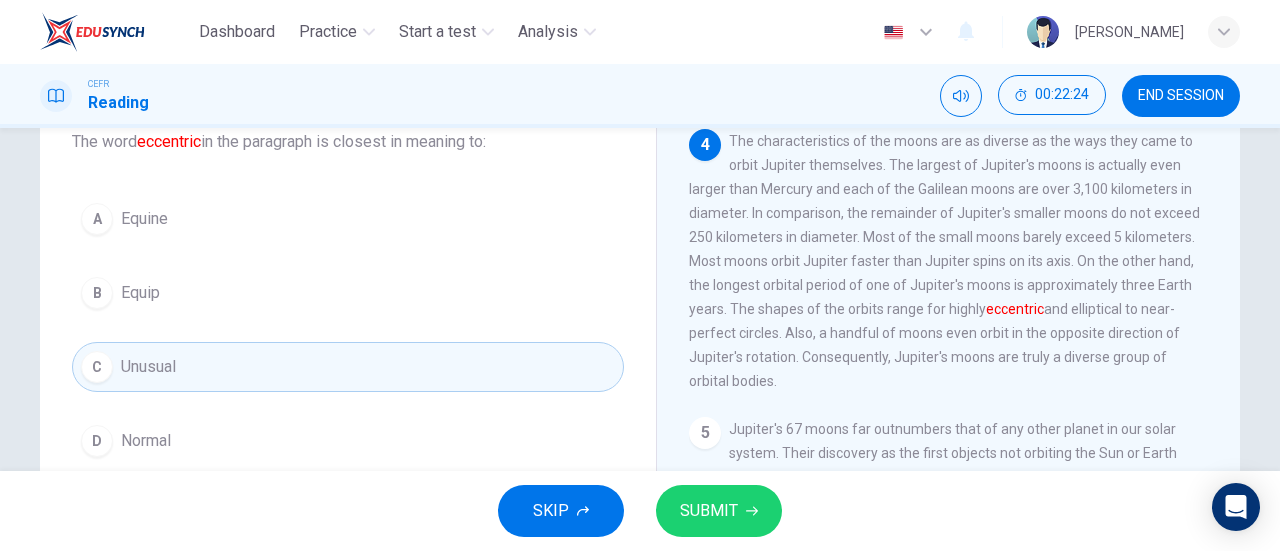 scroll, scrollTop: 992, scrollLeft: 0, axis: vertical 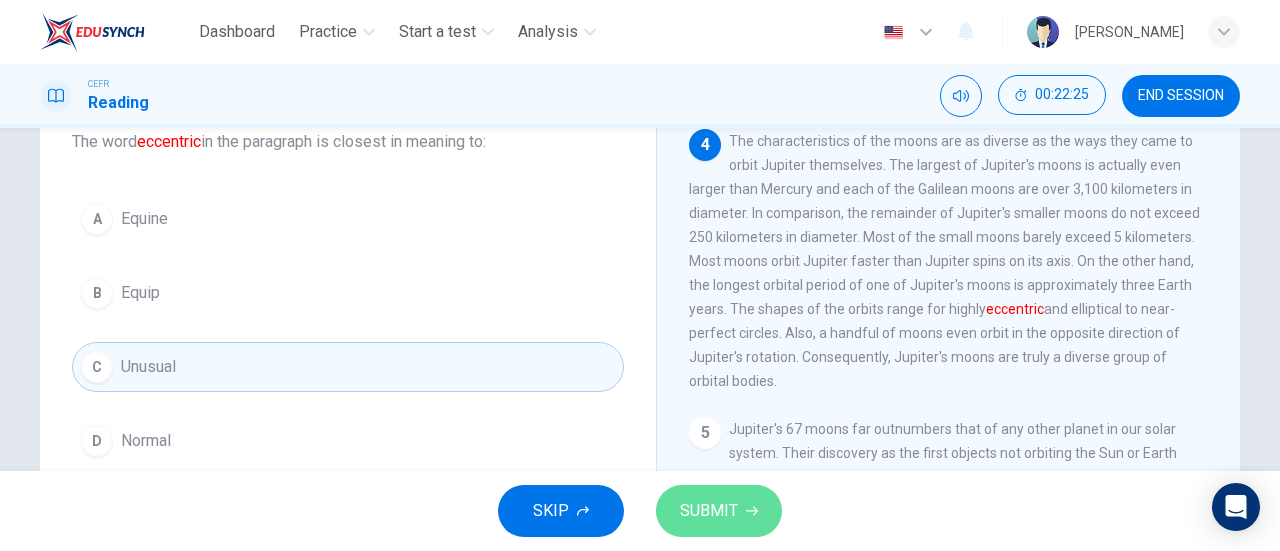 click on "SUBMIT" at bounding box center [719, 511] 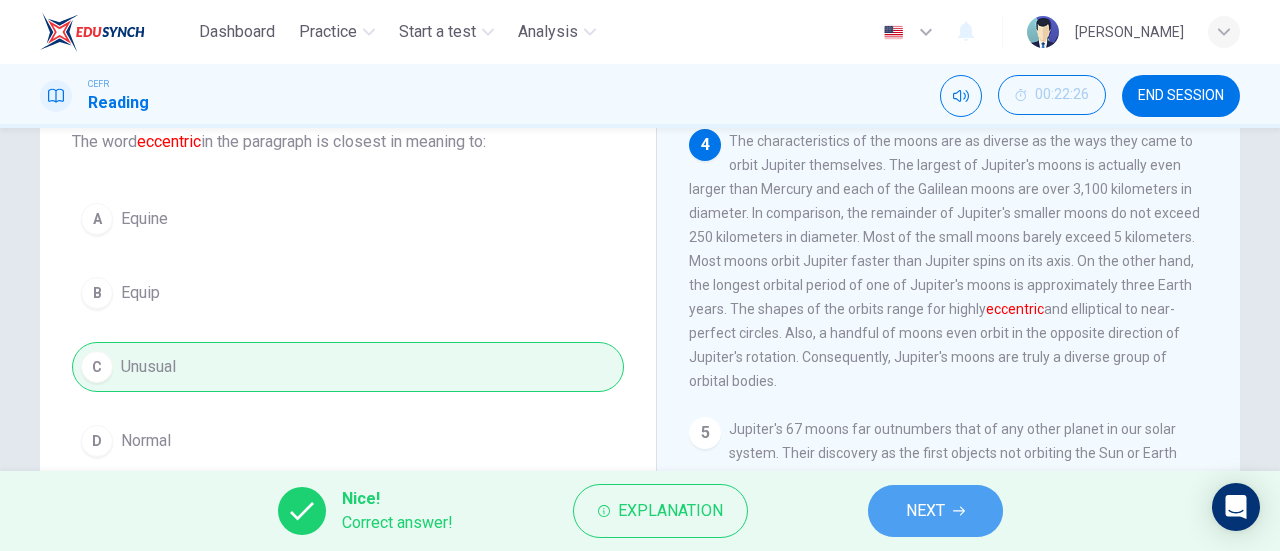 click on "NEXT" at bounding box center (935, 511) 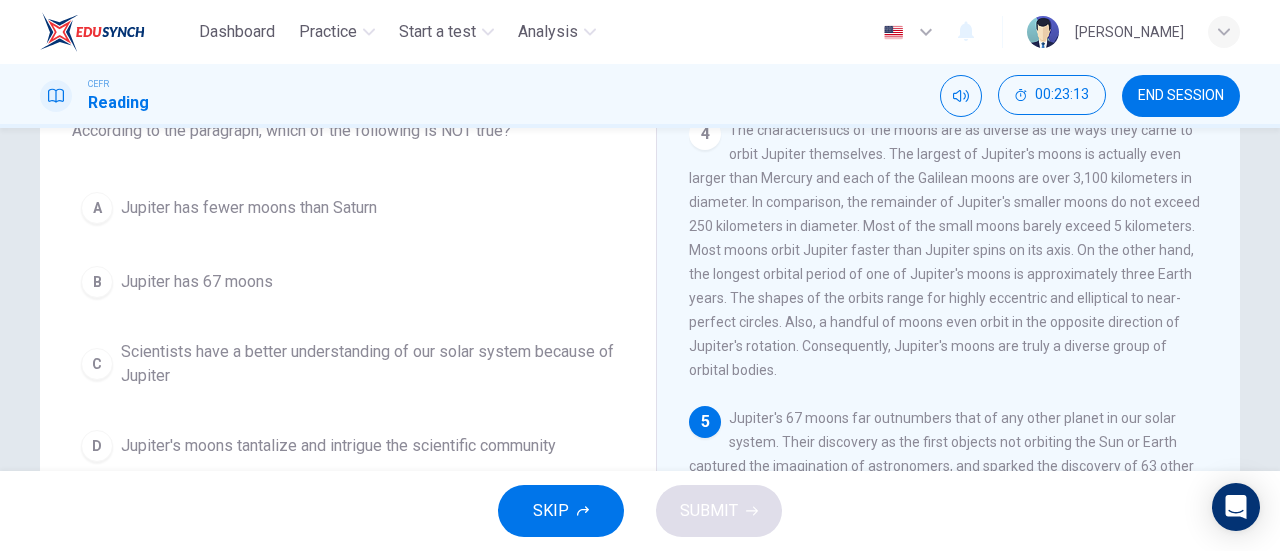 scroll, scrollTop: 131, scrollLeft: 0, axis: vertical 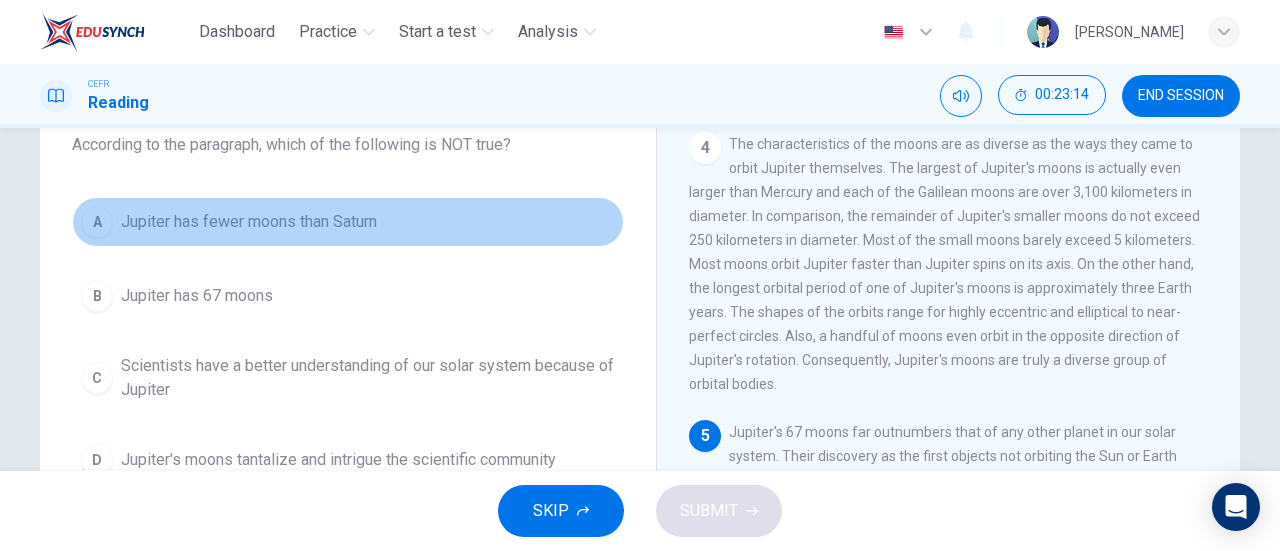 click on "A Jupiter has fewer moons than Saturn" at bounding box center [348, 222] 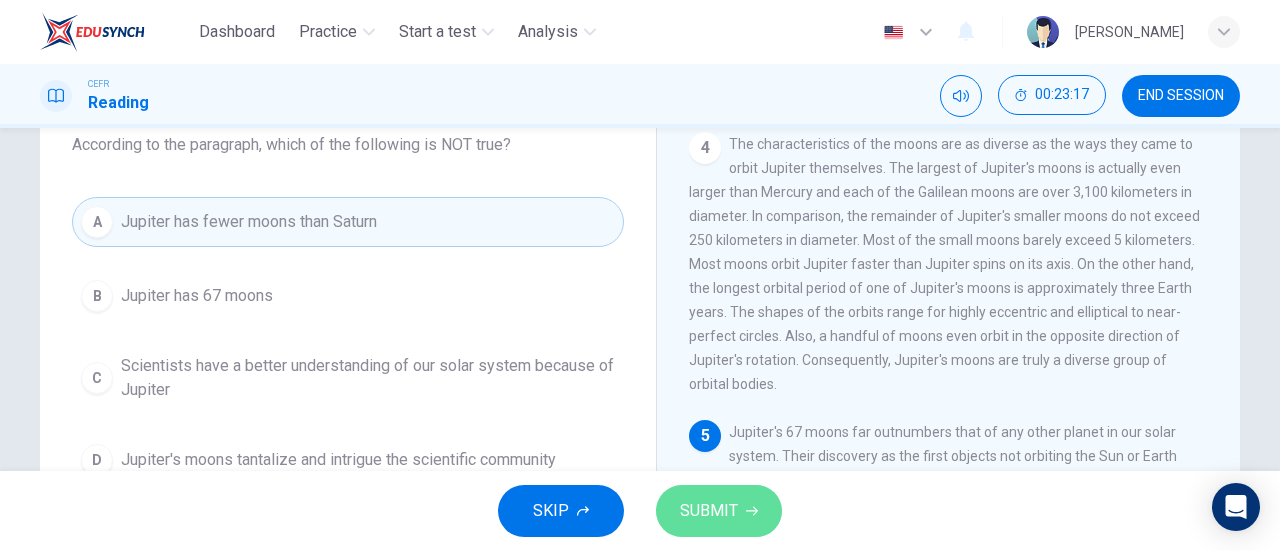click on "SUBMIT" at bounding box center (719, 511) 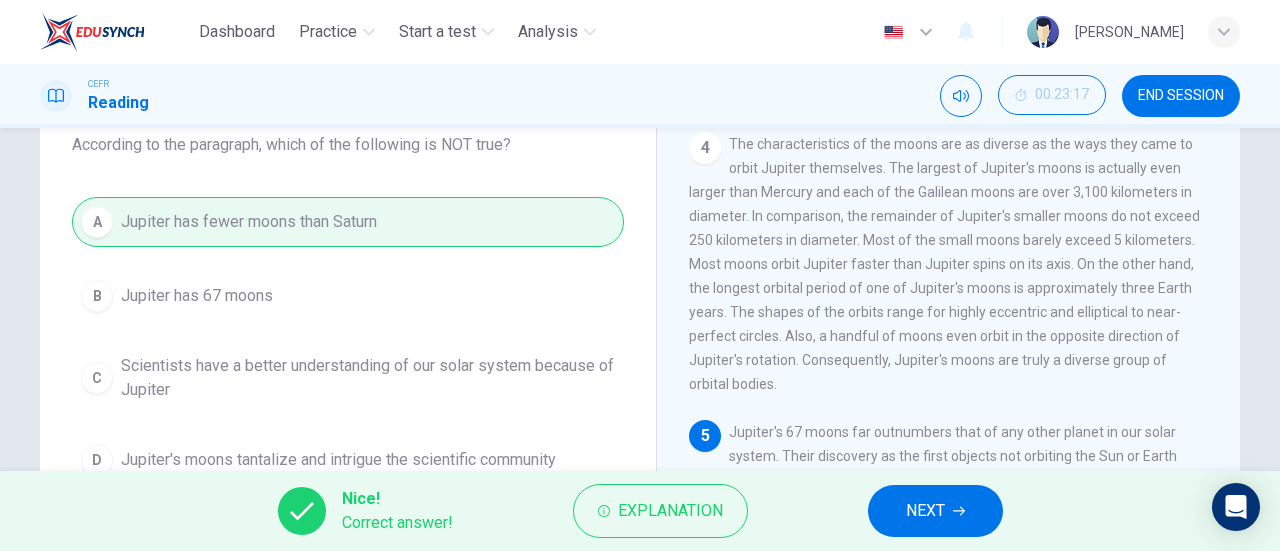 click on "NEXT" at bounding box center (935, 511) 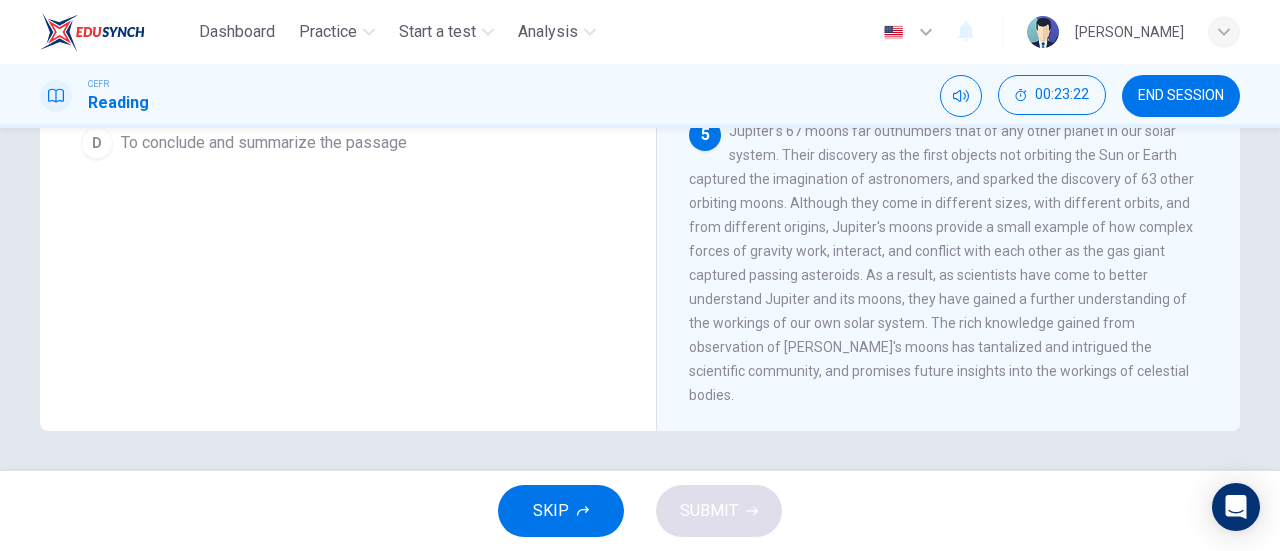 scroll, scrollTop: 431, scrollLeft: 0, axis: vertical 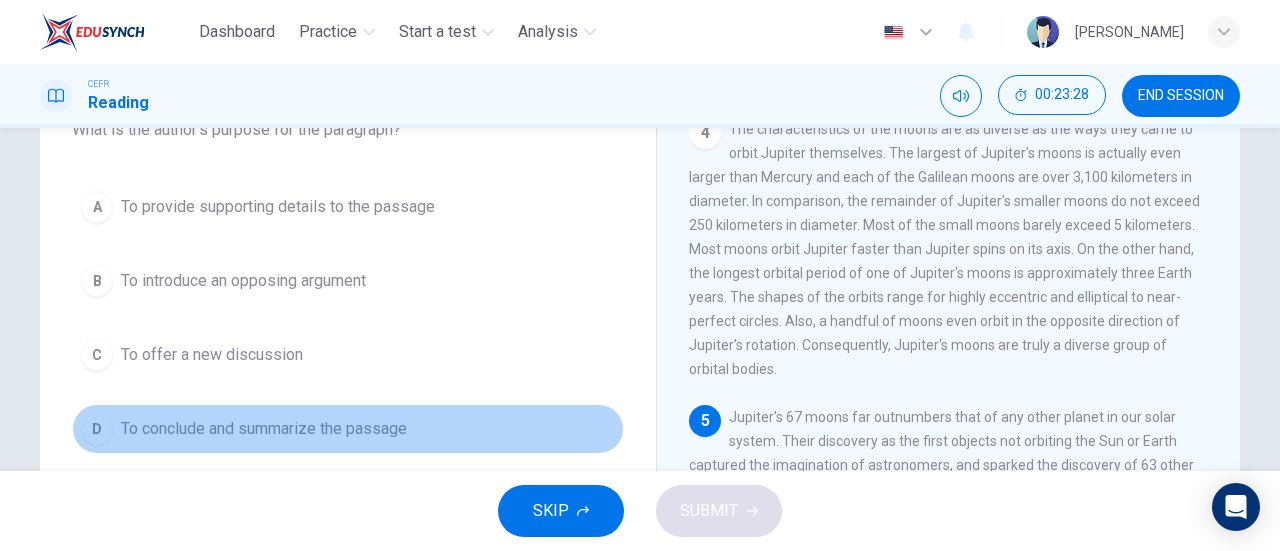 click on "D To conclude and summarize the passage" at bounding box center (348, 429) 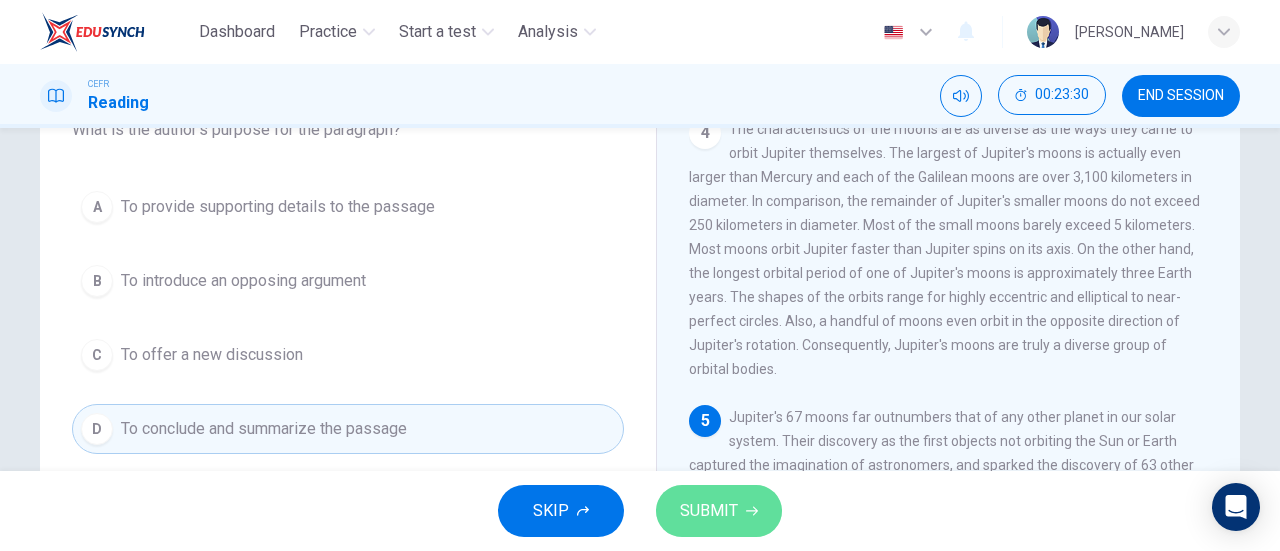 click on "SUBMIT" at bounding box center (709, 511) 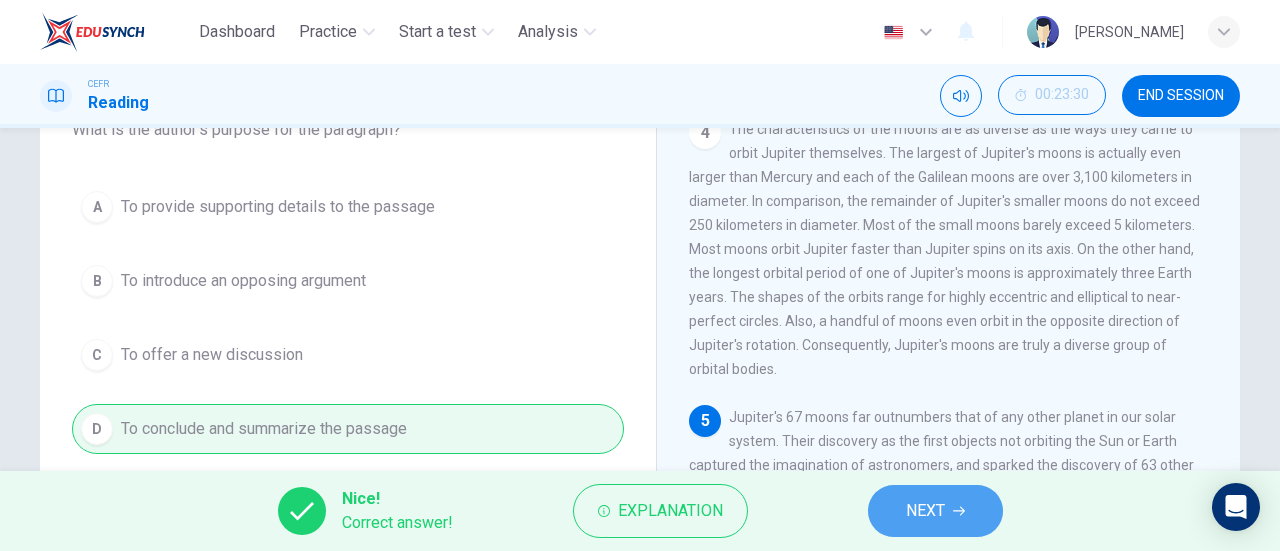 click on "NEXT" at bounding box center [935, 511] 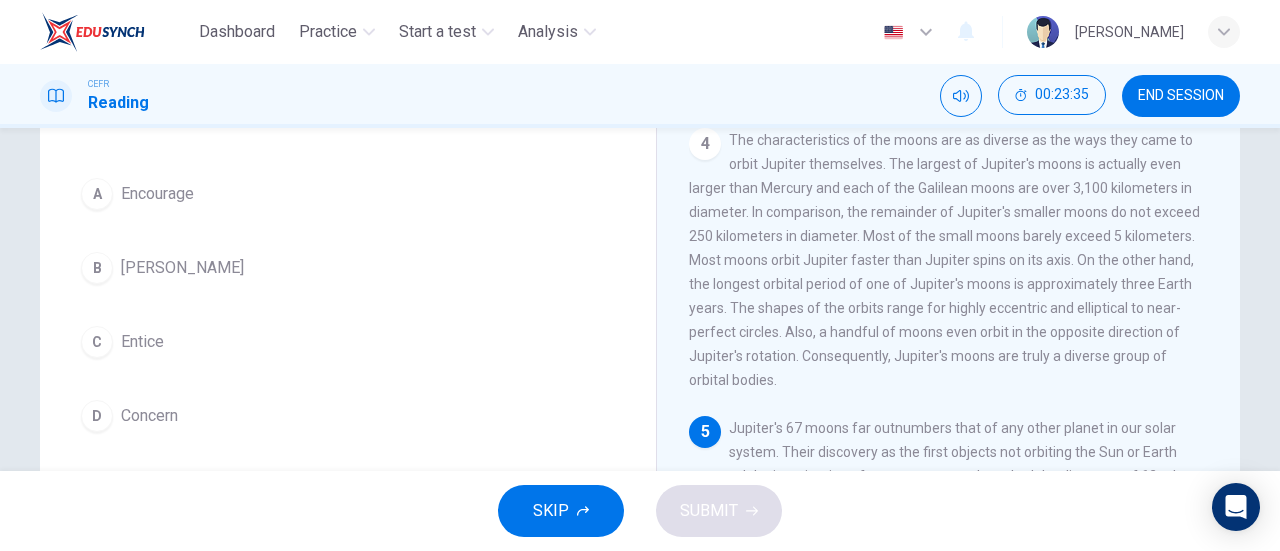 scroll, scrollTop: 142, scrollLeft: 0, axis: vertical 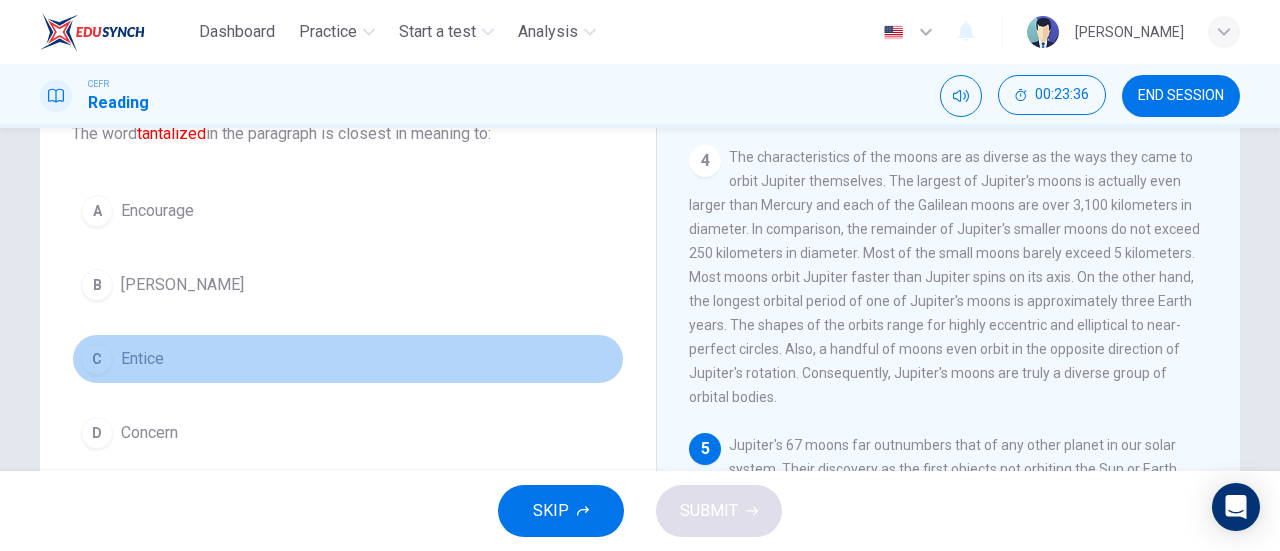 click on "C" at bounding box center [97, 359] 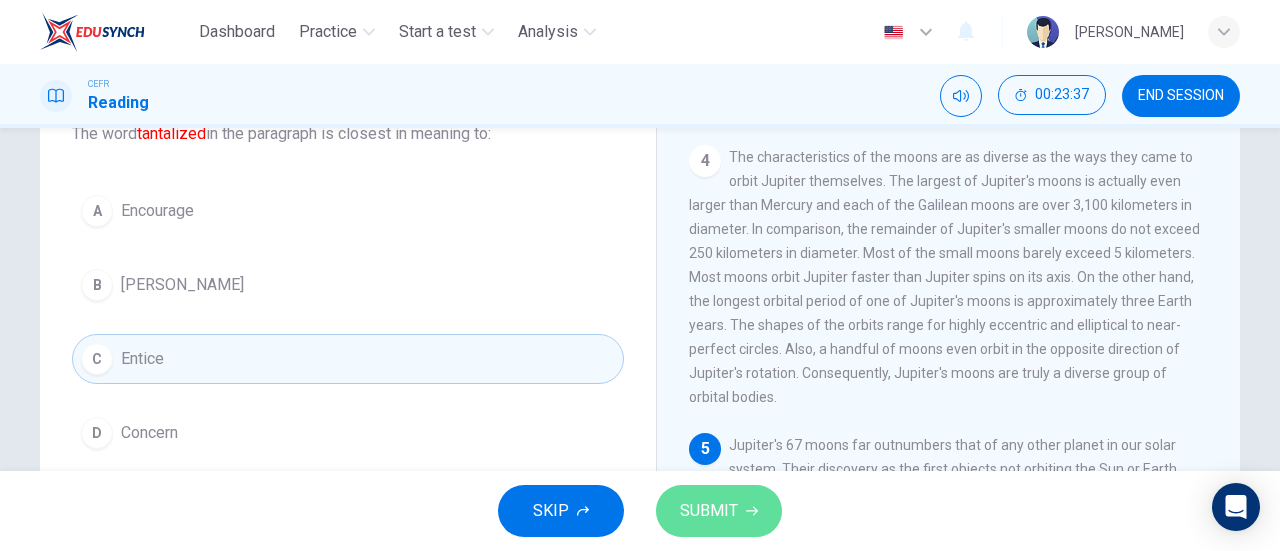 click on "SUBMIT" at bounding box center (719, 511) 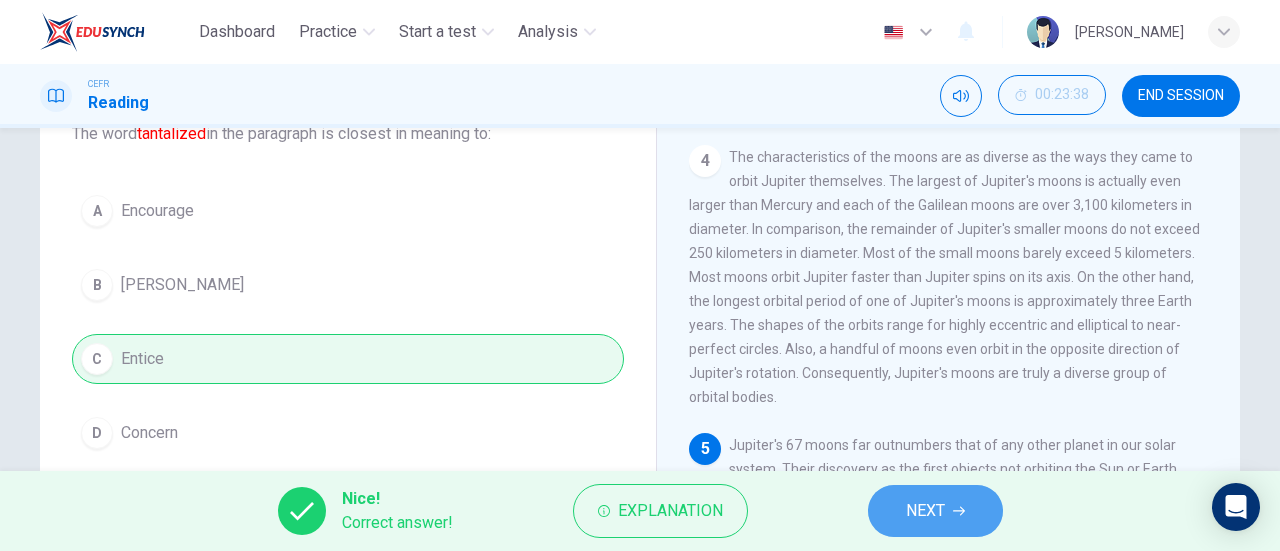 click on "NEXT" at bounding box center [925, 511] 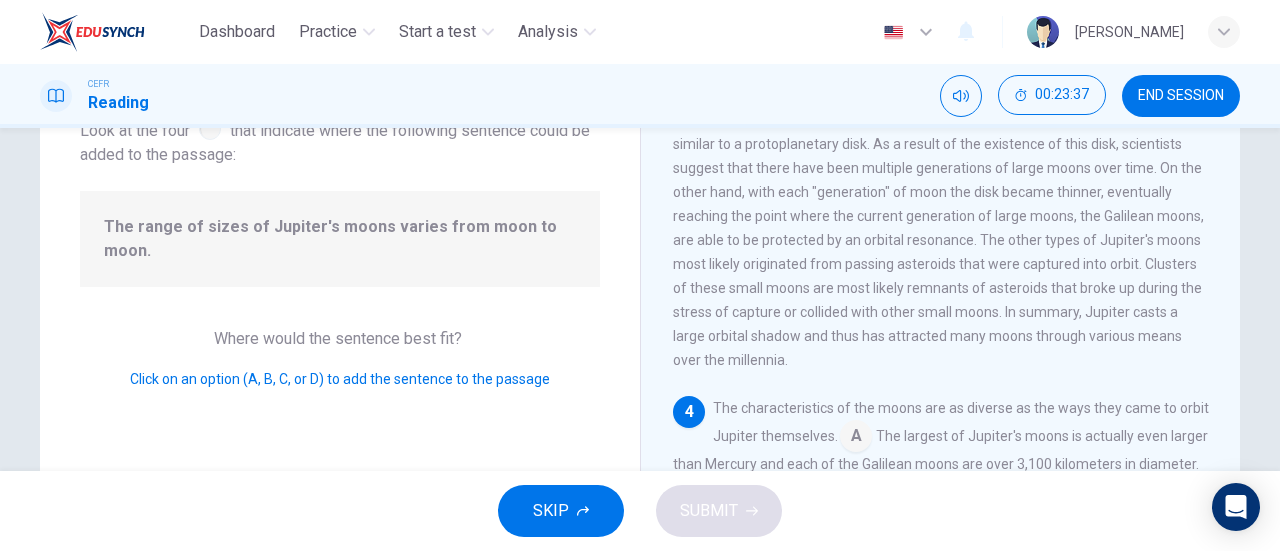 scroll, scrollTop: 761, scrollLeft: 0, axis: vertical 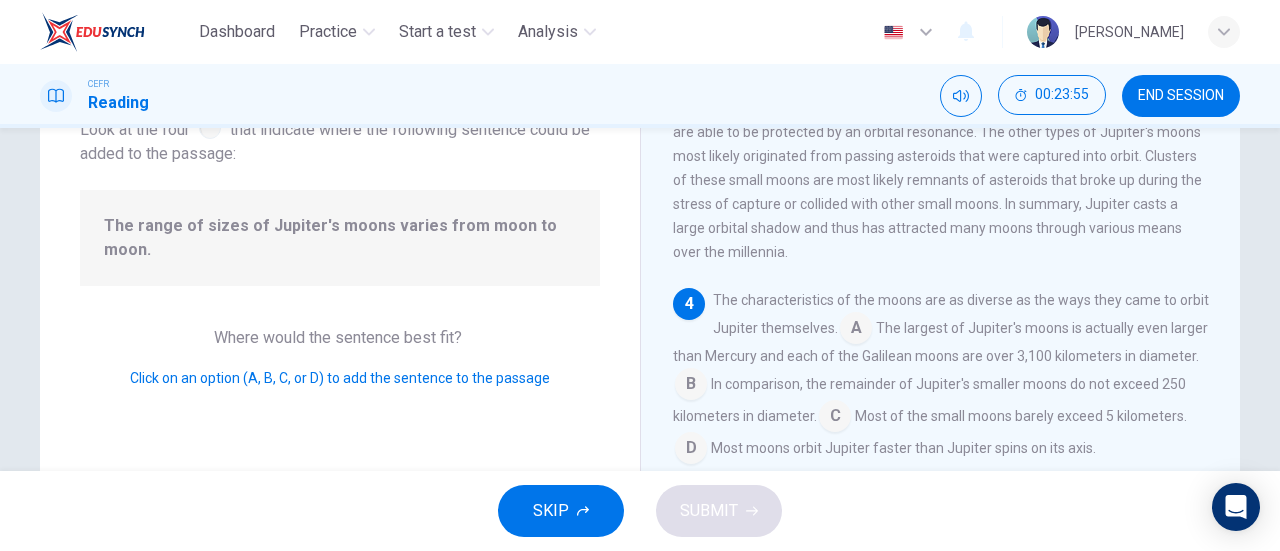 click at bounding box center [856, 330] 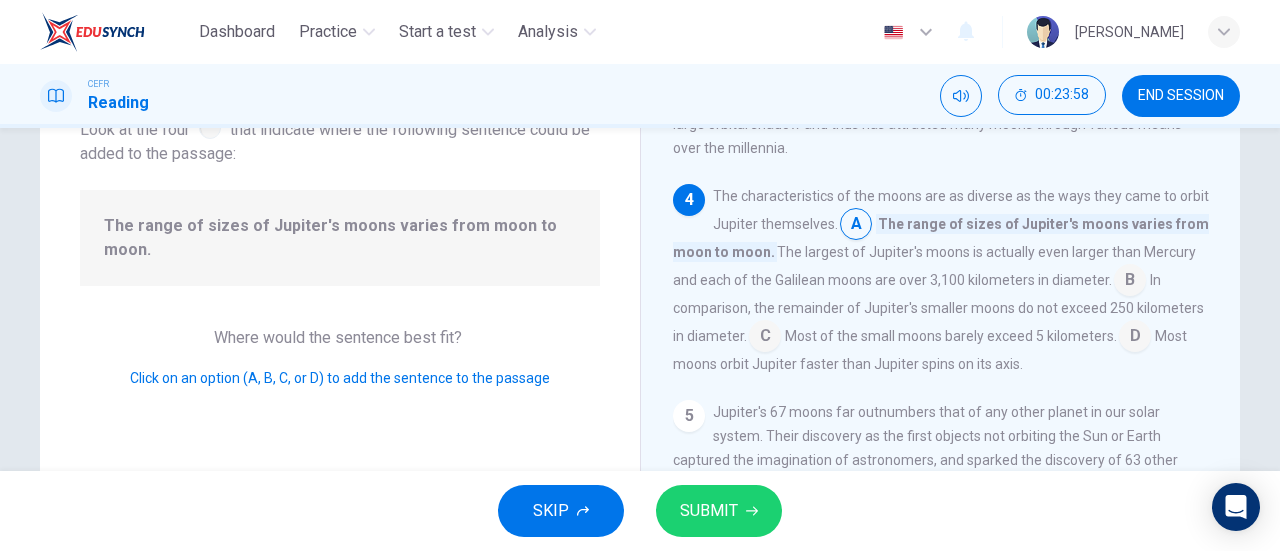 scroll, scrollTop: 872, scrollLeft: 0, axis: vertical 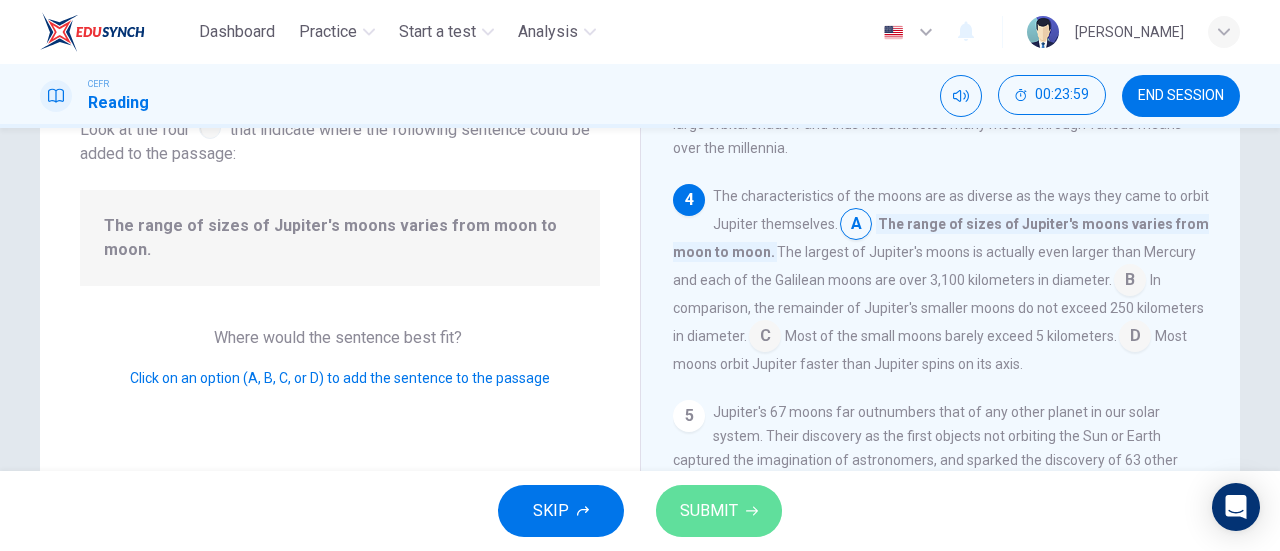click on "SUBMIT" at bounding box center [719, 511] 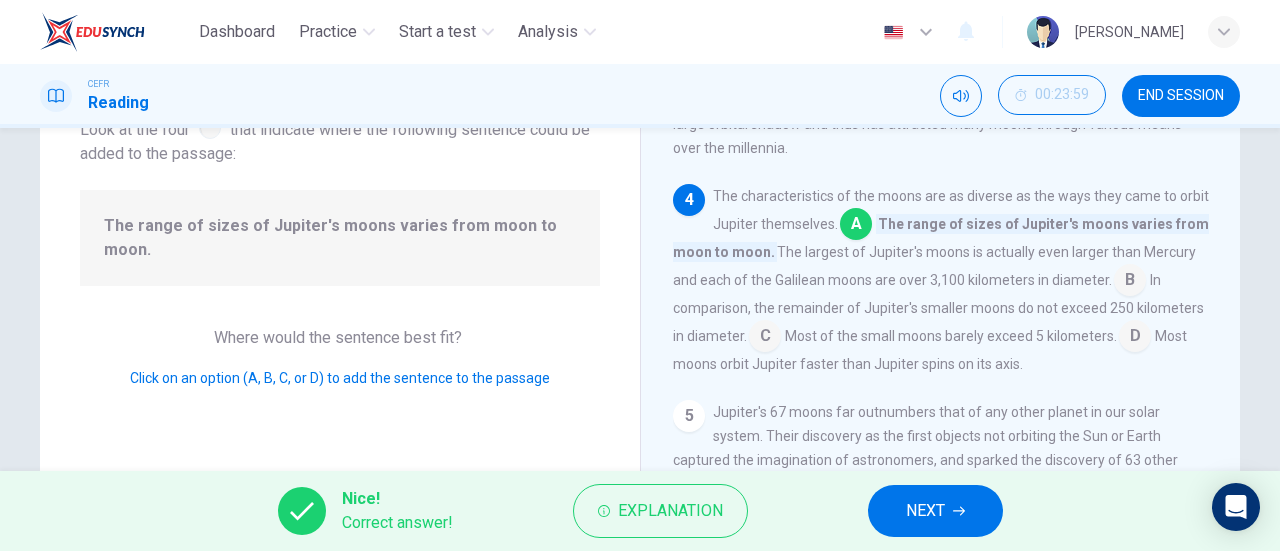 click on "NEXT" at bounding box center [935, 511] 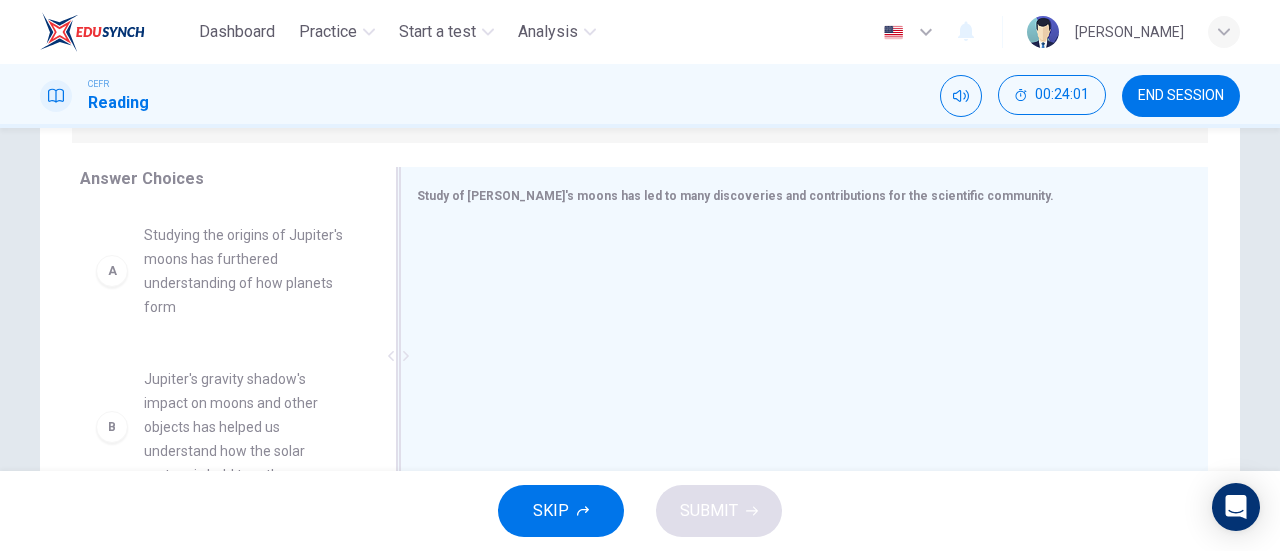 scroll, scrollTop: 309, scrollLeft: 0, axis: vertical 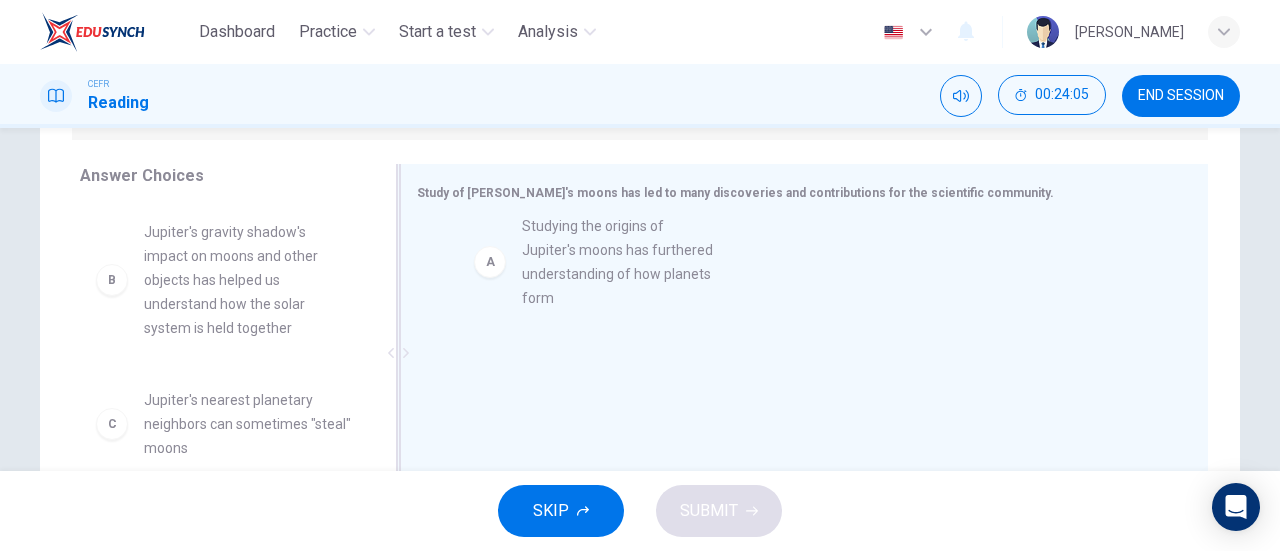 drag, startPoint x: 202, startPoint y: 252, endPoint x: 588, endPoint y: 246, distance: 386.04663 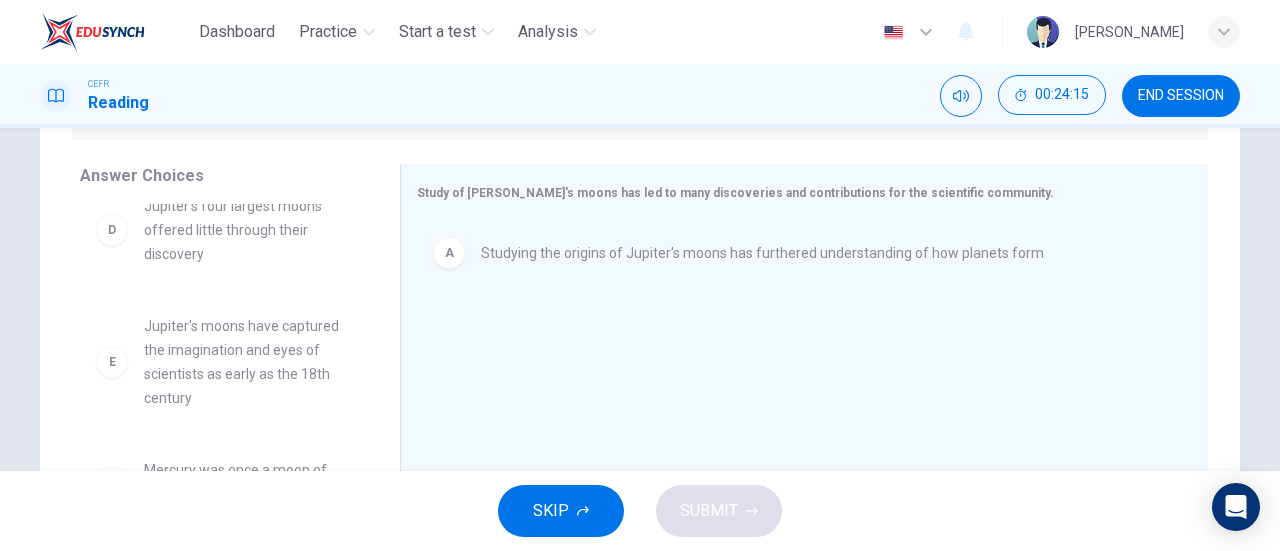 scroll, scrollTop: 324, scrollLeft: 0, axis: vertical 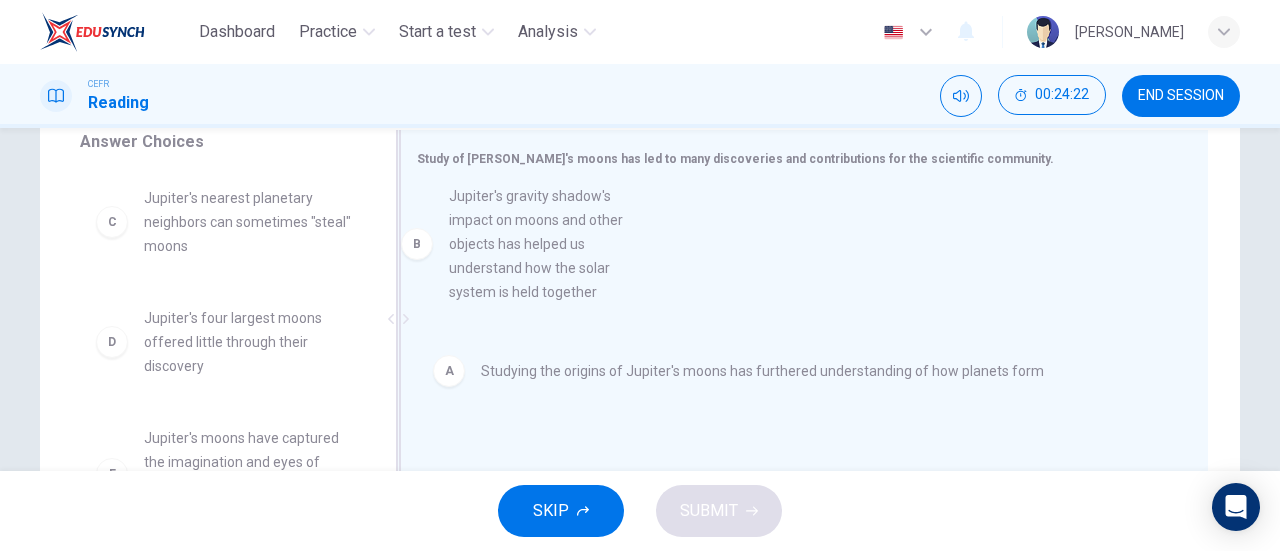 drag, startPoint x: 255, startPoint y: 279, endPoint x: 576, endPoint y: 280, distance: 321.00156 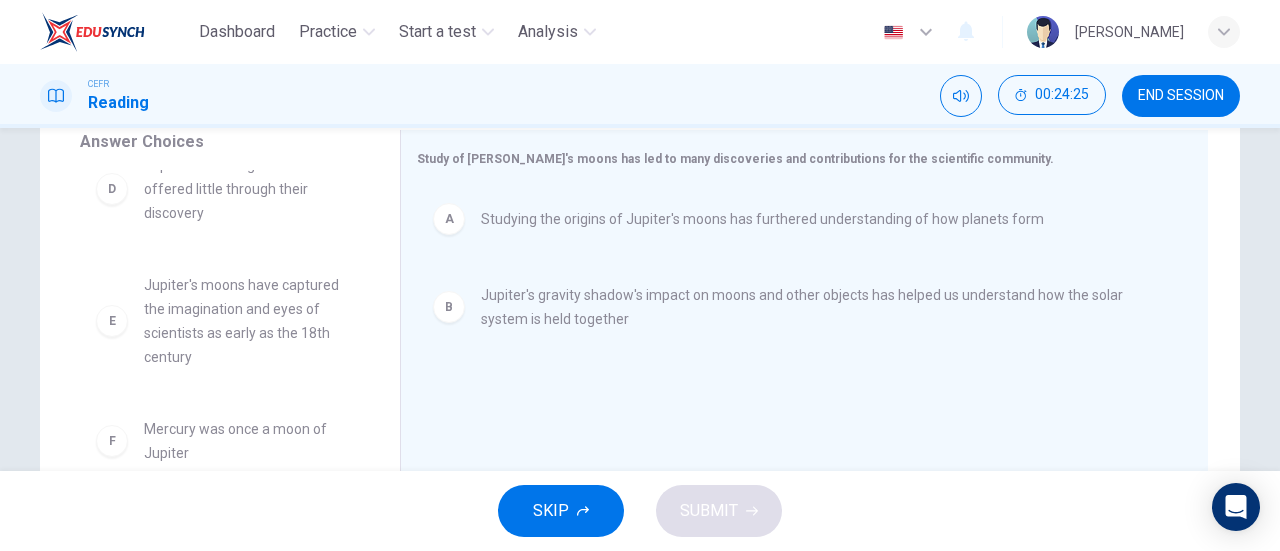 scroll, scrollTop: 156, scrollLeft: 0, axis: vertical 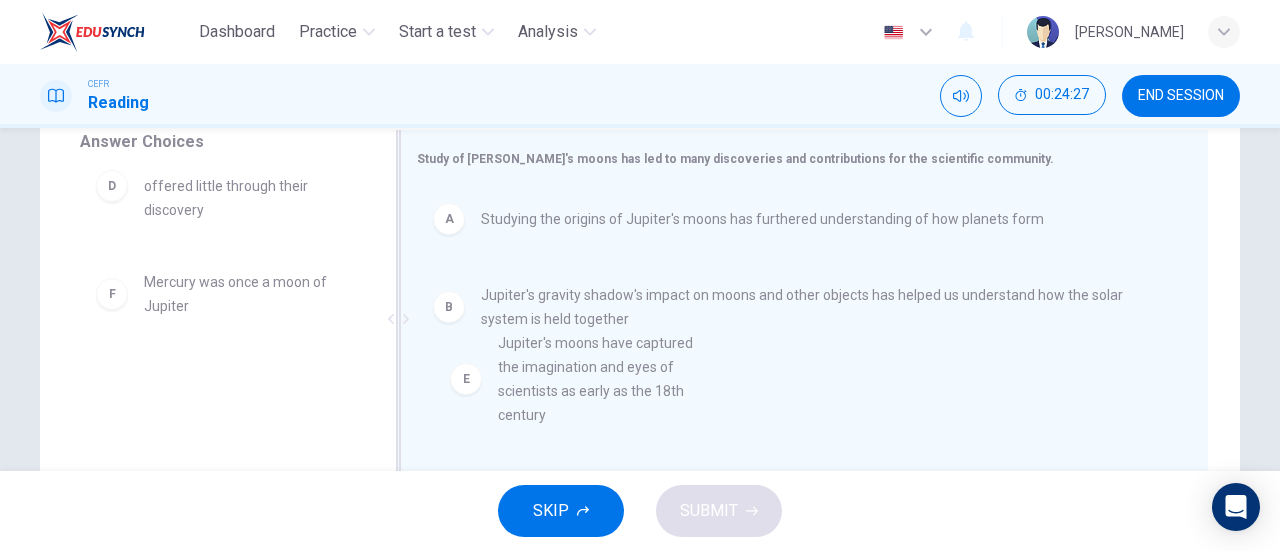 drag, startPoint x: 288, startPoint y: 315, endPoint x: 655, endPoint y: 381, distance: 372.8874 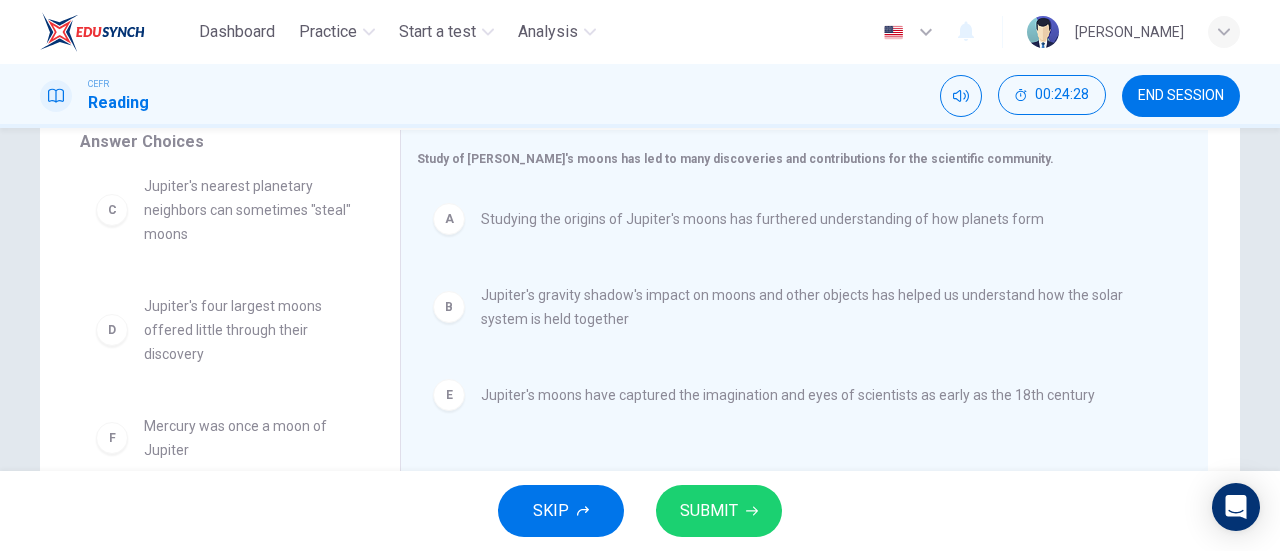 scroll, scrollTop: 0, scrollLeft: 0, axis: both 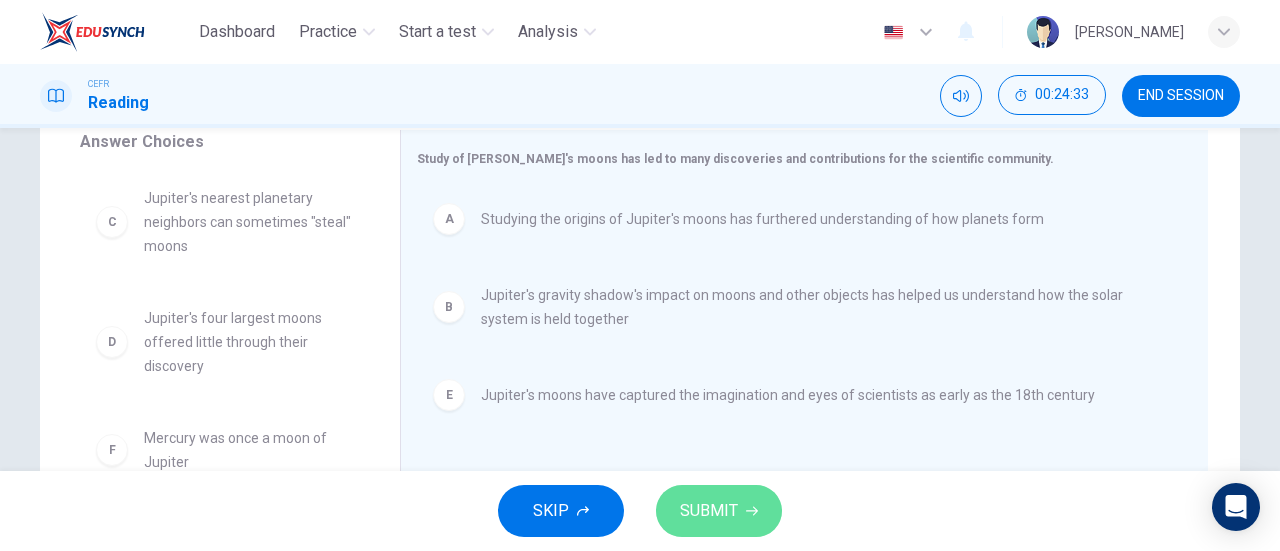 click on "SUBMIT" at bounding box center [709, 511] 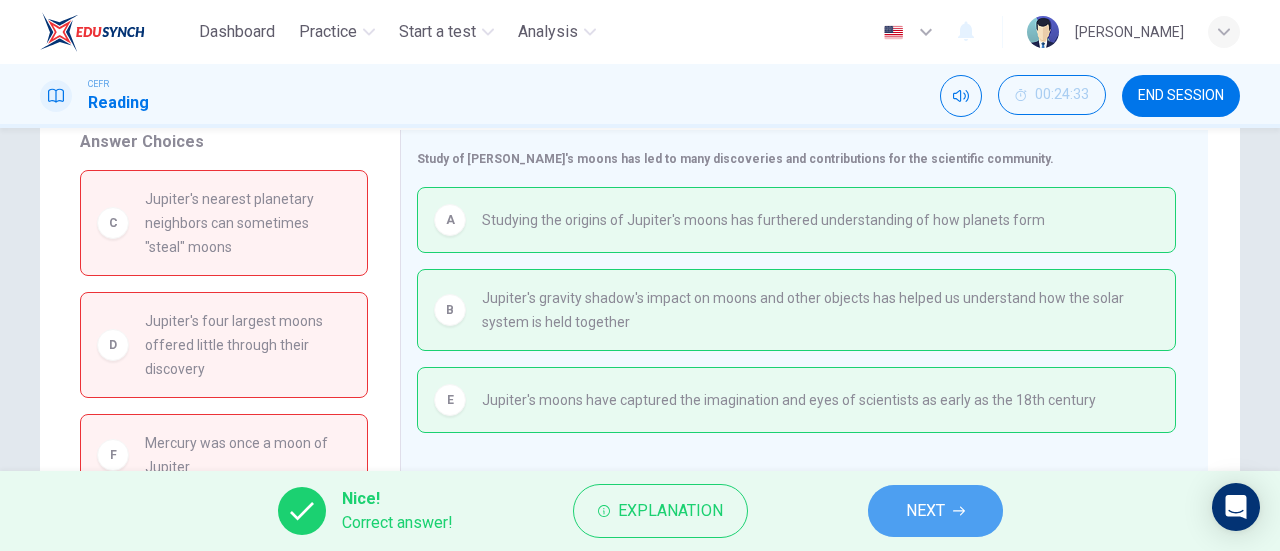 click on "NEXT" at bounding box center (925, 511) 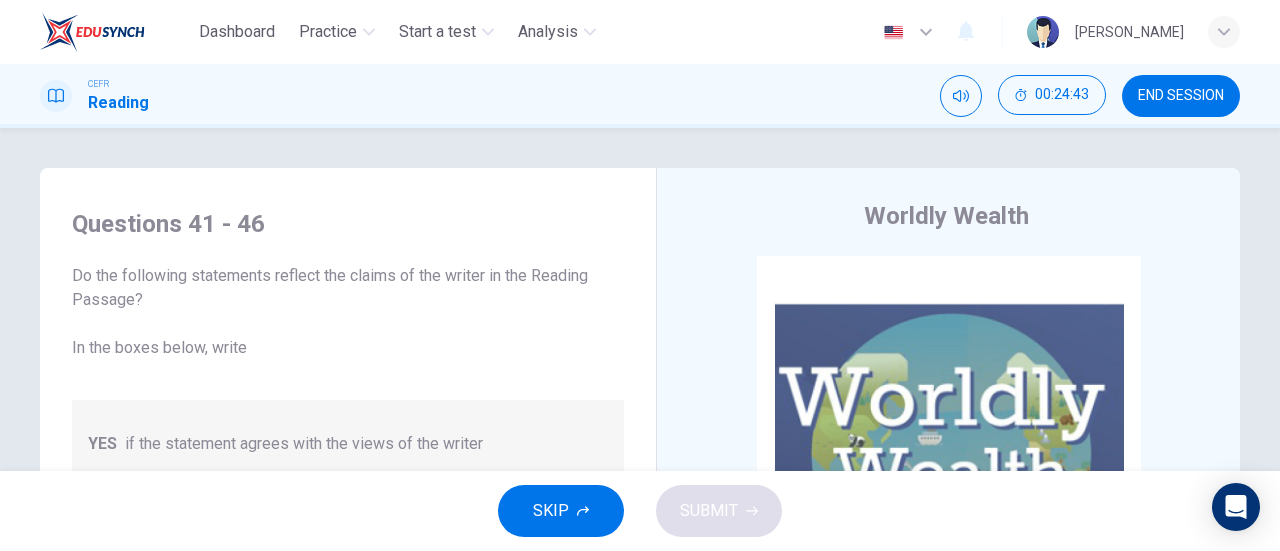 click on "CEFR Reading 00:24:43 END SESSION" at bounding box center (640, 96) 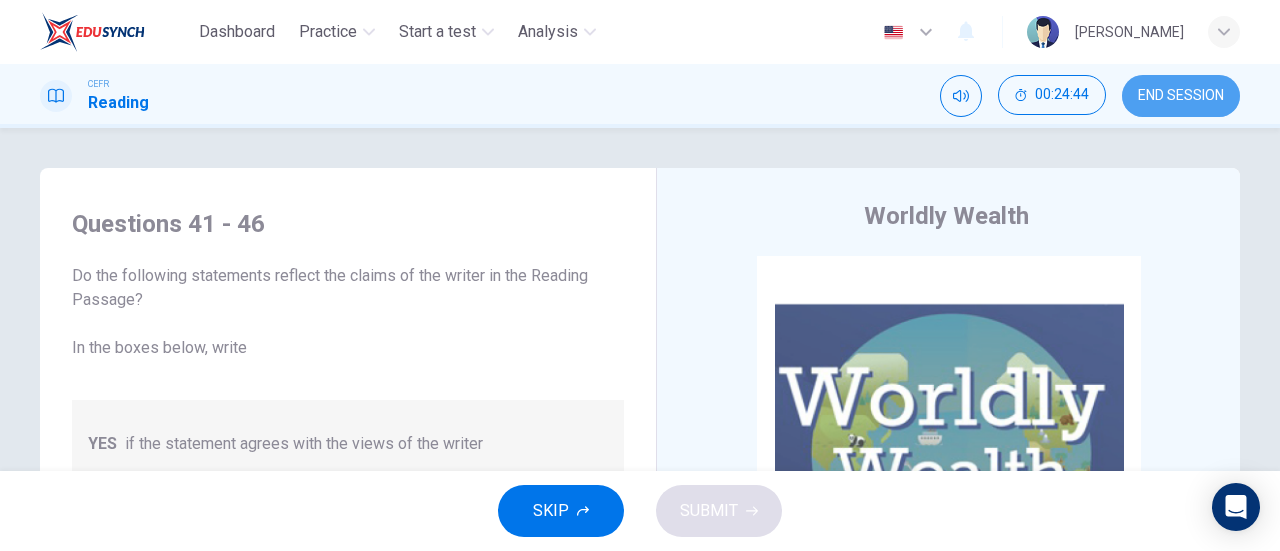 click on "END SESSION" at bounding box center [1181, 96] 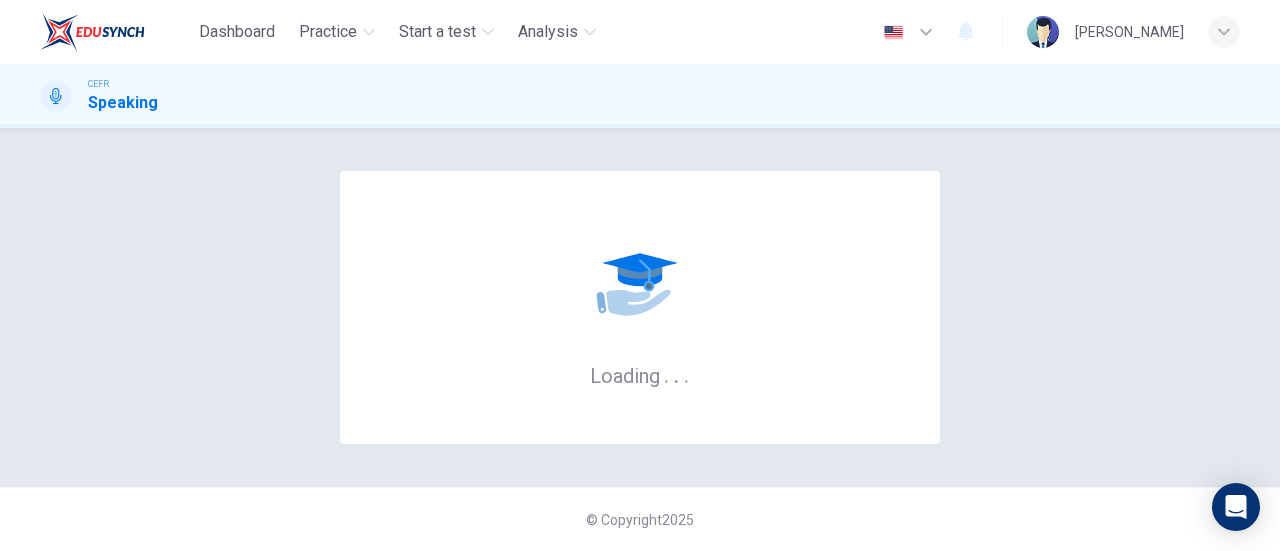 scroll, scrollTop: 0, scrollLeft: 0, axis: both 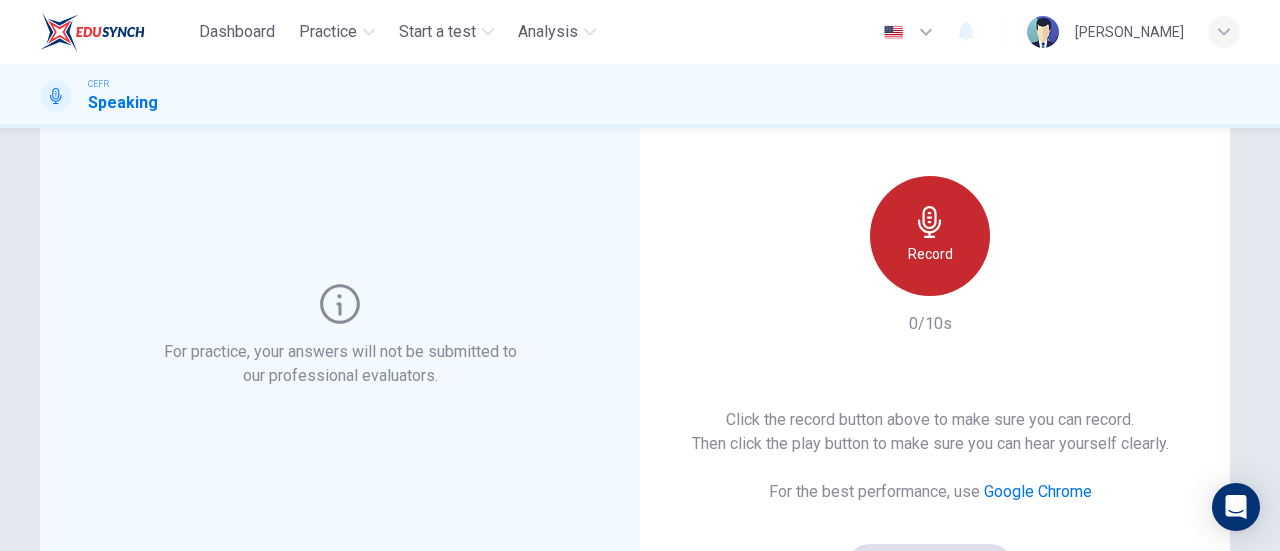 click on "Record" at bounding box center (930, 254) 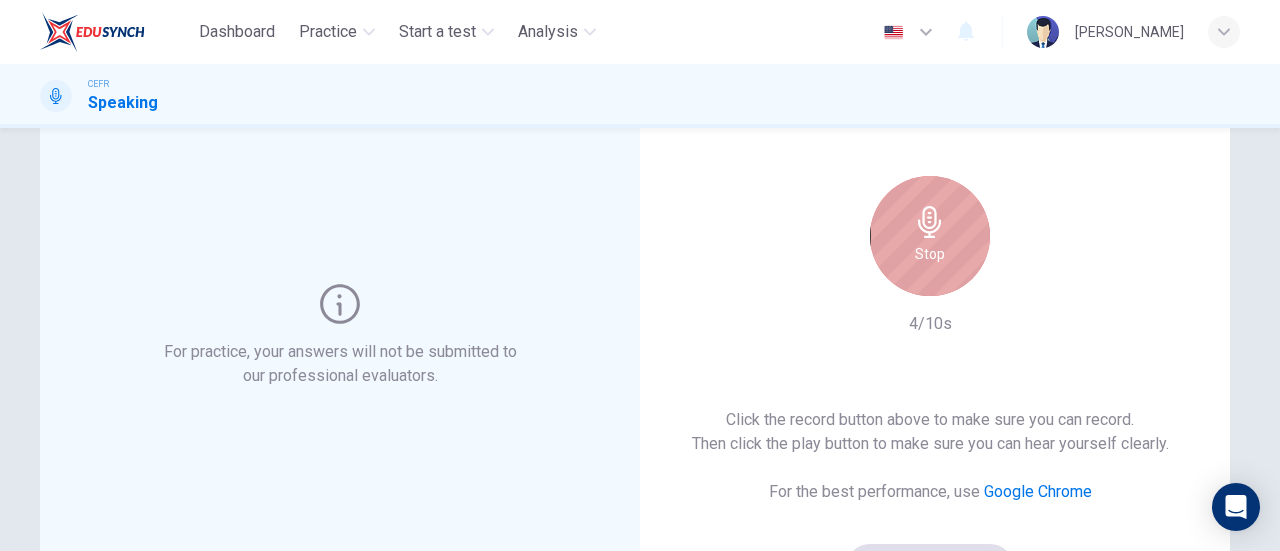 click on "Stop" at bounding box center [930, 254] 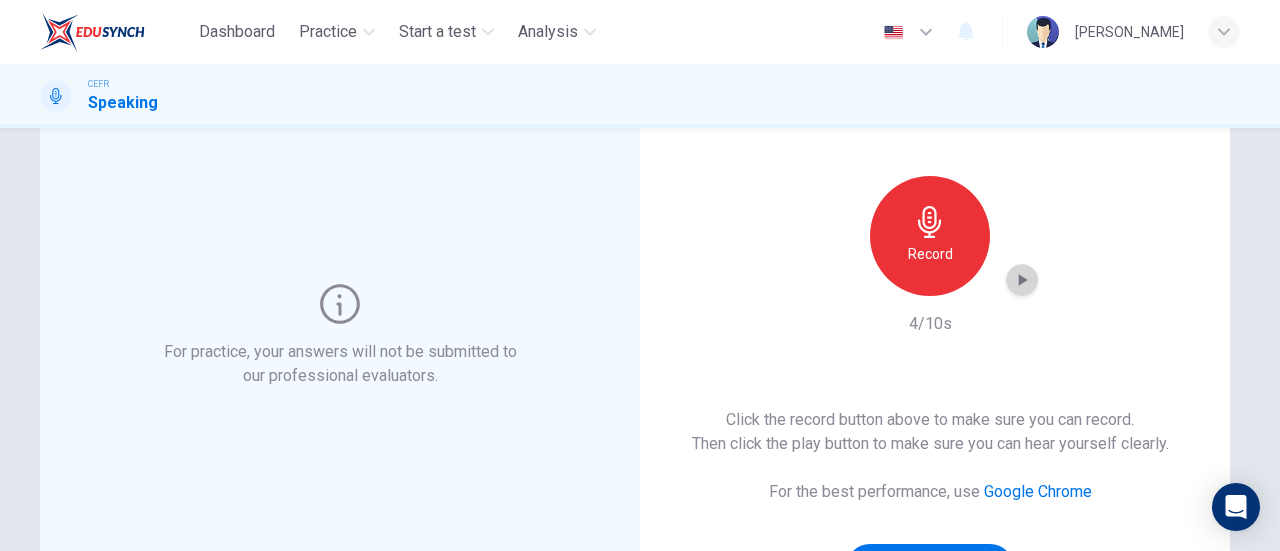 click at bounding box center [1022, 280] 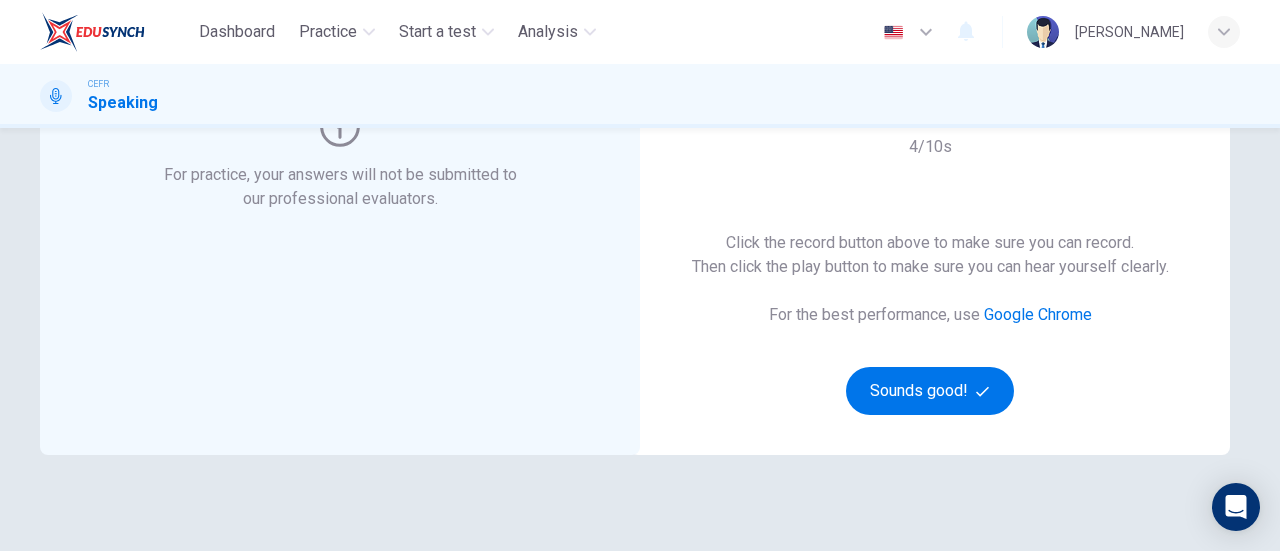 scroll, scrollTop: 303, scrollLeft: 0, axis: vertical 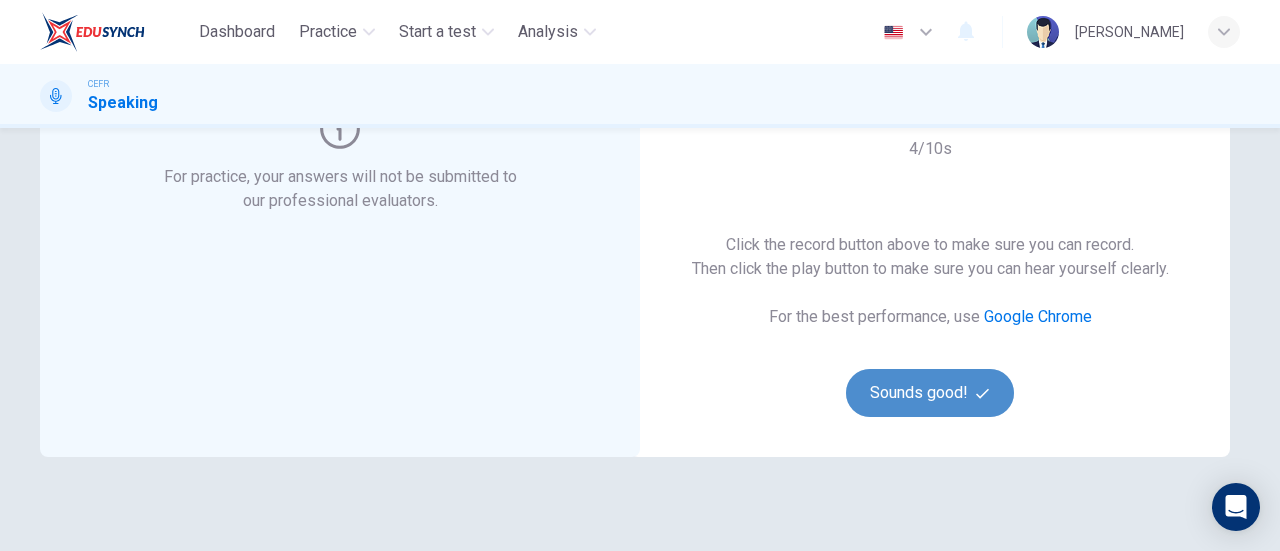 click on "Sounds good!" at bounding box center (930, 393) 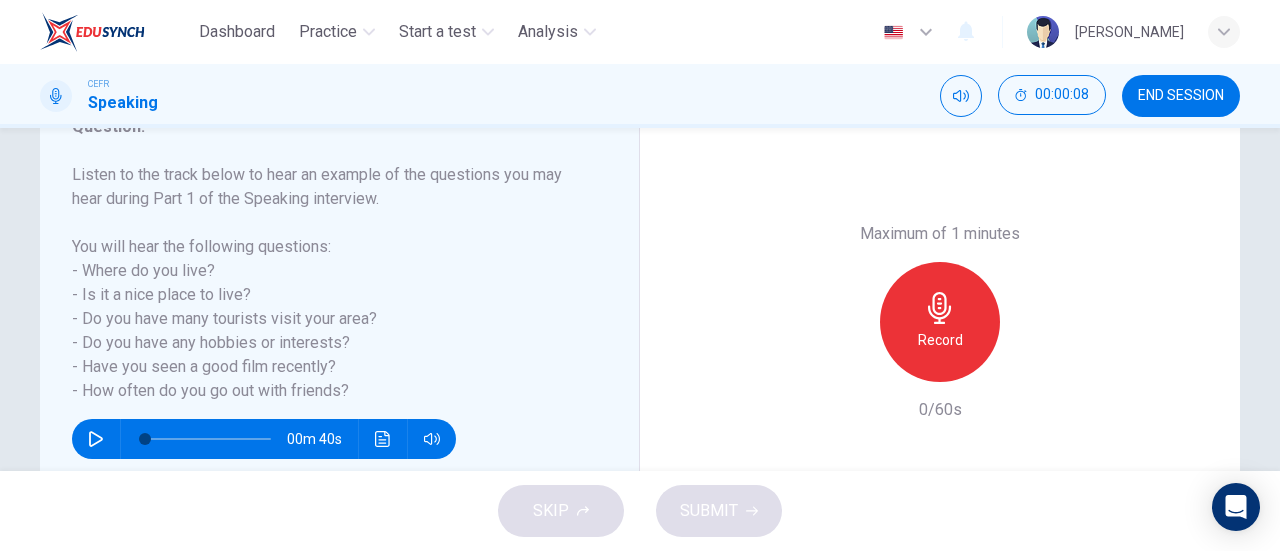 scroll, scrollTop: 317, scrollLeft: 0, axis: vertical 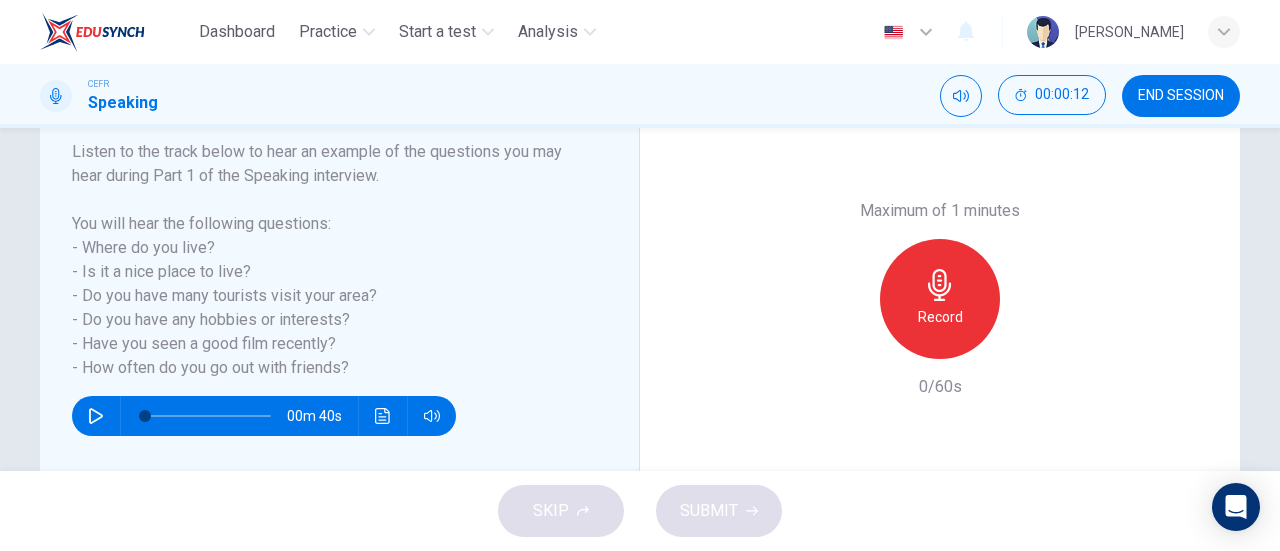 click on "Listen to the track below to hear an example of the questions you may hear during Part 1 of the Speaking interview.  You will hear the following questions: - Where do you live? - Is it a nice place to live? - Do you have many tourists visit your area? - Do you have any hobbies or interests? - Have you seen a good film recently? - How often do you go out with friends?" at bounding box center [327, 260] 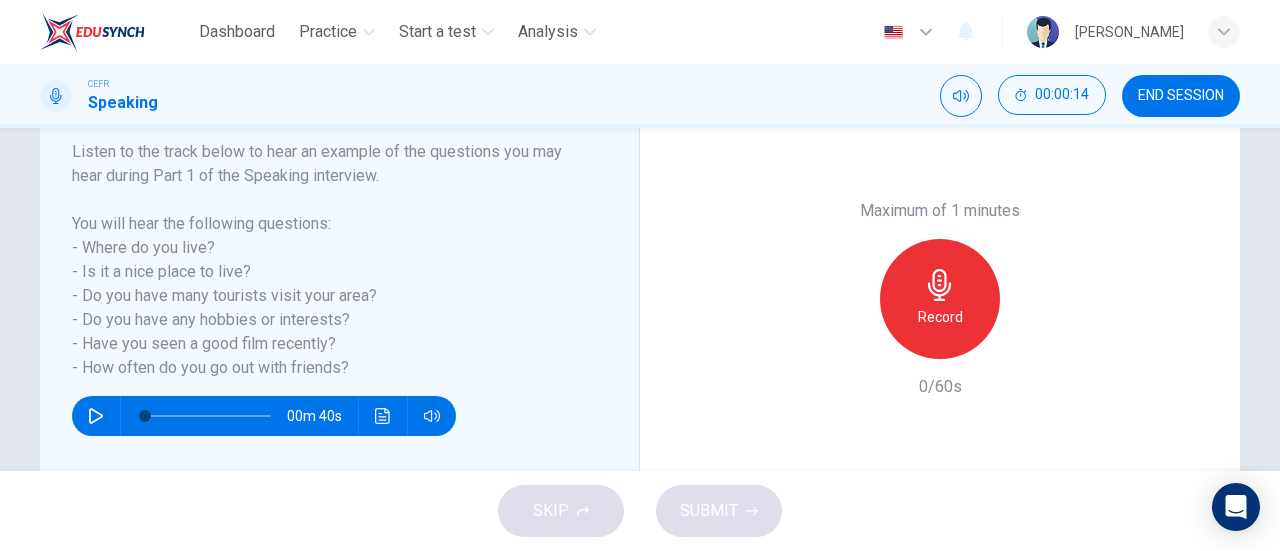 click on "00m 40s" at bounding box center [264, 416] 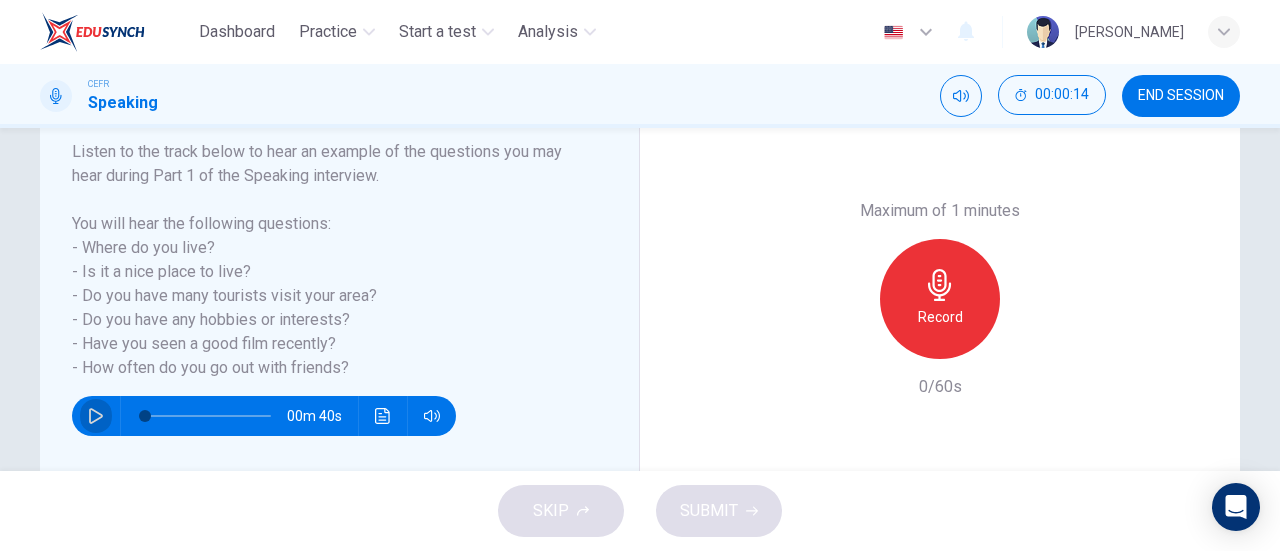 click 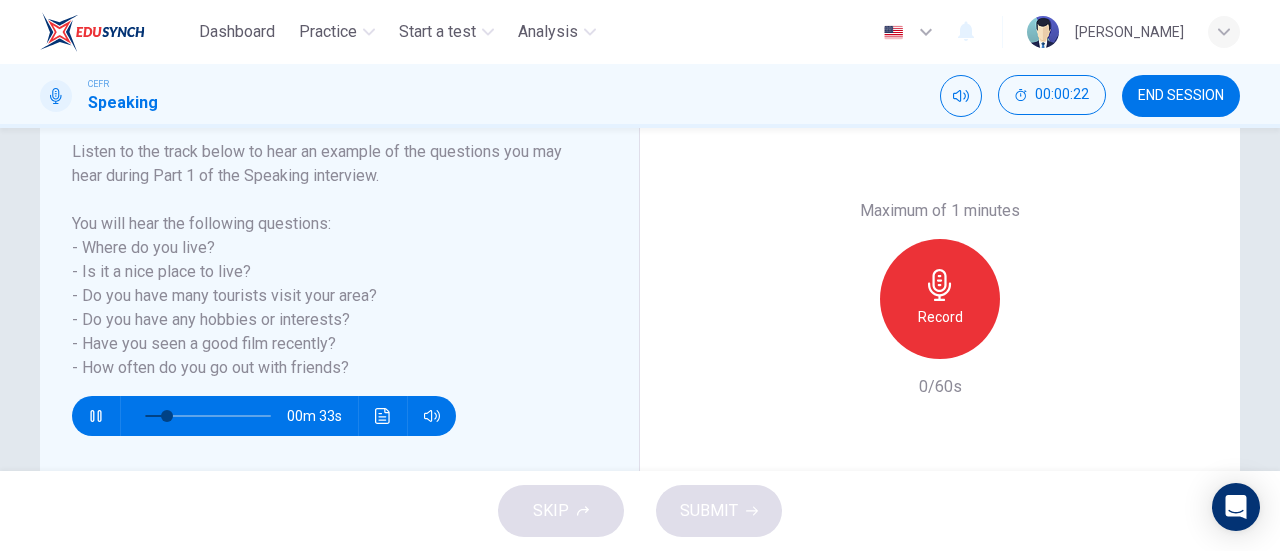 type on "20" 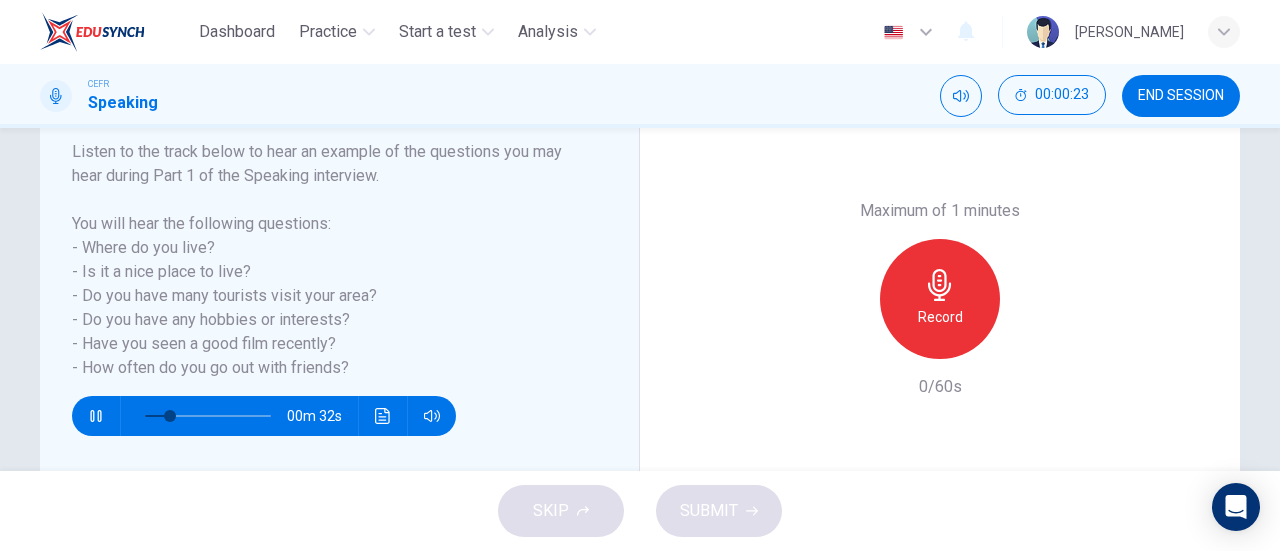 type 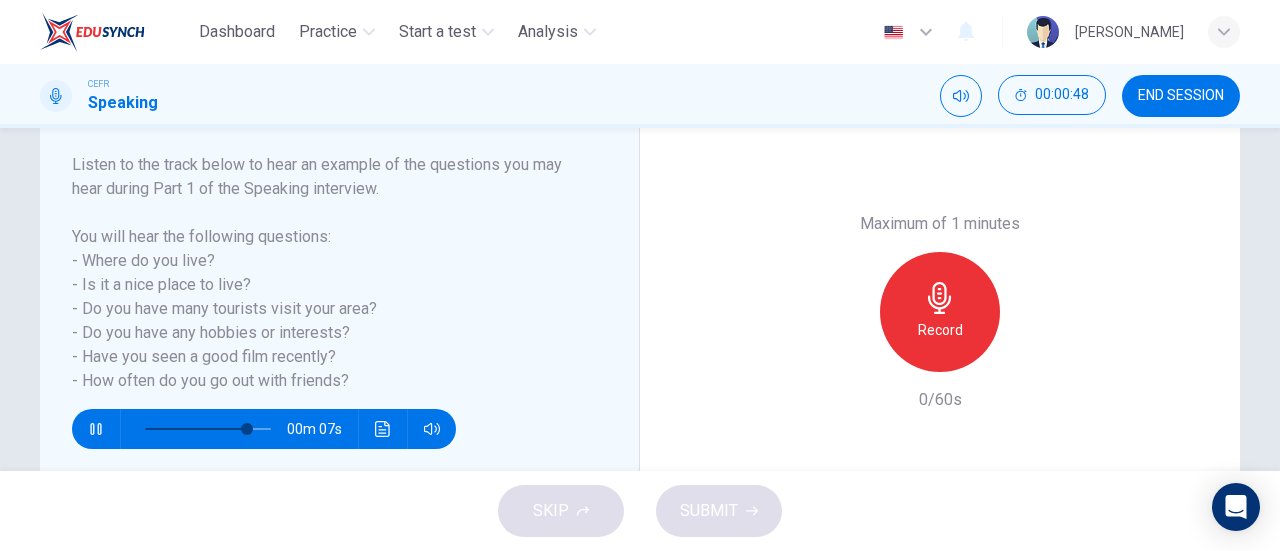 scroll, scrollTop: 305, scrollLeft: 0, axis: vertical 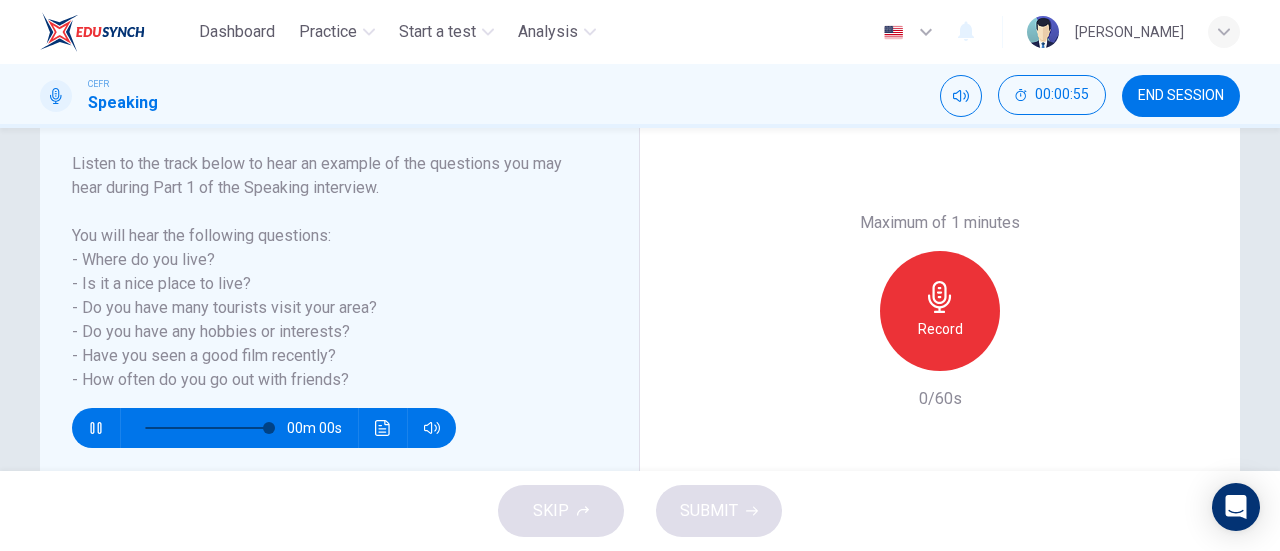 type on "0" 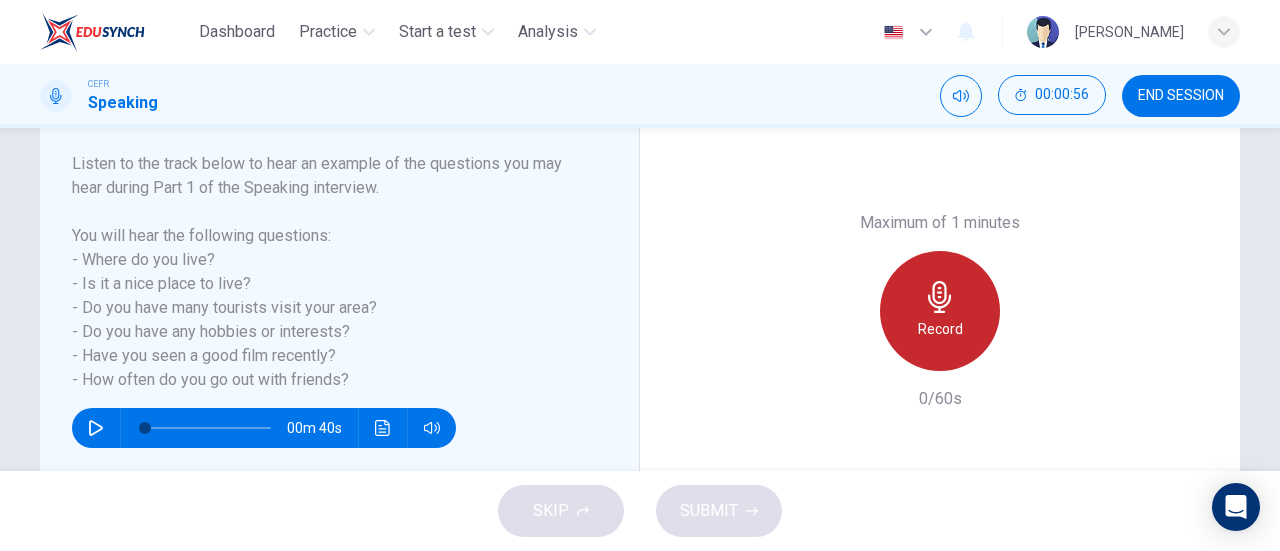 click on "Record" at bounding box center [940, 329] 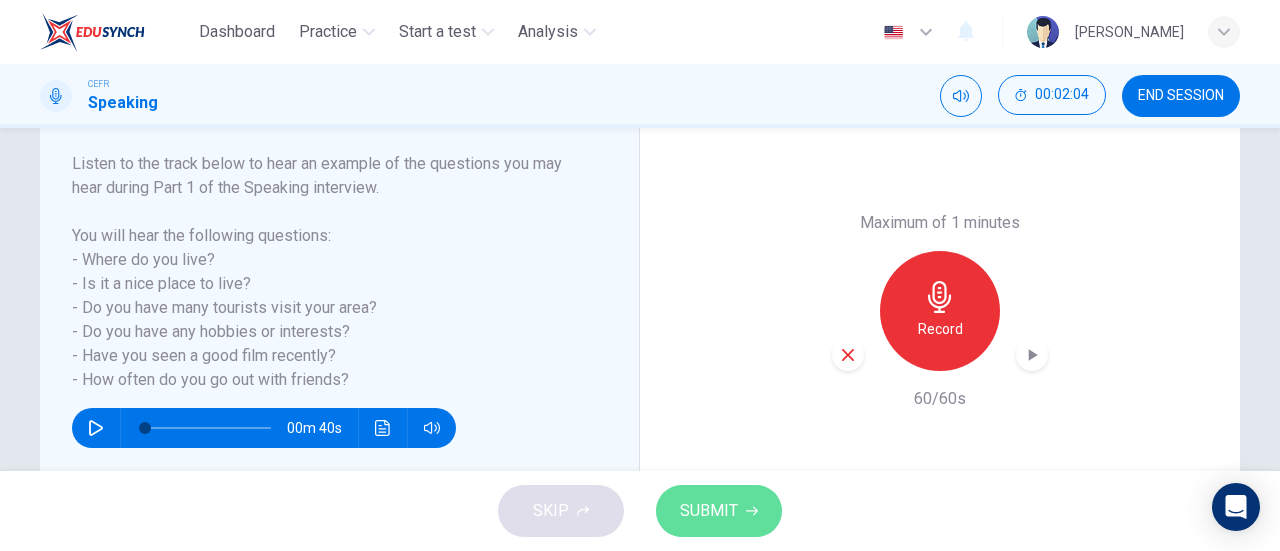 click on "SUBMIT" at bounding box center [709, 511] 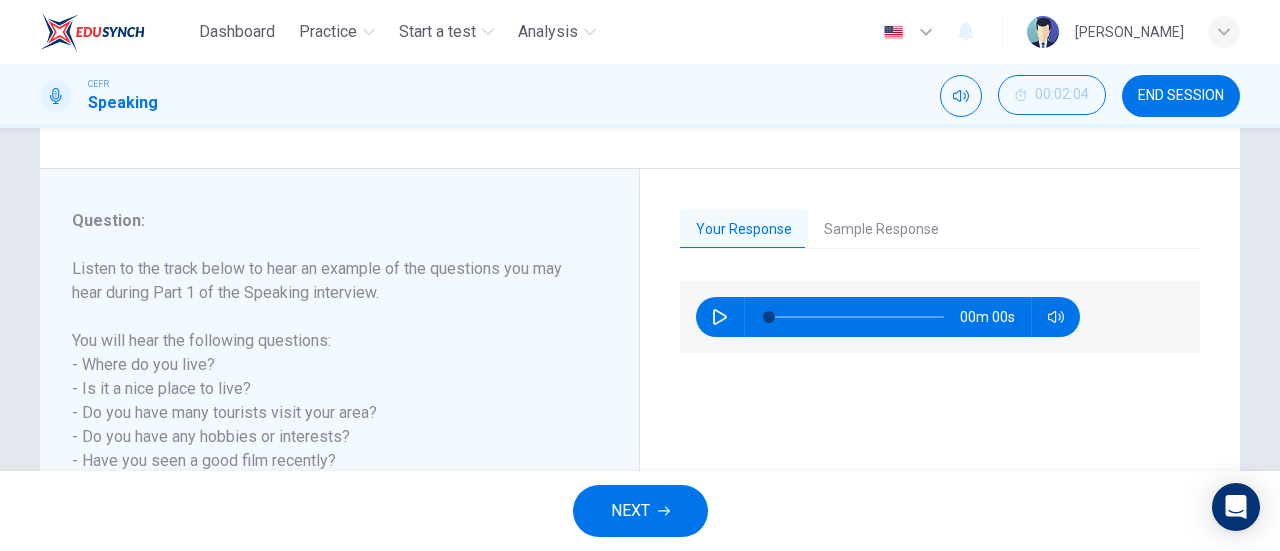 scroll, scrollTop: 201, scrollLeft: 0, axis: vertical 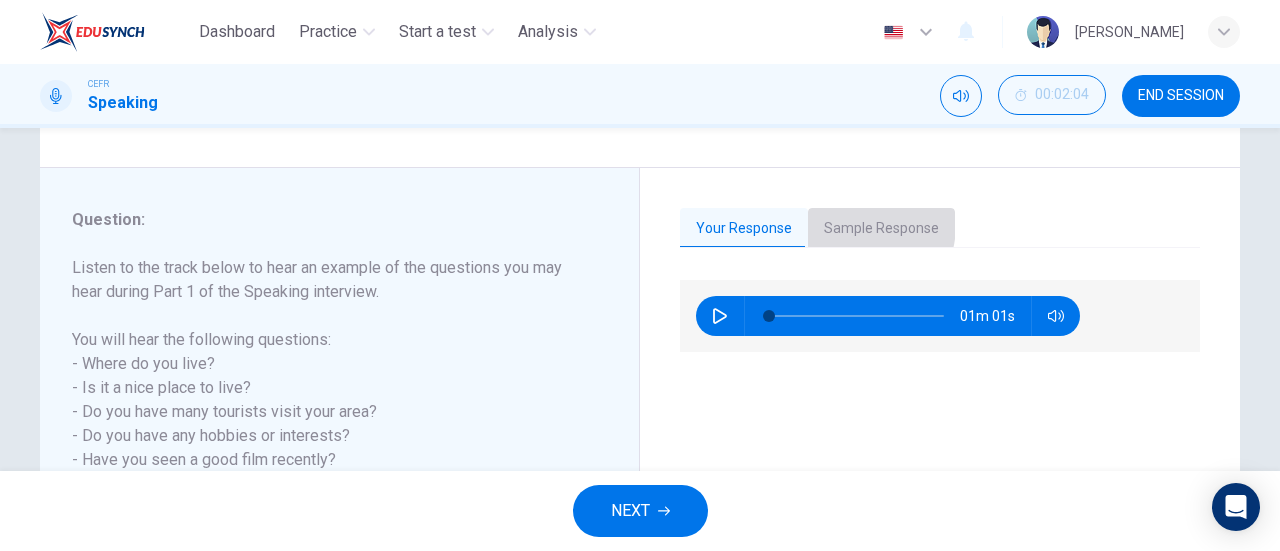 click on "Sample Response" at bounding box center (881, 229) 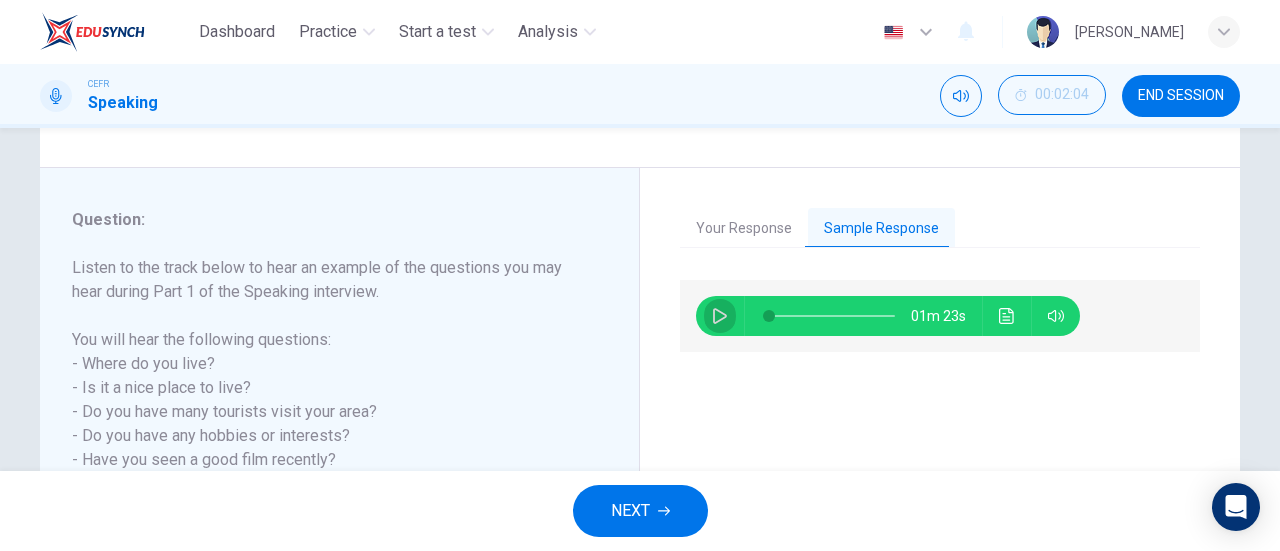click 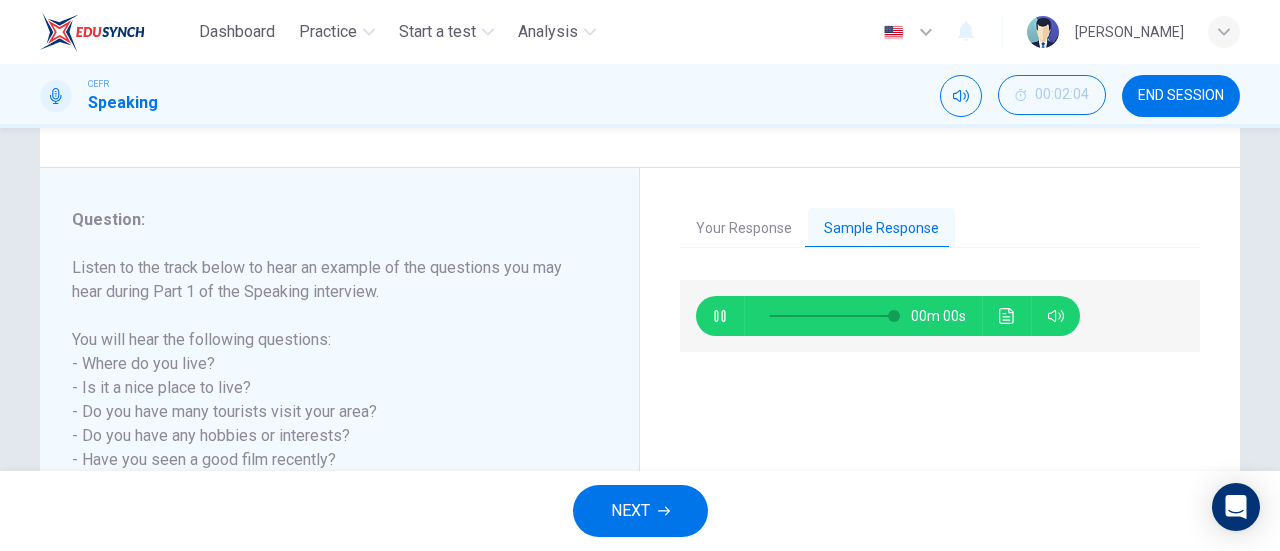 type on "0" 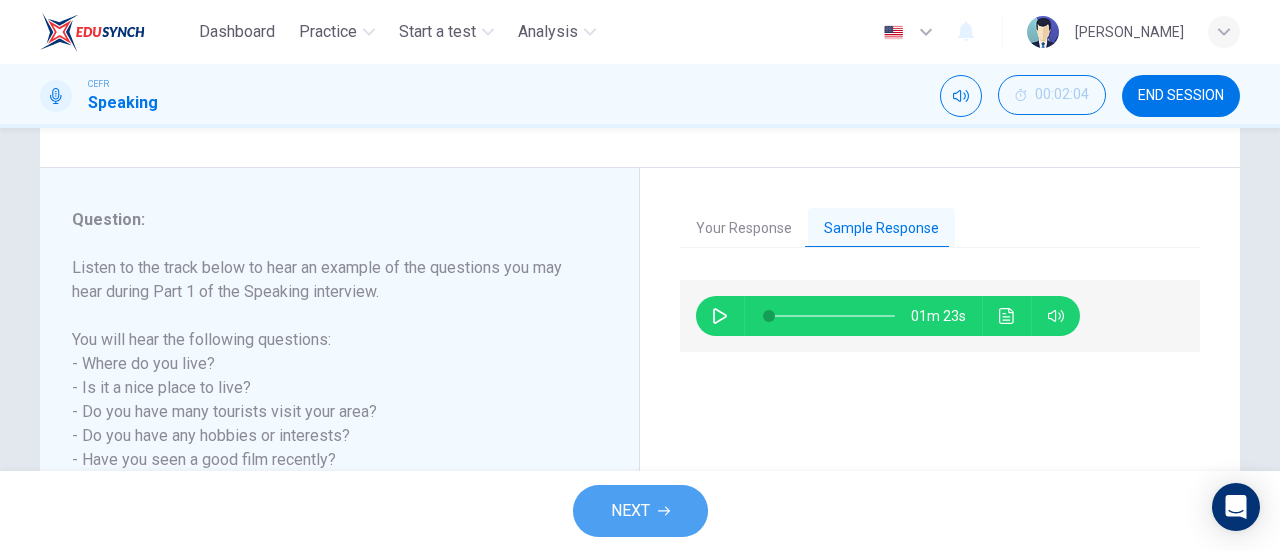click on "NEXT" at bounding box center [630, 511] 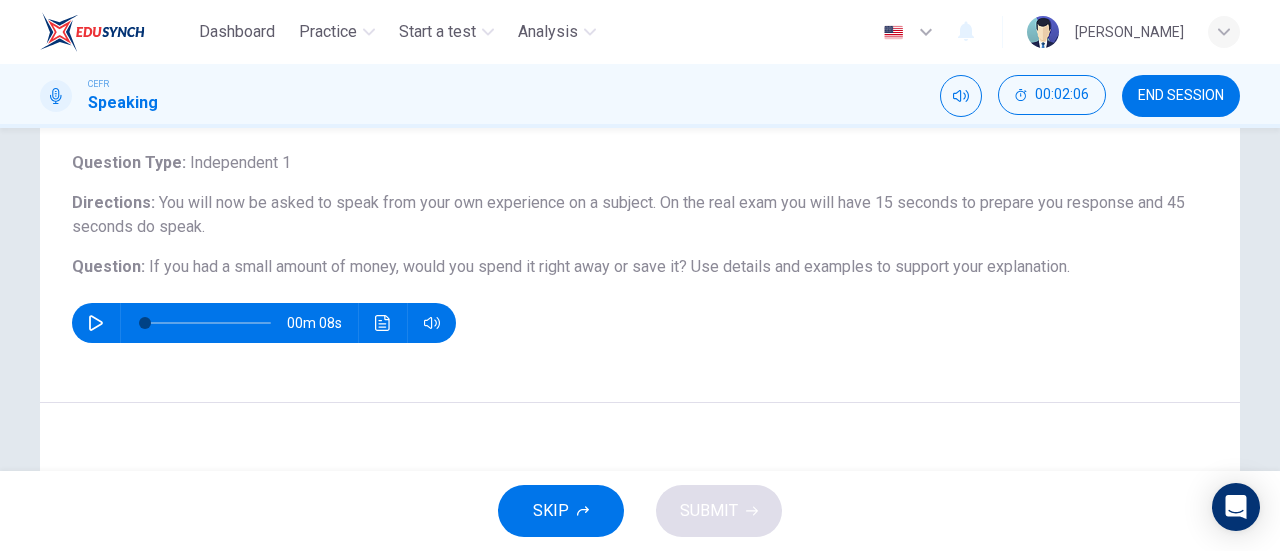 scroll, scrollTop: 108, scrollLeft: 0, axis: vertical 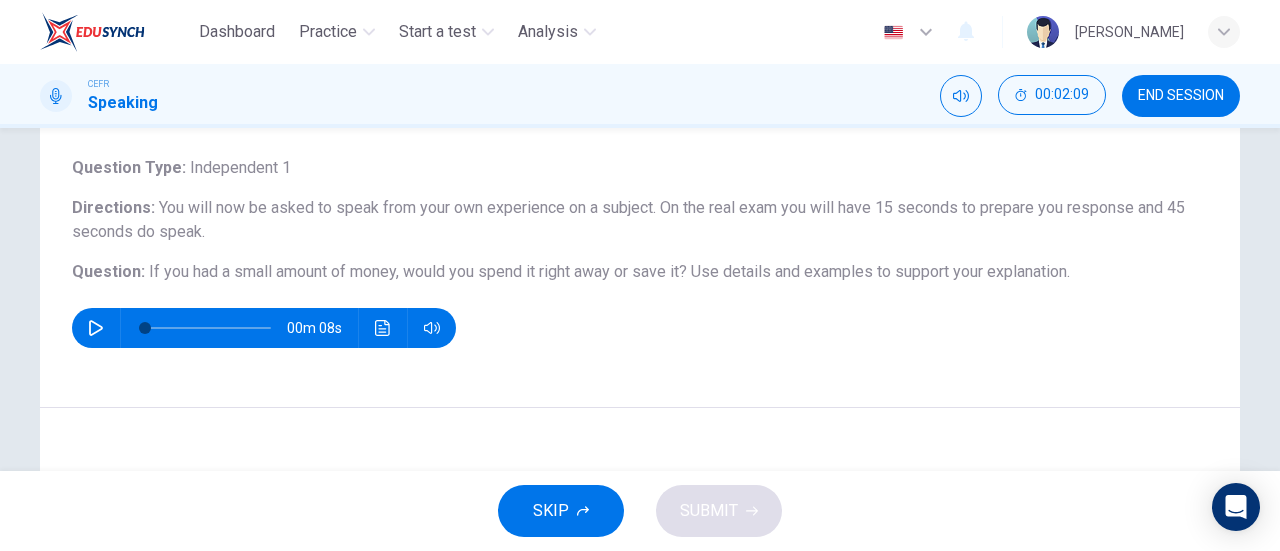 click on "00m 08s" at bounding box center [640, 328] 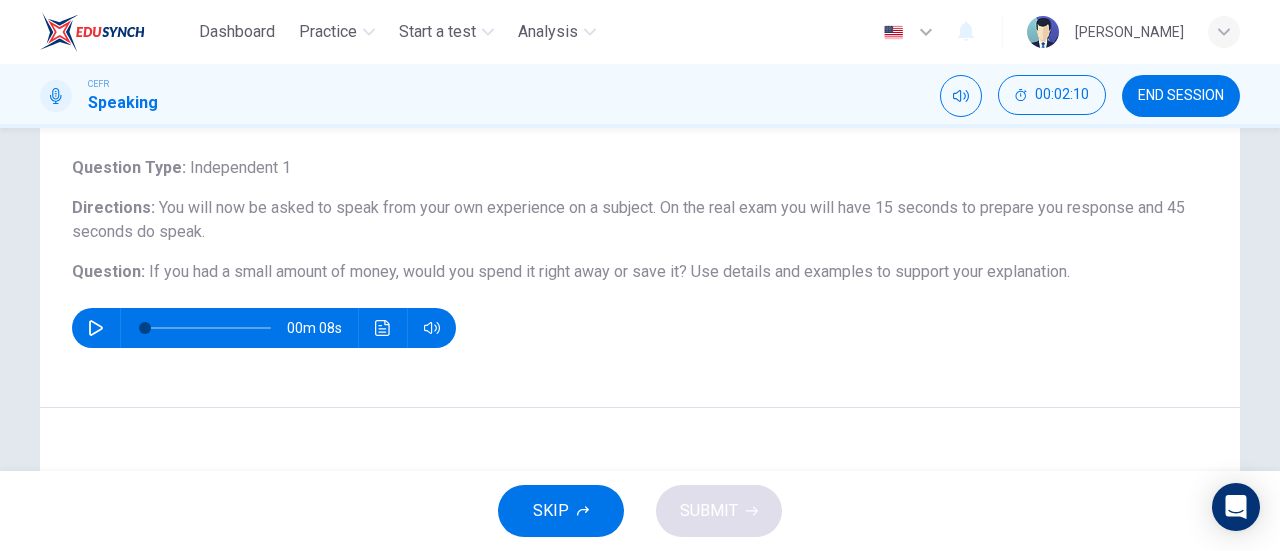 click at bounding box center [96, 328] 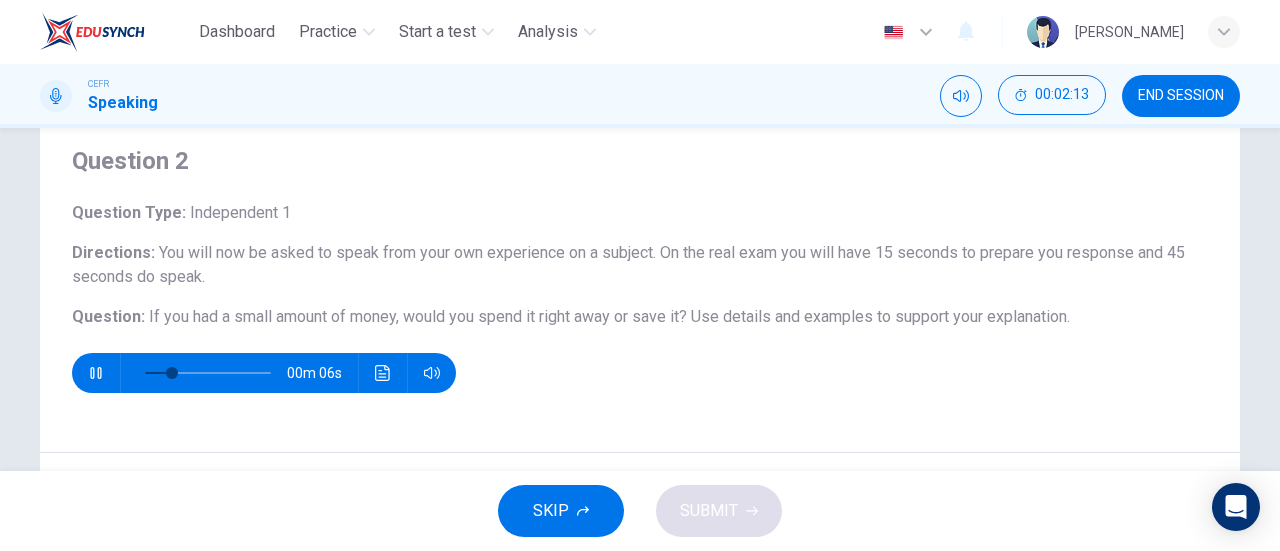 scroll, scrollTop: 65, scrollLeft: 0, axis: vertical 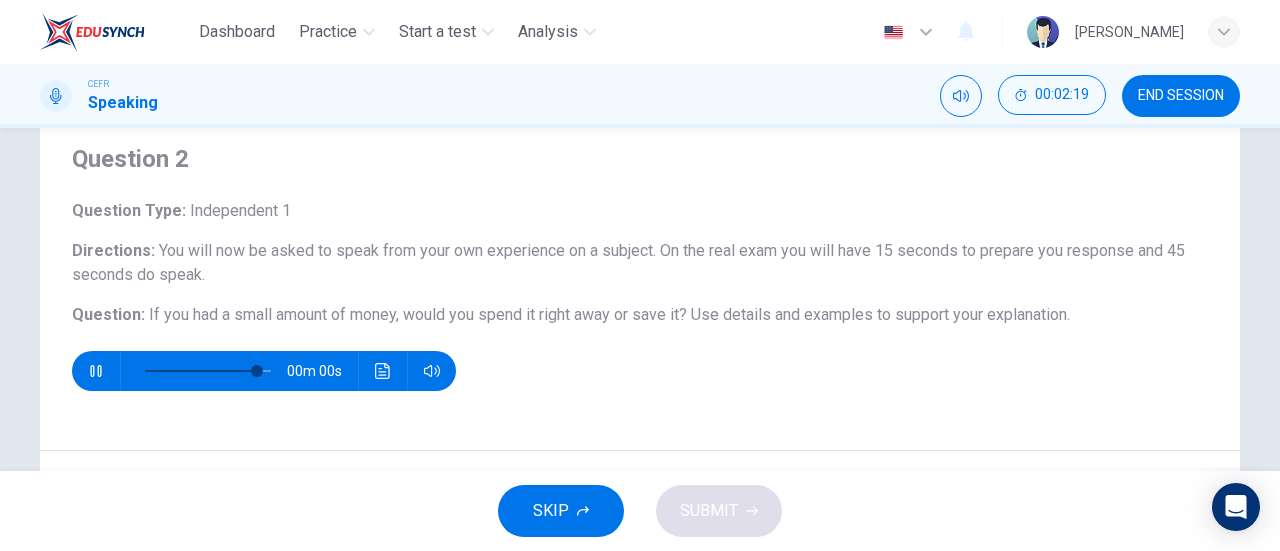 type on "0" 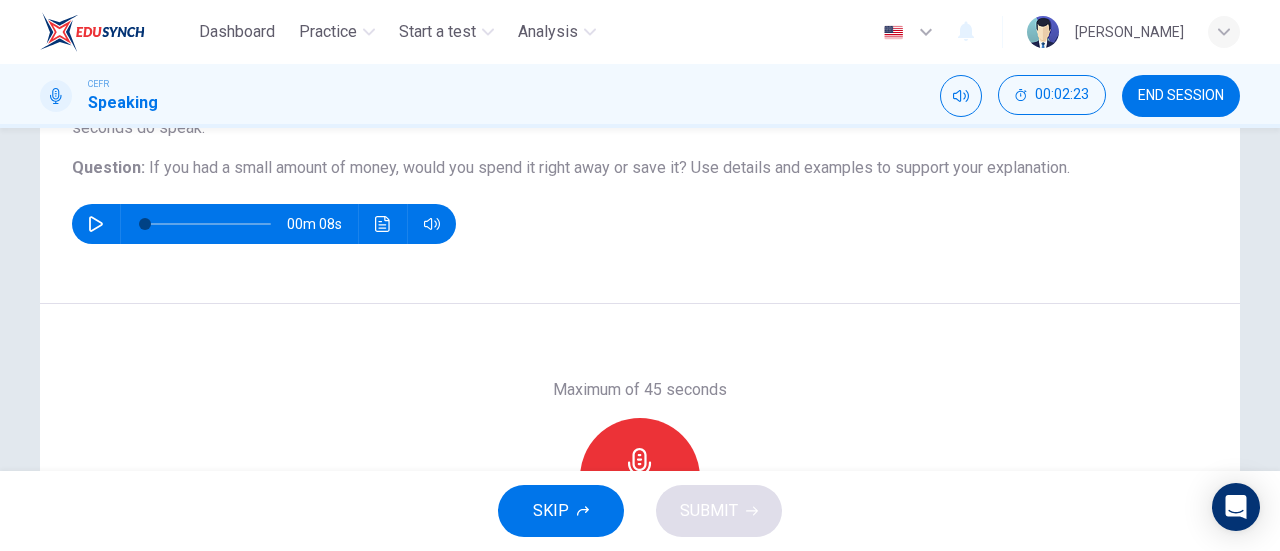 scroll, scrollTop: 211, scrollLeft: 0, axis: vertical 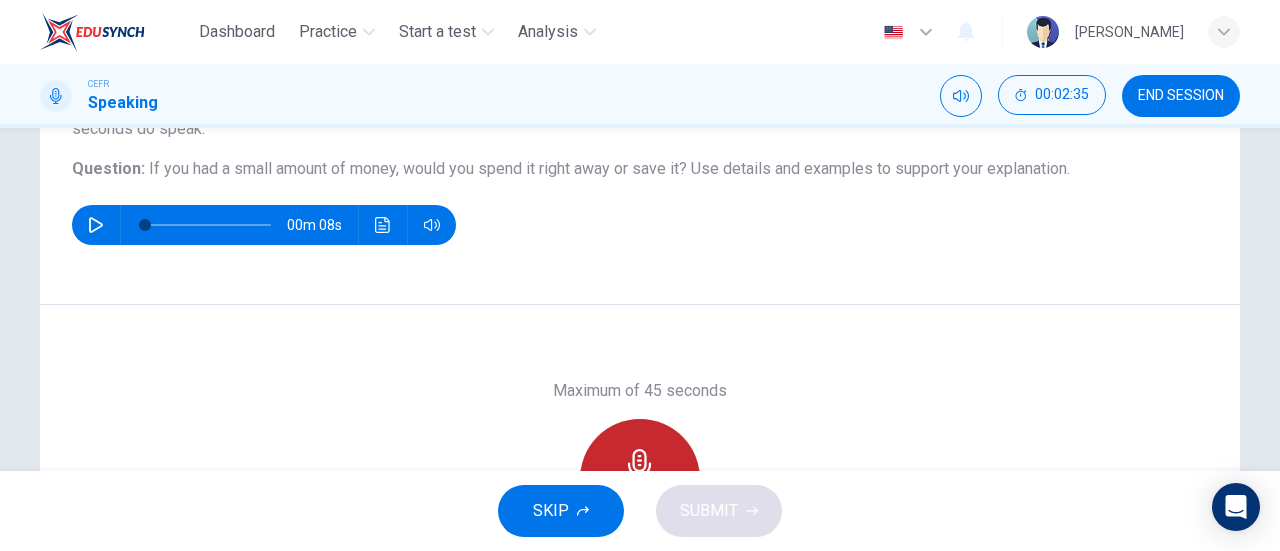 click on "Record" at bounding box center [640, 479] 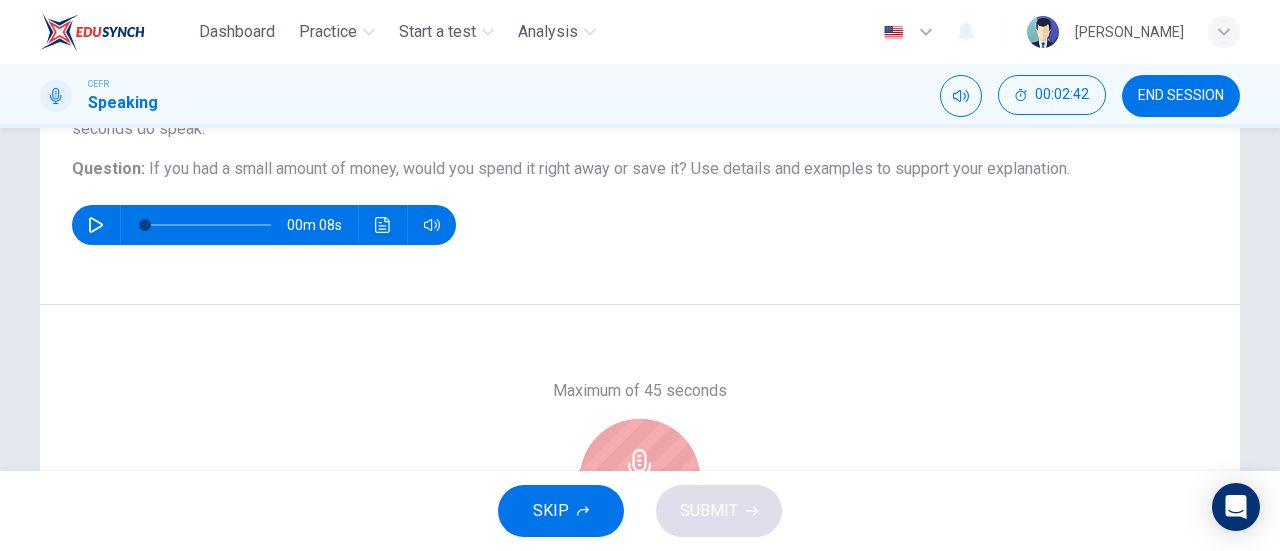 scroll, scrollTop: 334, scrollLeft: 0, axis: vertical 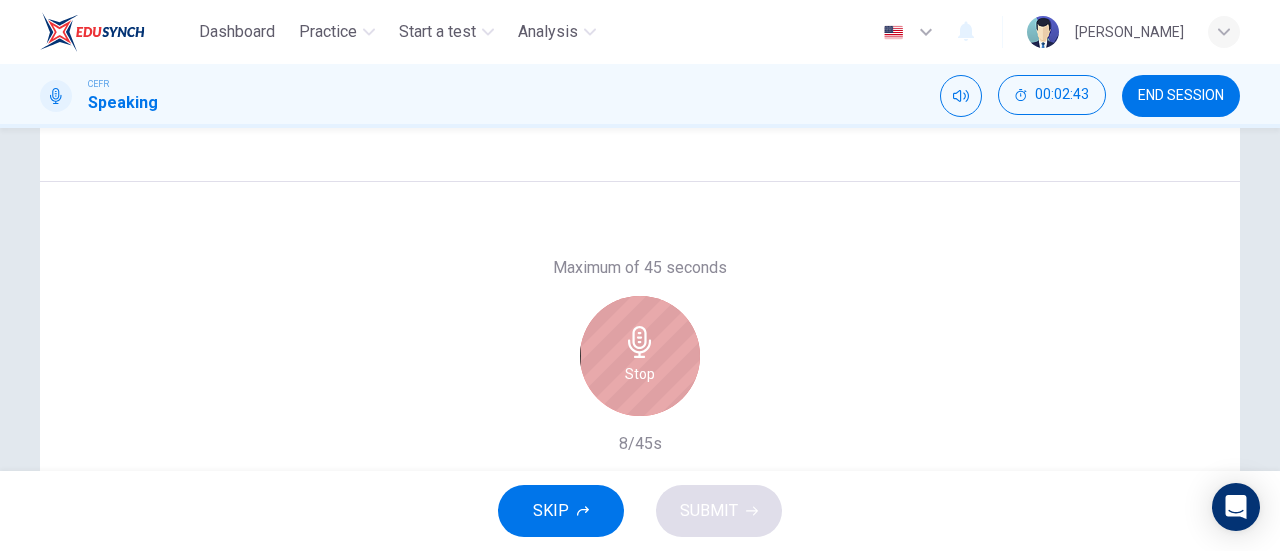 click 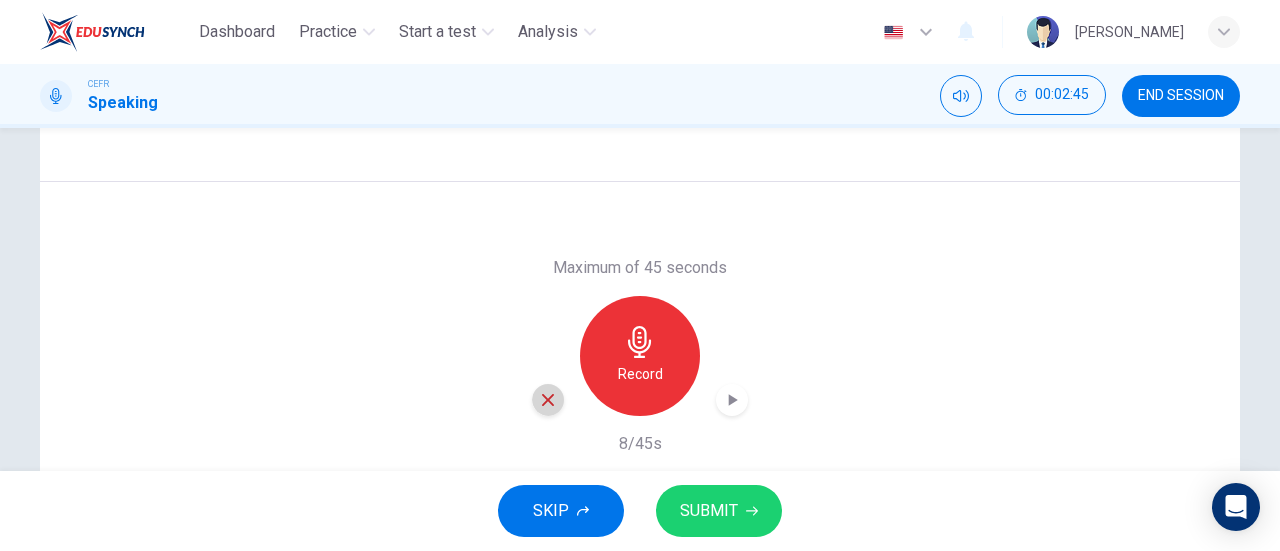 click 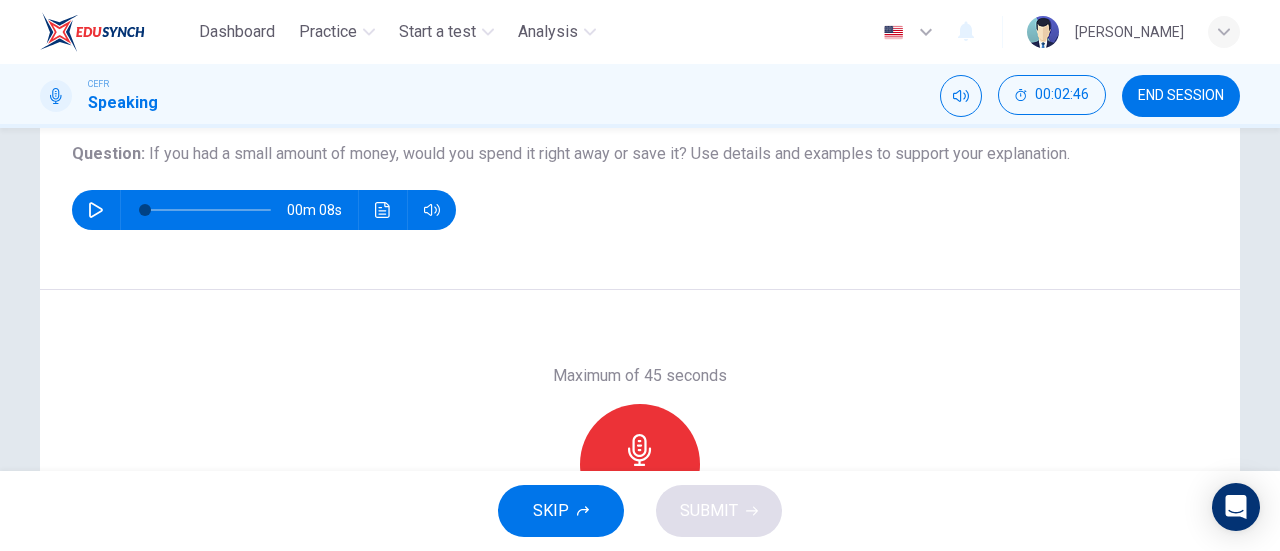scroll, scrollTop: 228, scrollLeft: 0, axis: vertical 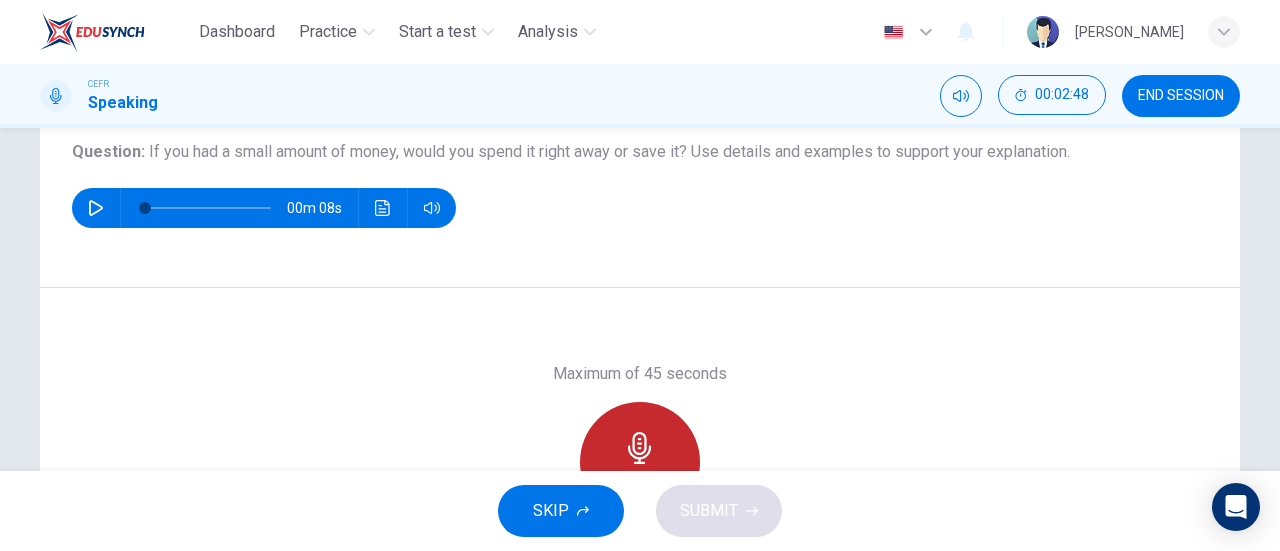 click on "Record" at bounding box center (640, 462) 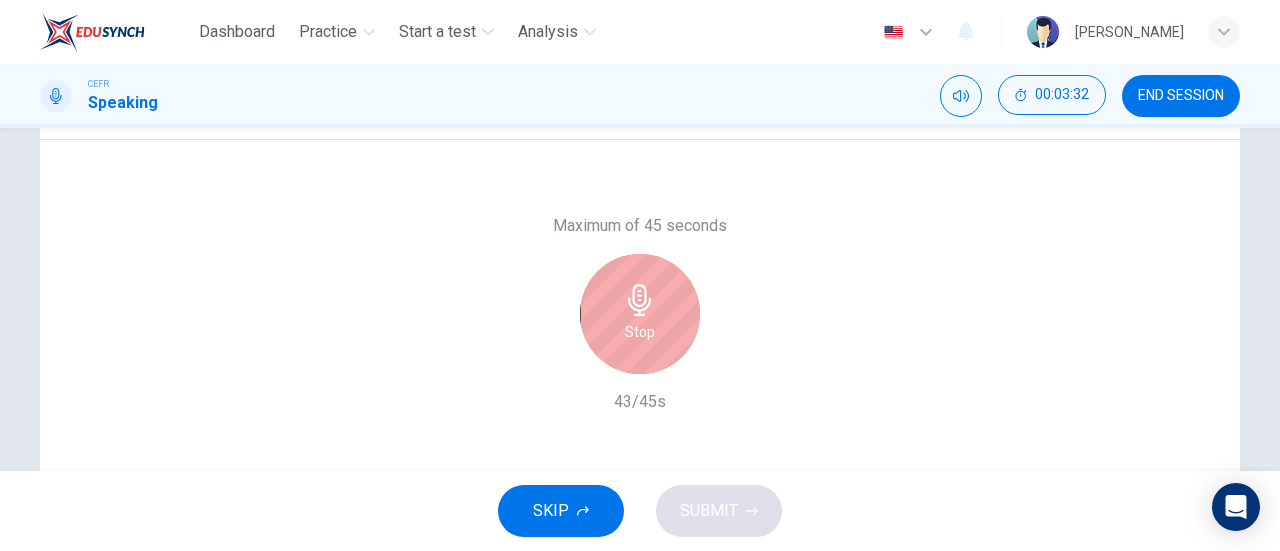 scroll, scrollTop: 377, scrollLeft: 0, axis: vertical 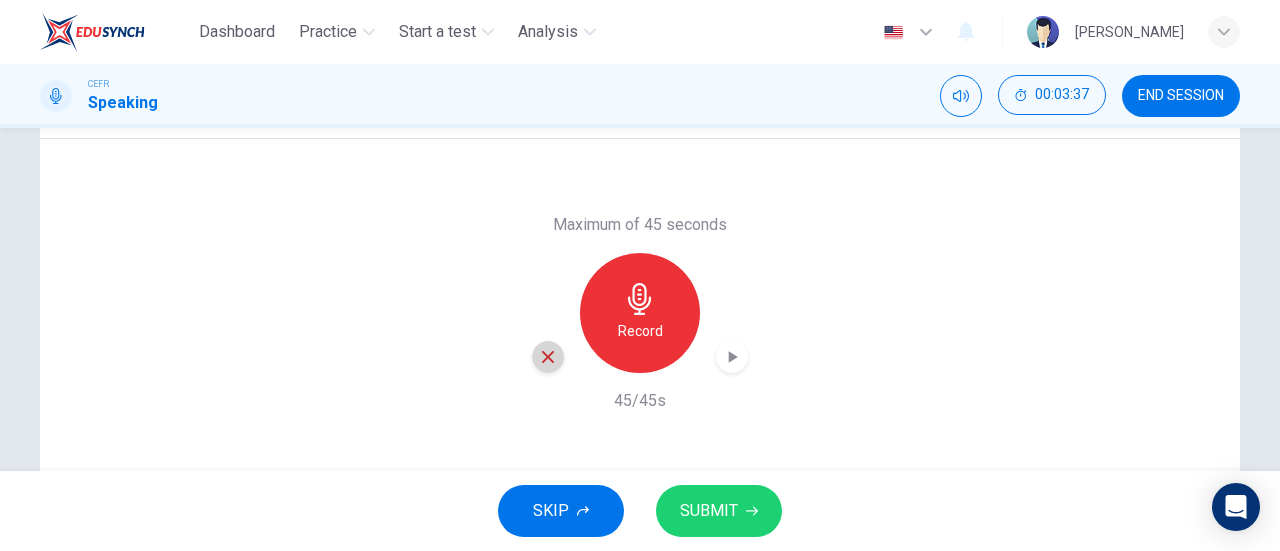click 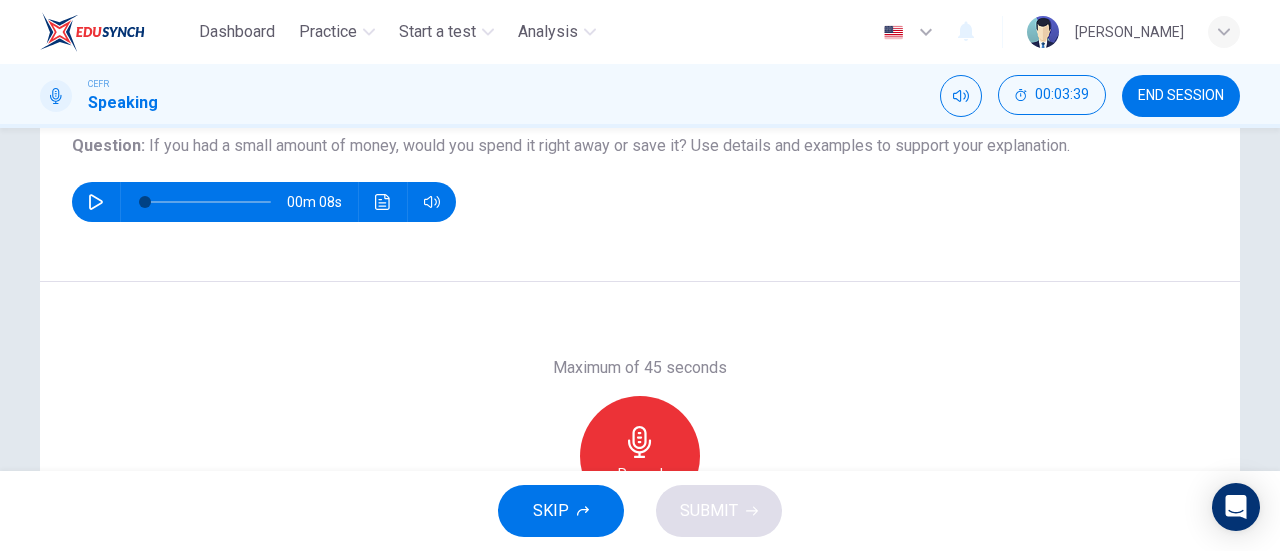 scroll, scrollTop: 237, scrollLeft: 0, axis: vertical 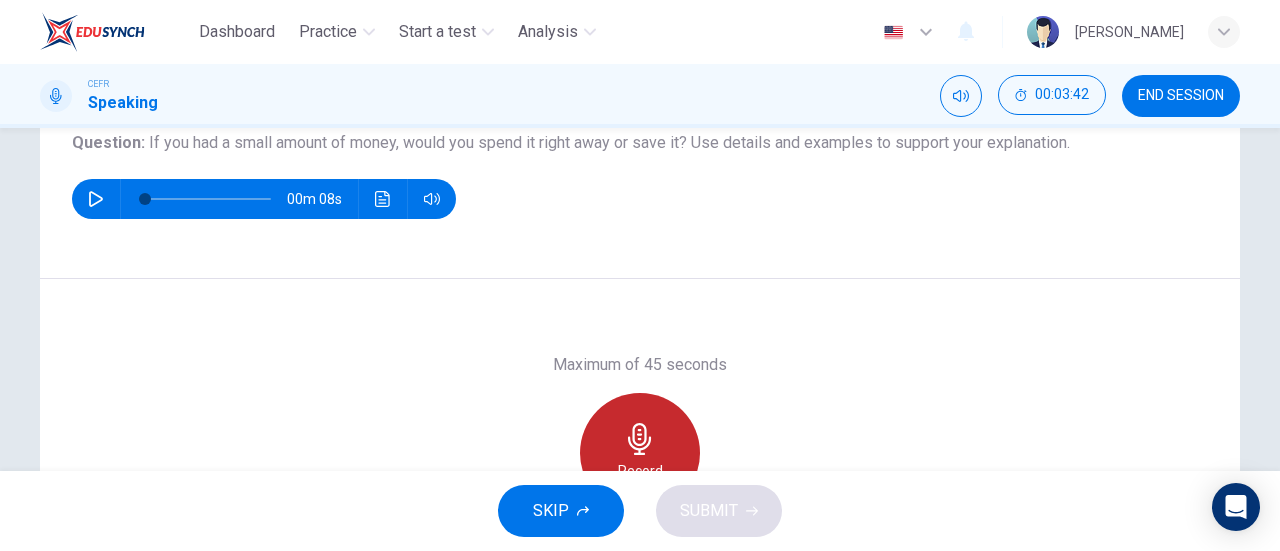 click on "Record" at bounding box center [640, 453] 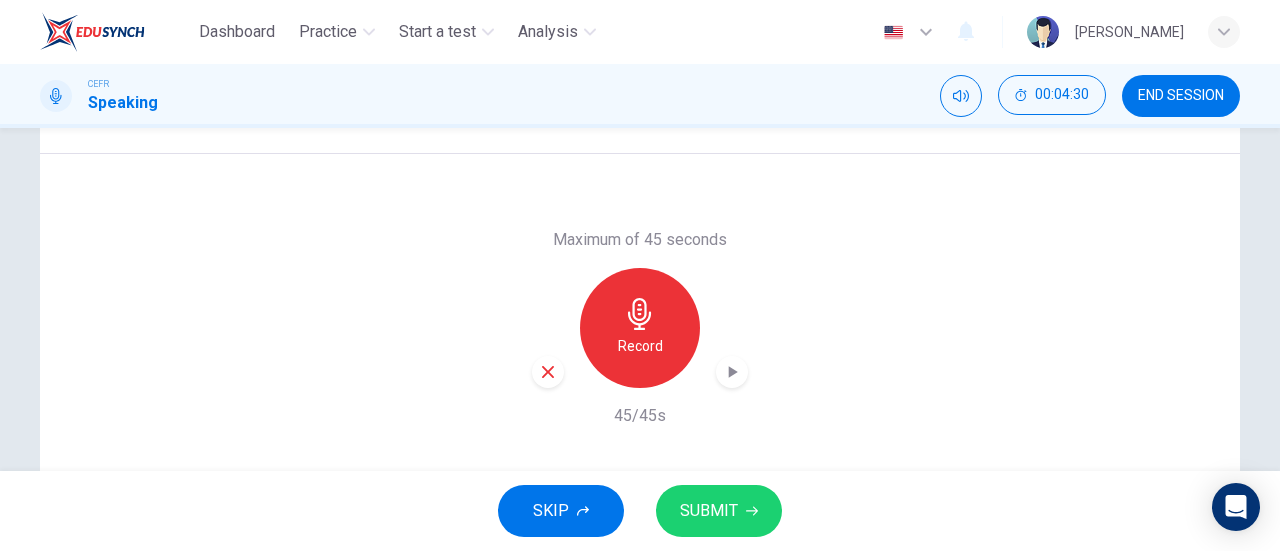 scroll, scrollTop: 361, scrollLeft: 0, axis: vertical 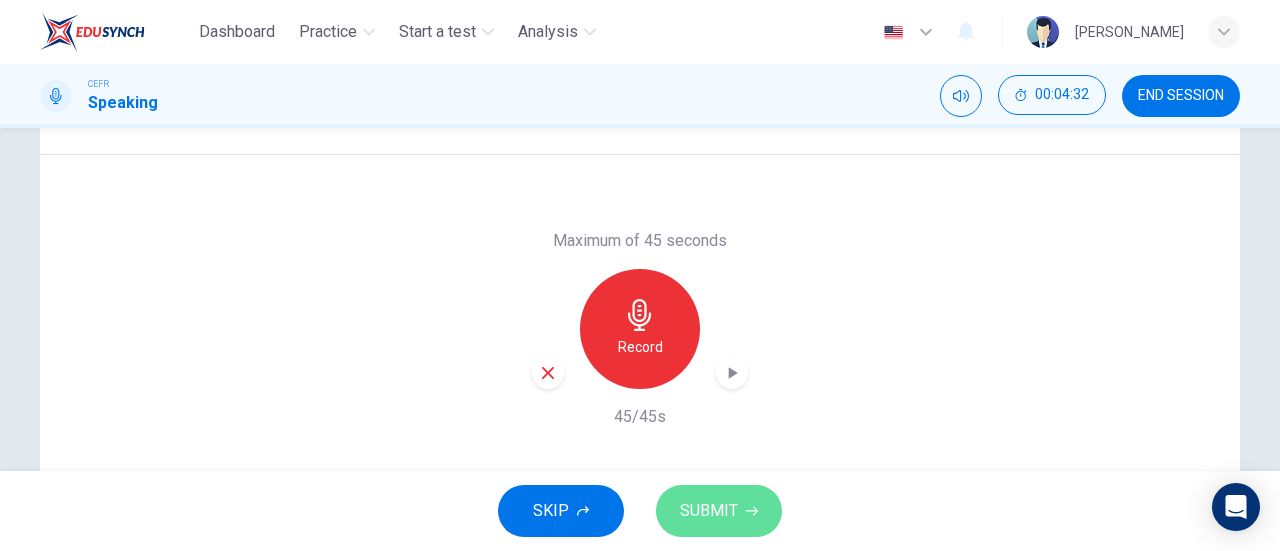 click 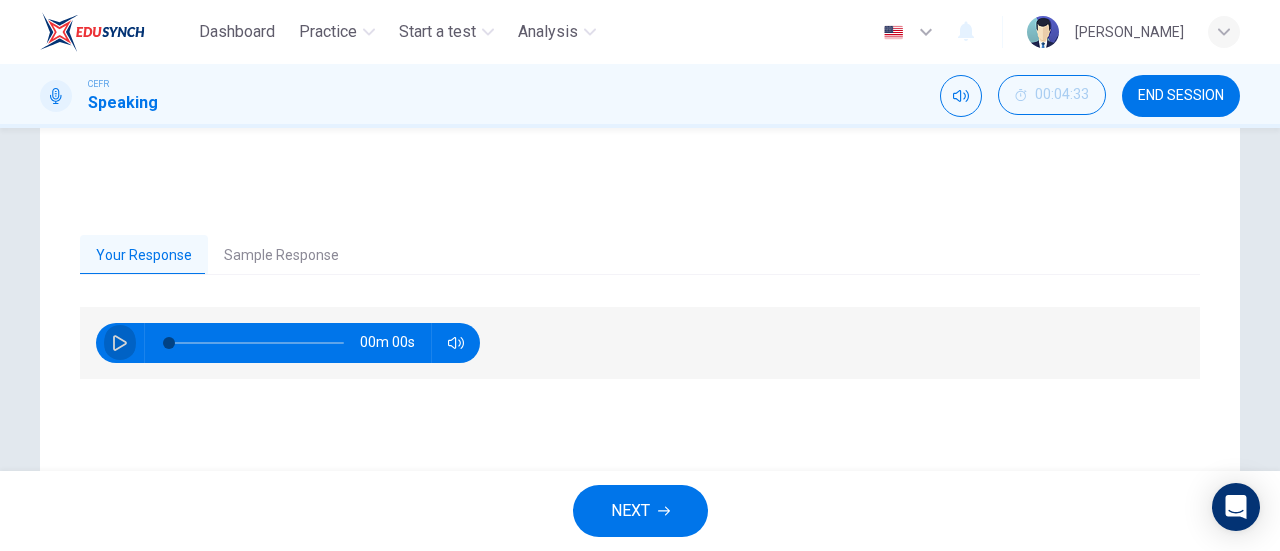 click 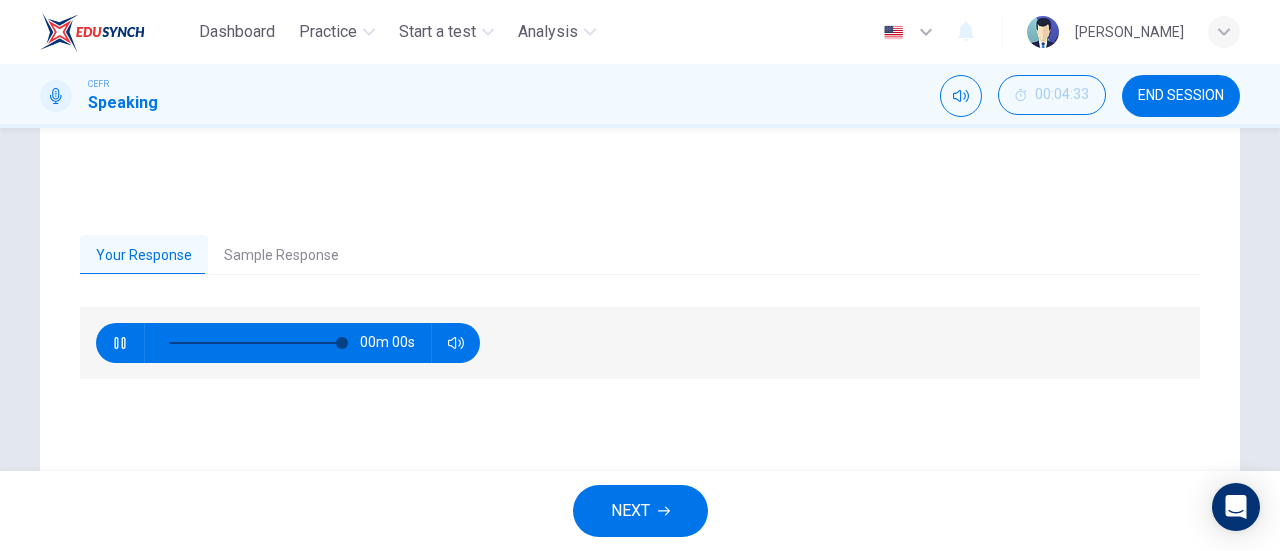 type on "0" 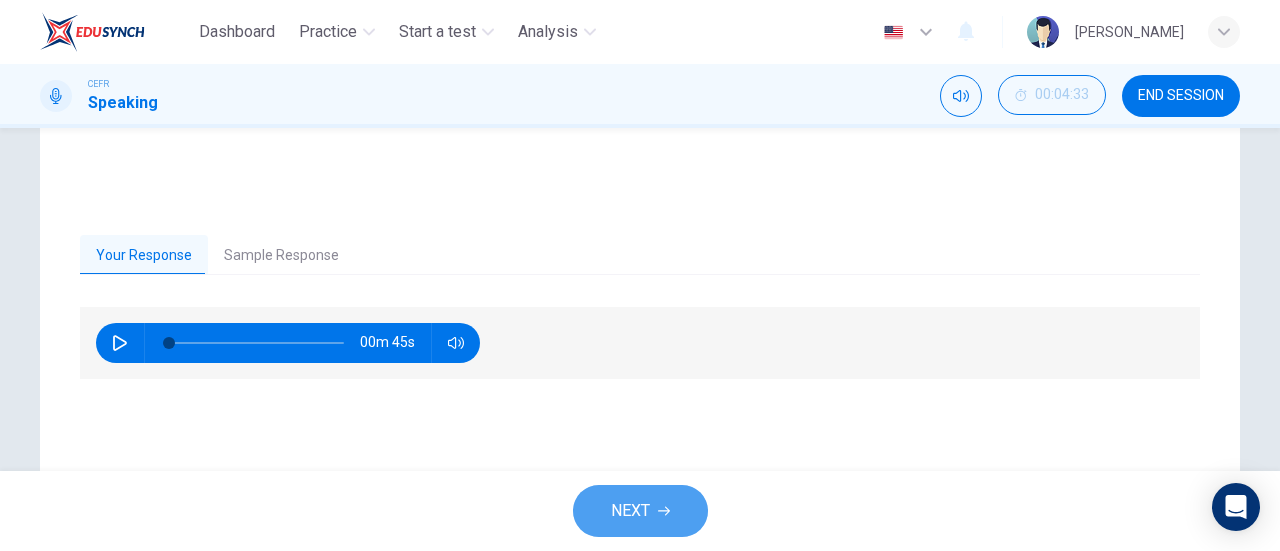 click on "NEXT" at bounding box center [640, 511] 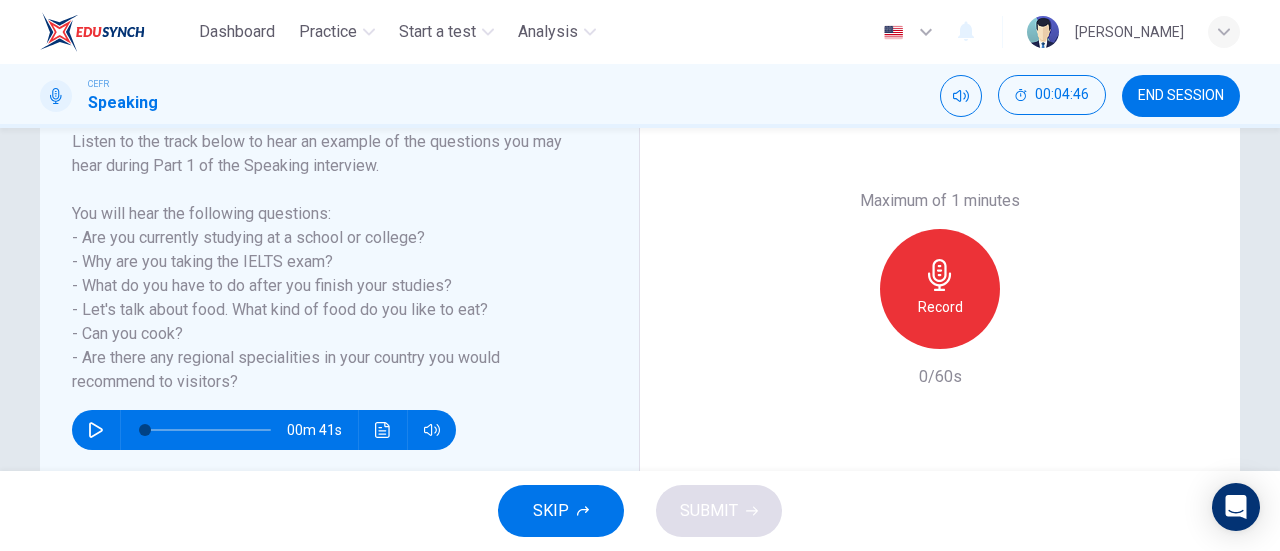 scroll, scrollTop: 326, scrollLeft: 0, axis: vertical 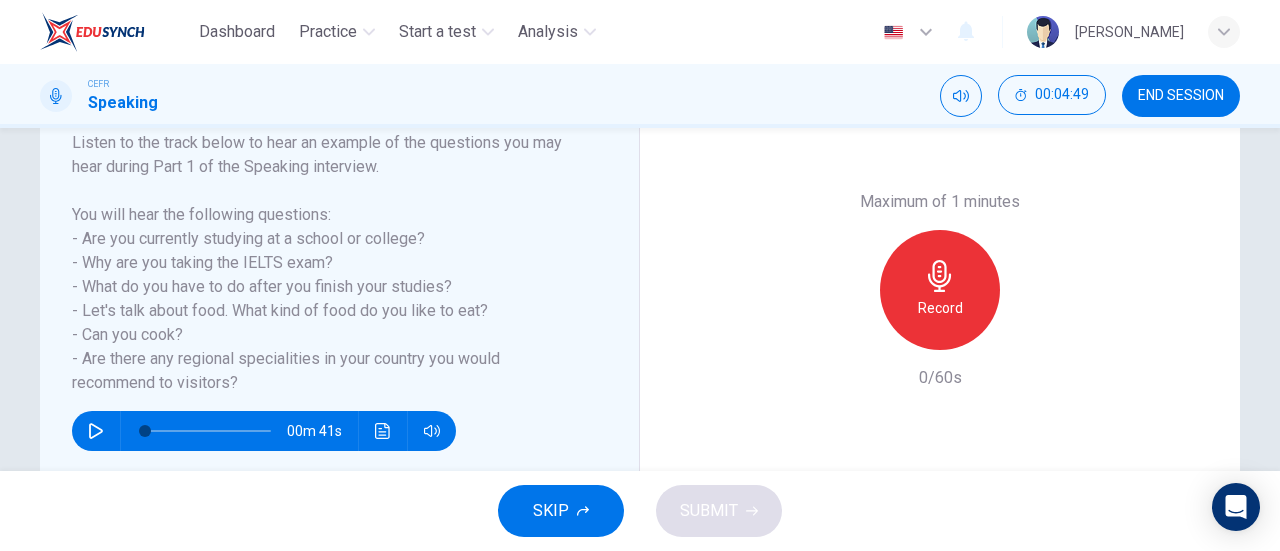 click 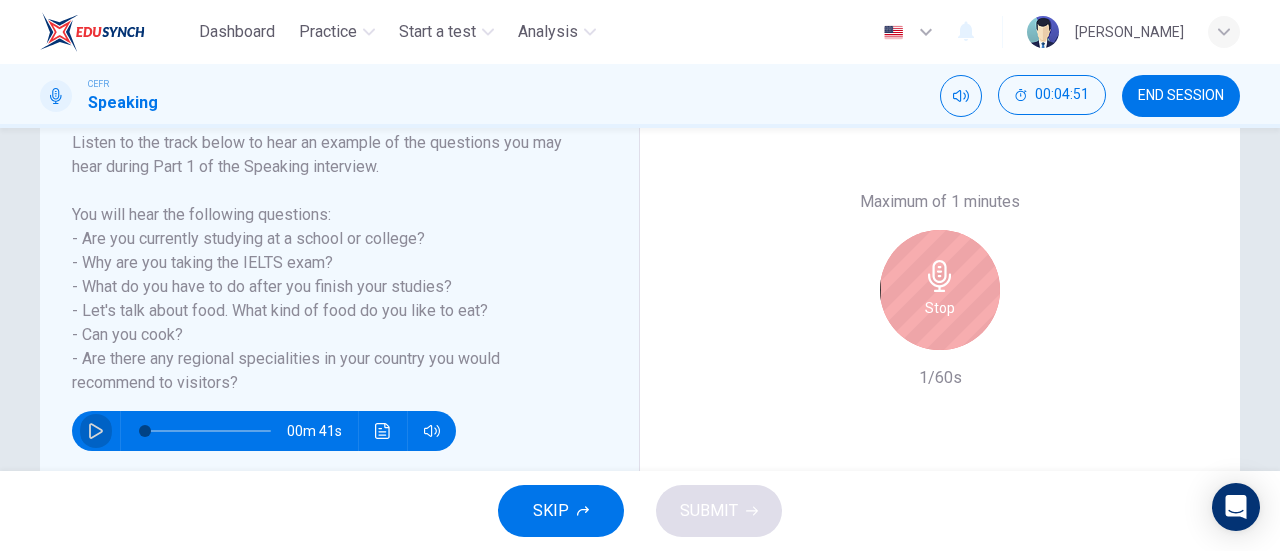 click 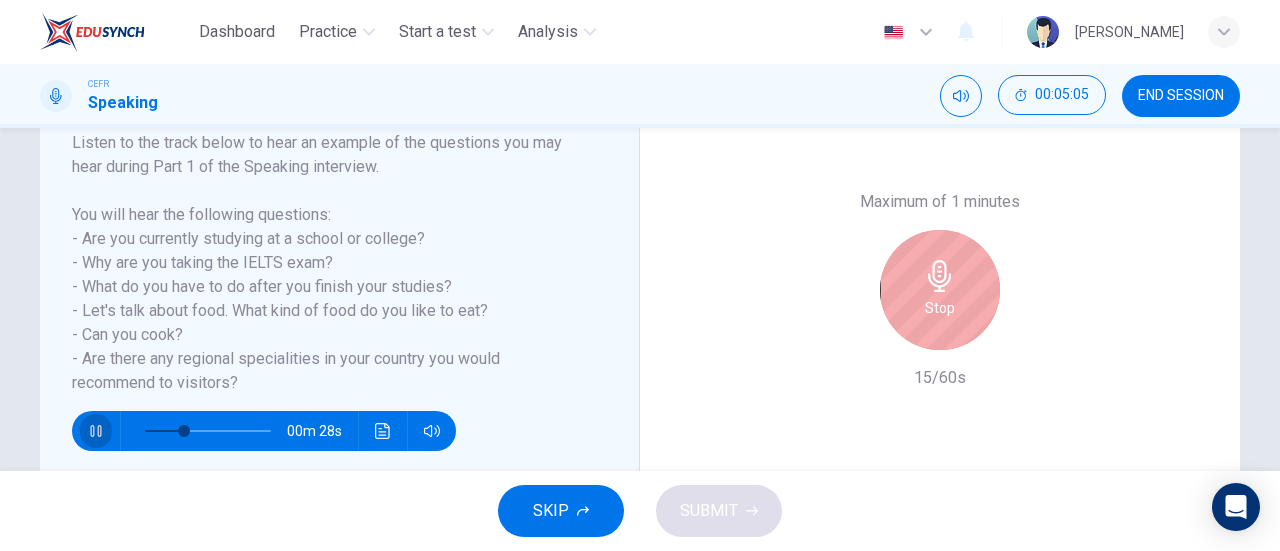 click 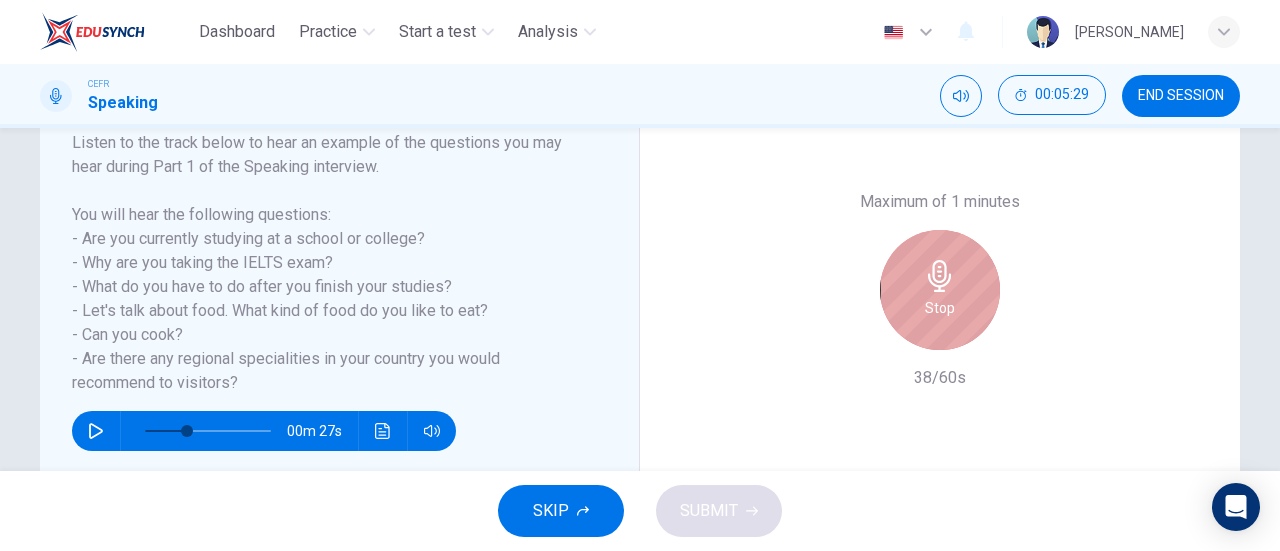 click on "Stop" at bounding box center [940, 290] 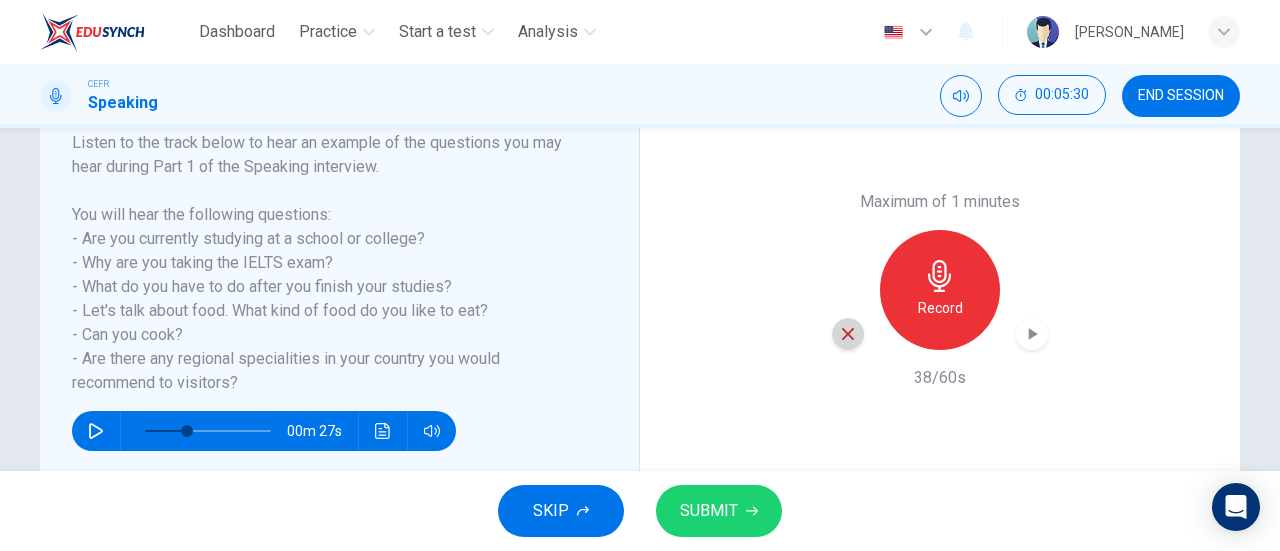 click 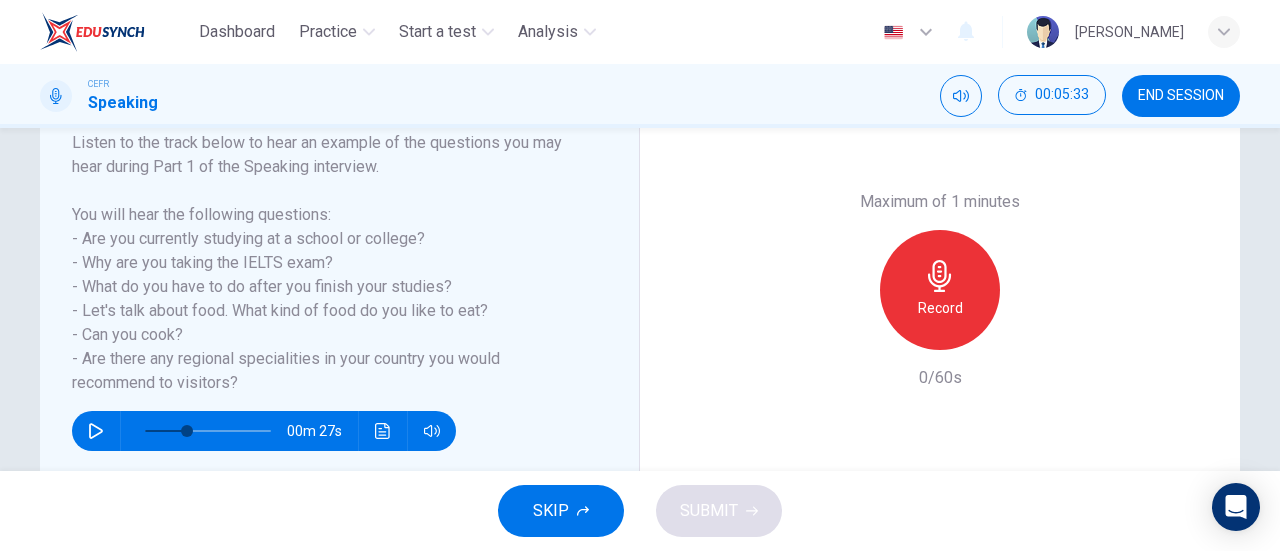 click 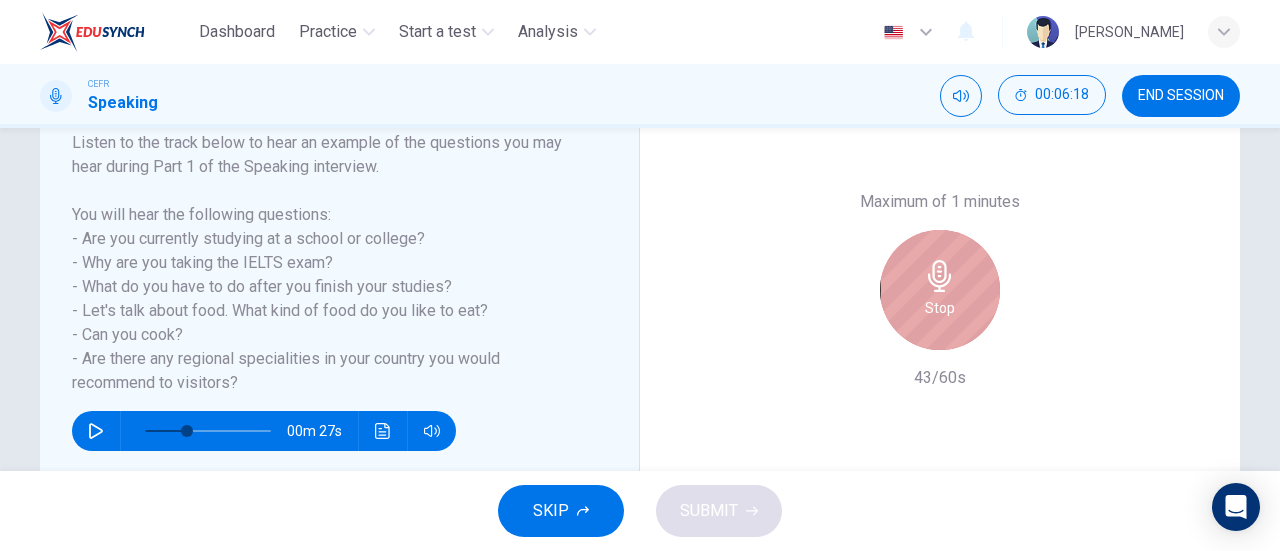 click 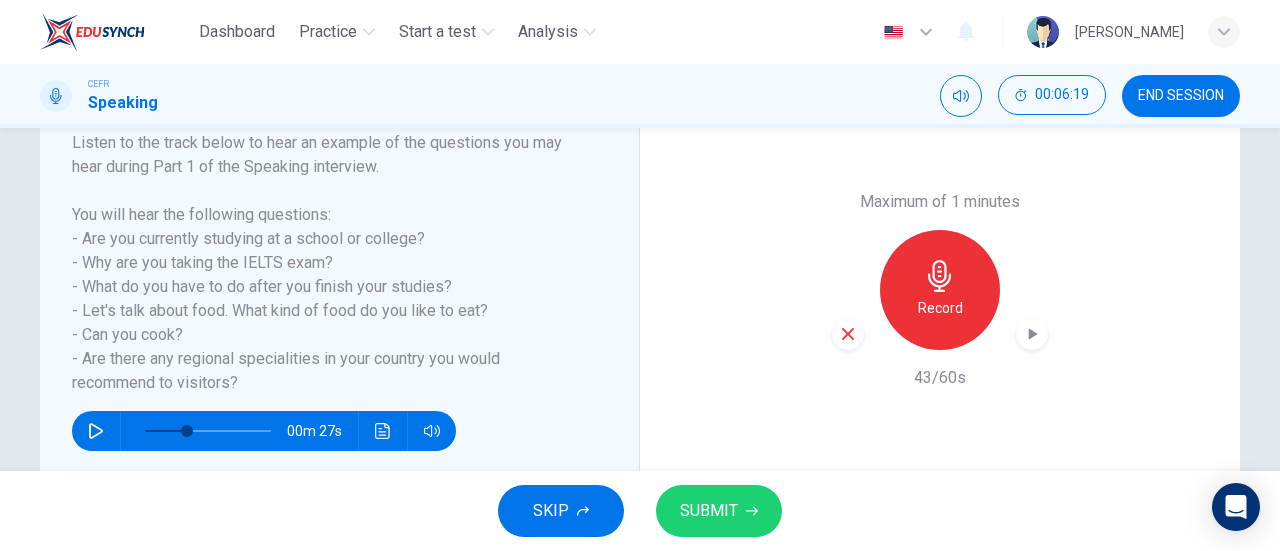 click on "Record" at bounding box center (940, 290) 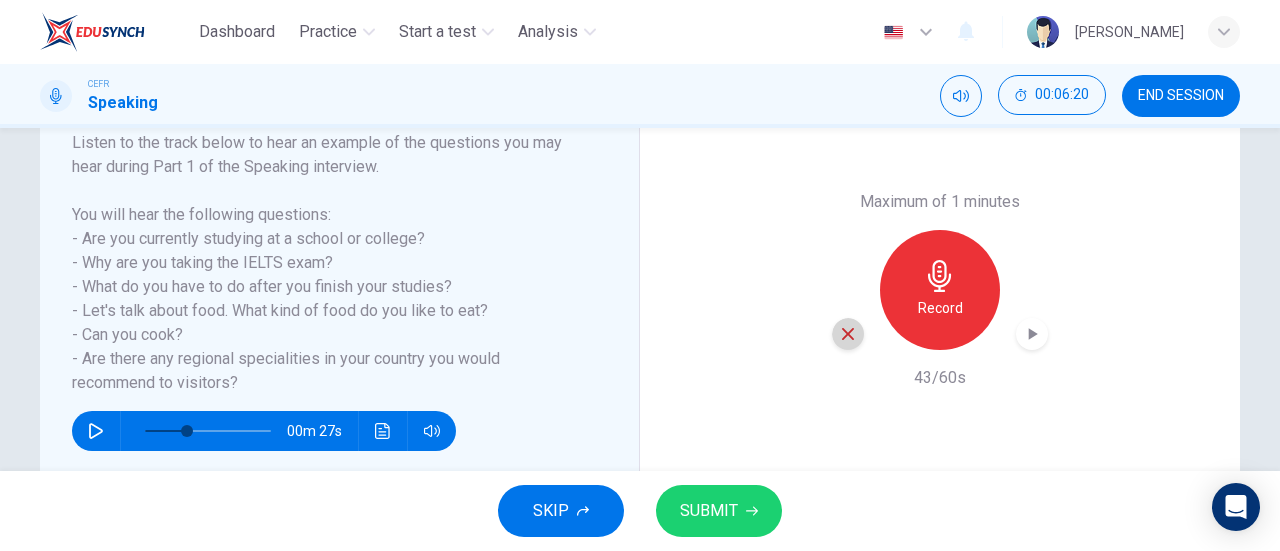 click 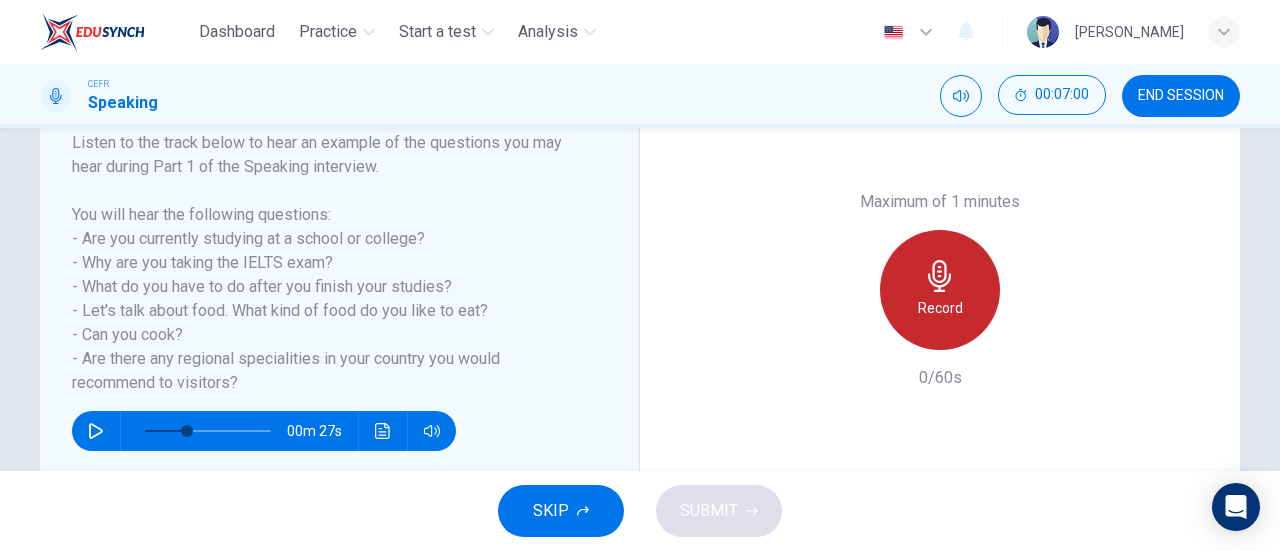 click 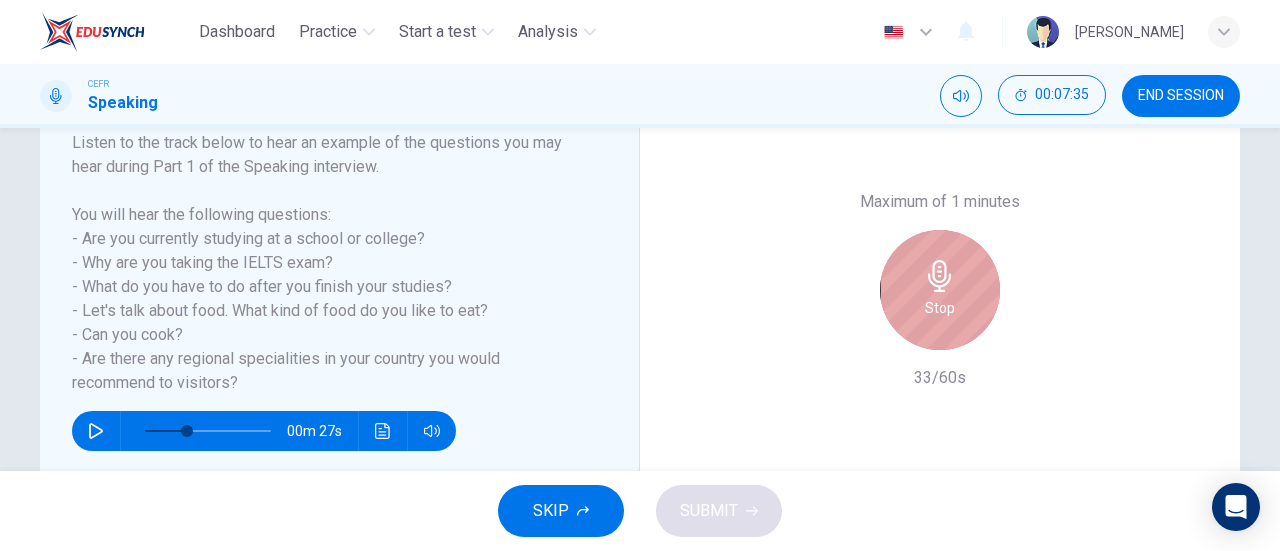 click 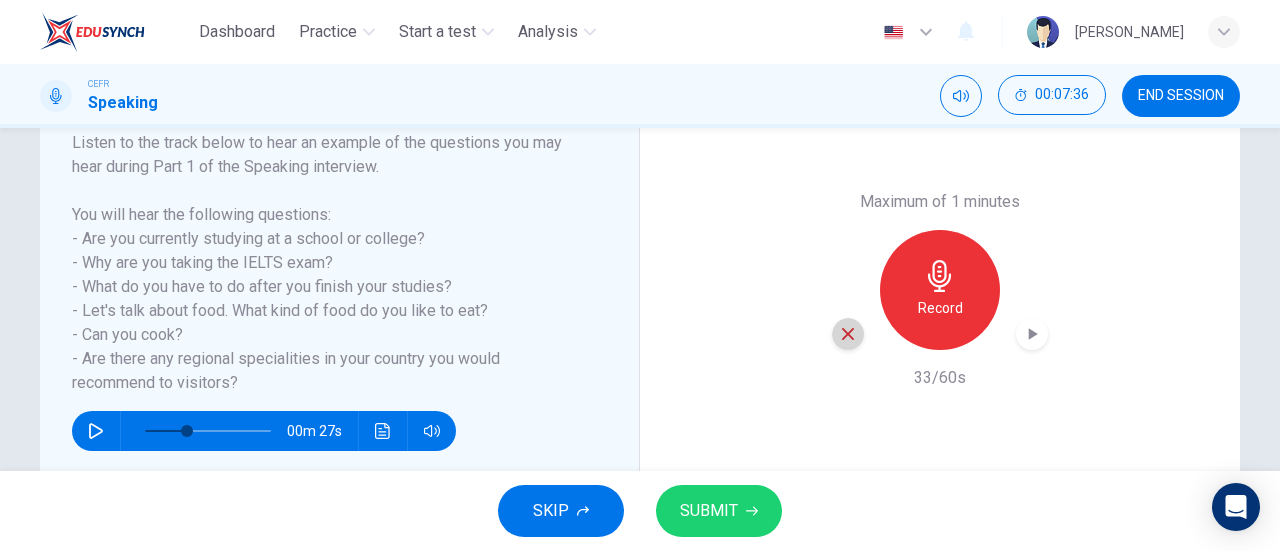 click at bounding box center (848, 334) 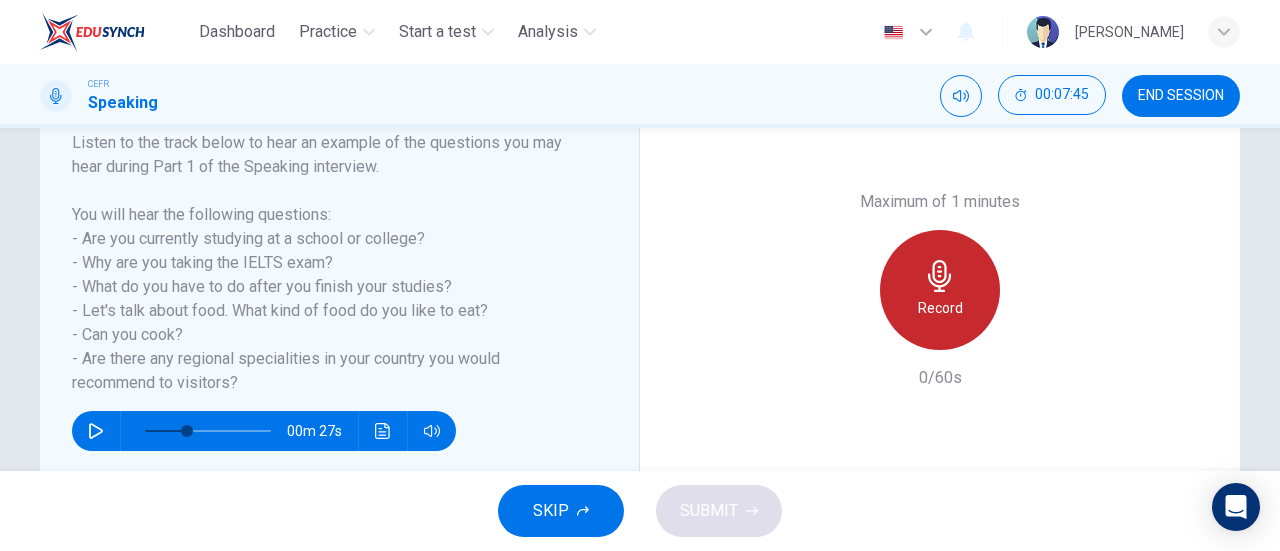 click on "Record" at bounding box center (940, 308) 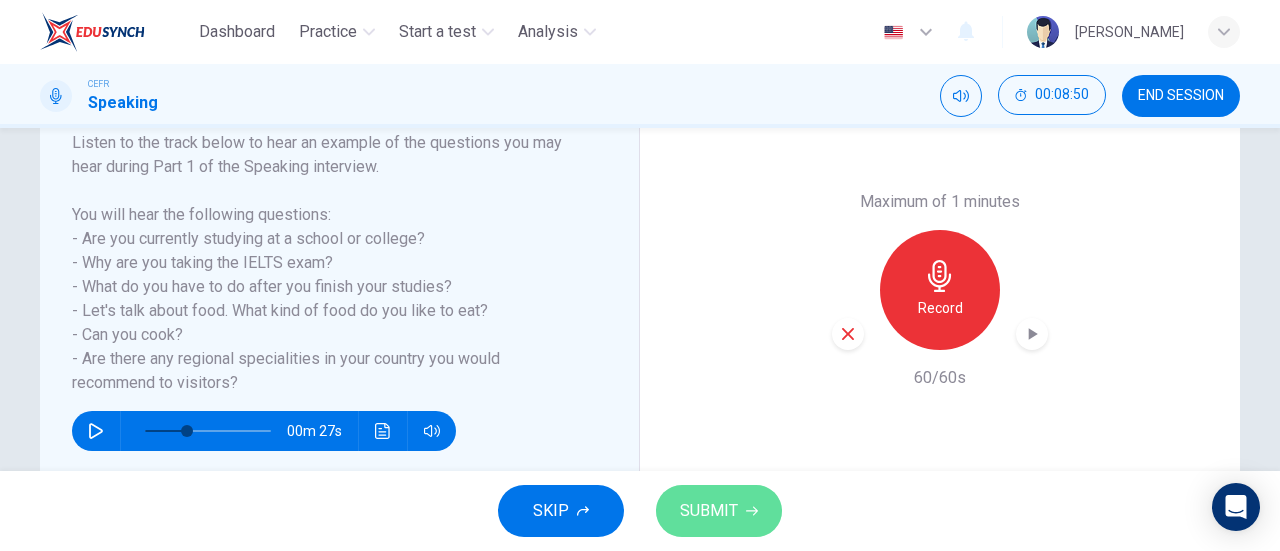 click on "SUBMIT" at bounding box center [719, 511] 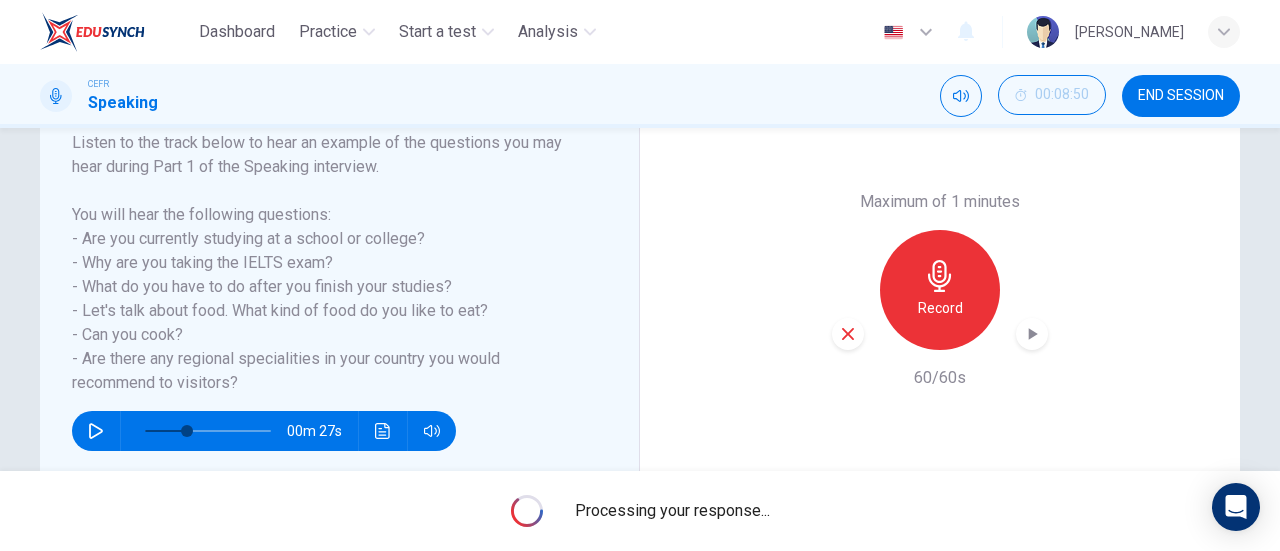 type on "0" 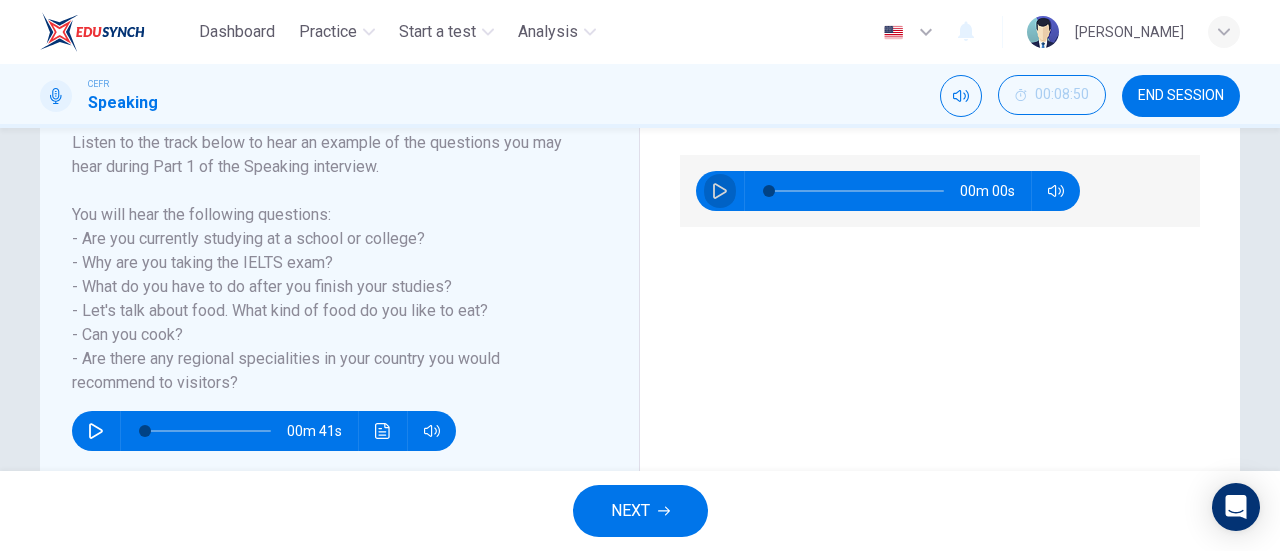 click at bounding box center (720, 191) 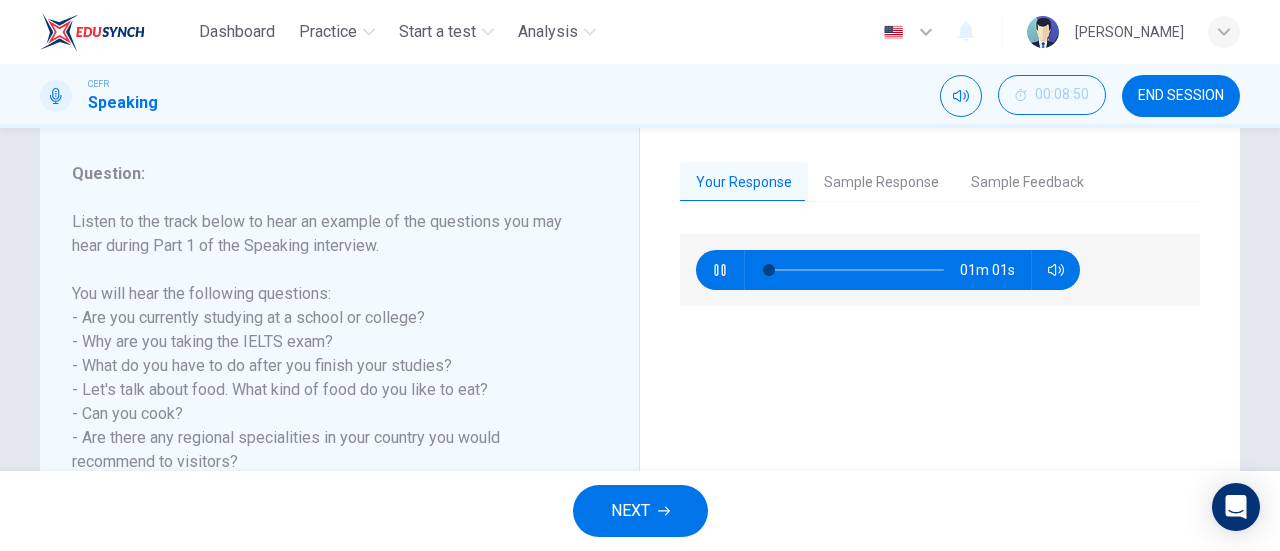 scroll, scrollTop: 246, scrollLeft: 0, axis: vertical 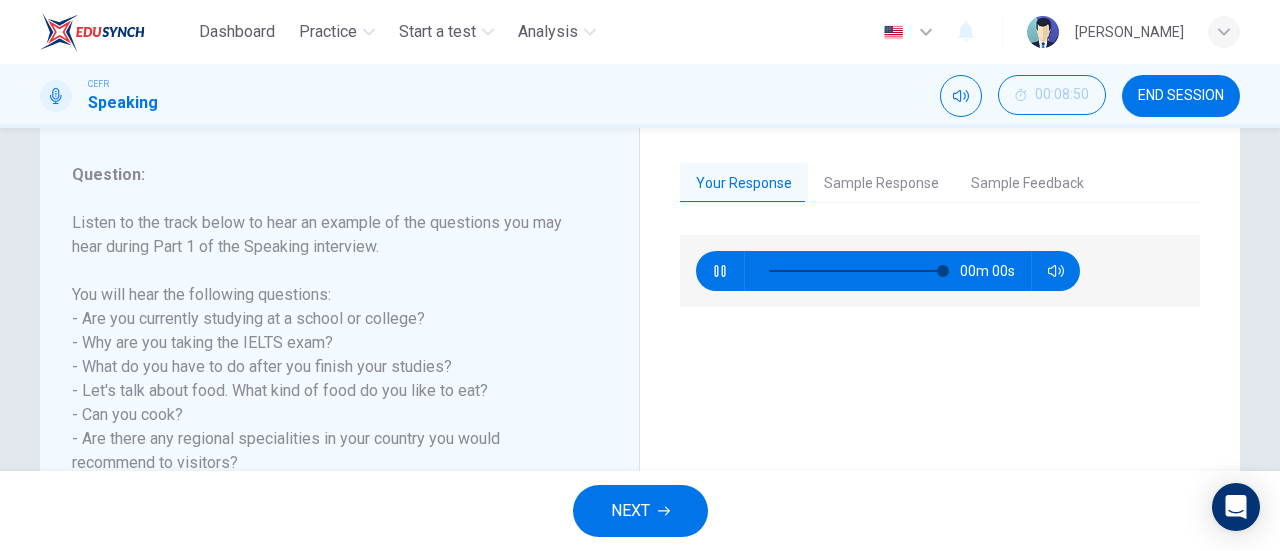 type on "0" 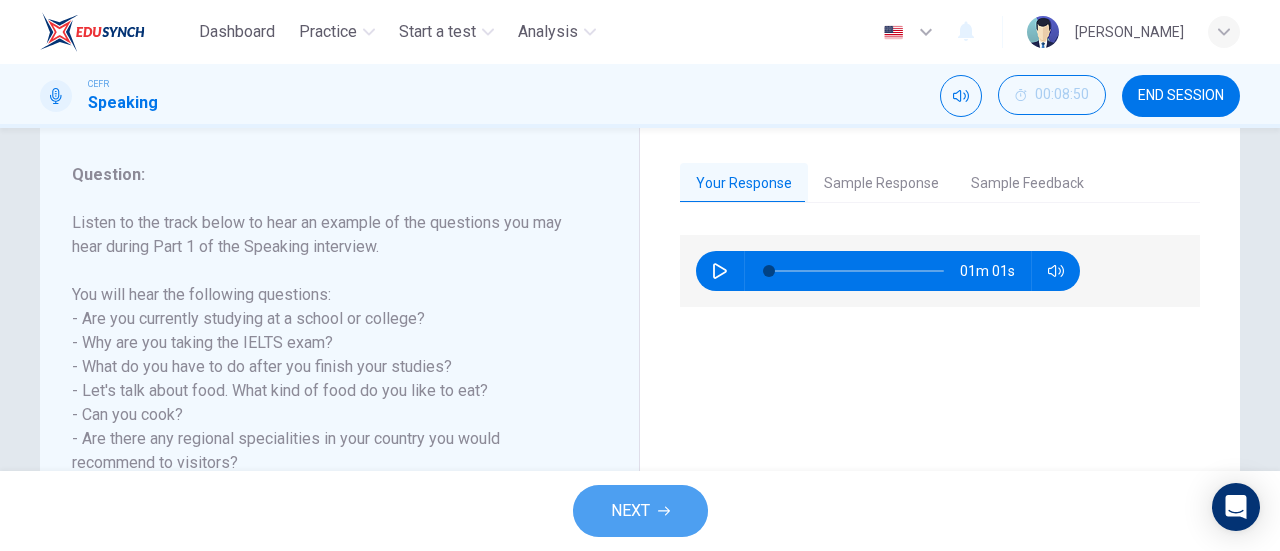 click on "NEXT" at bounding box center (640, 511) 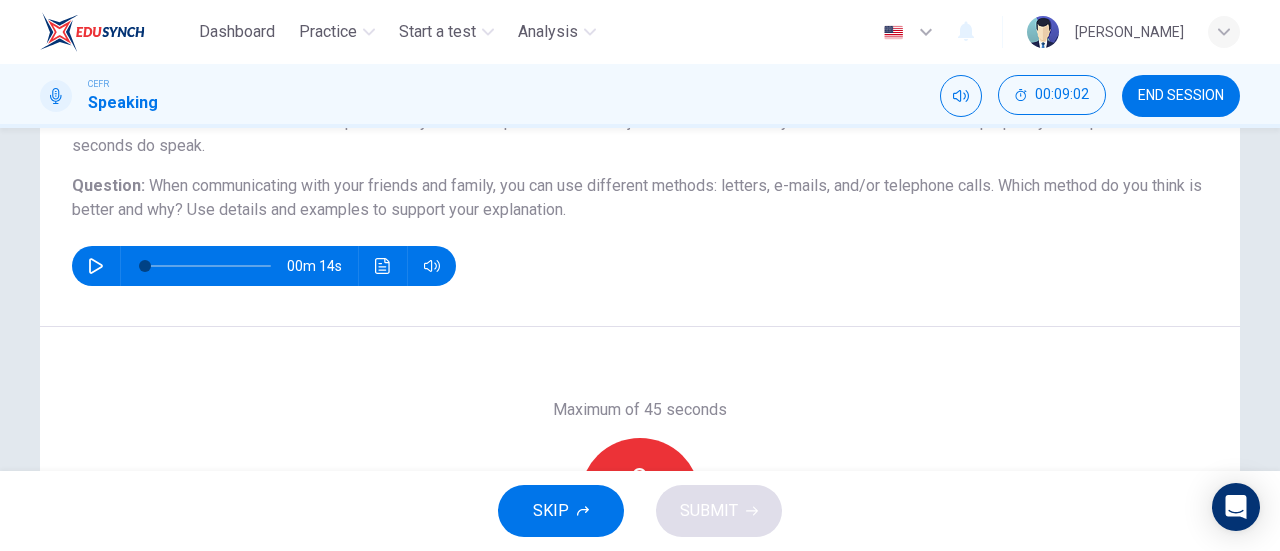 scroll, scrollTop: 195, scrollLeft: 0, axis: vertical 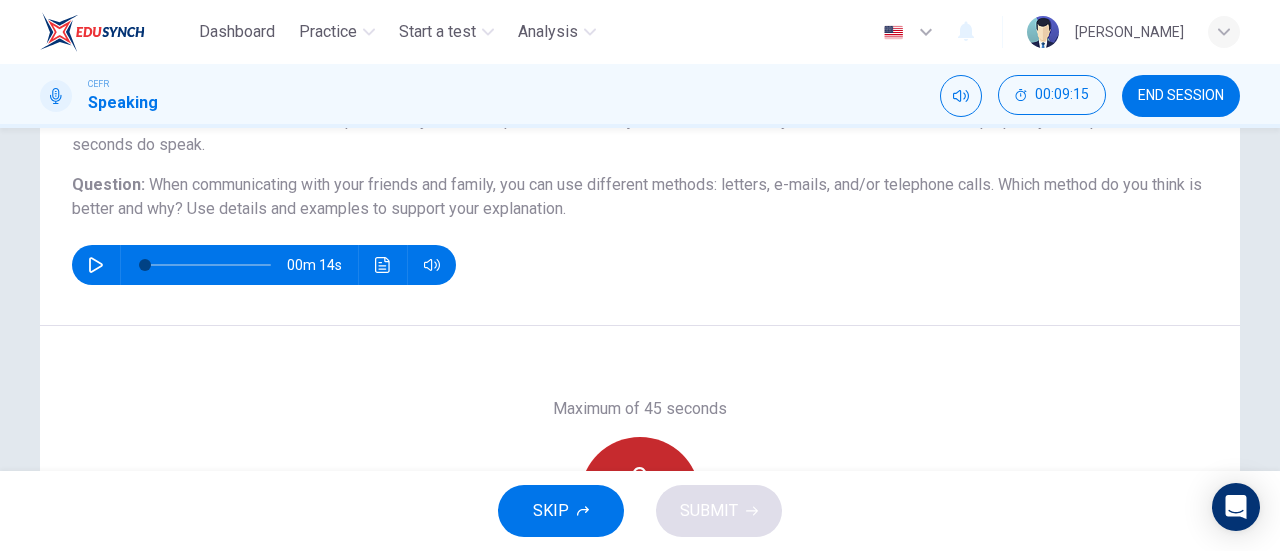 click on "Record" at bounding box center [640, 497] 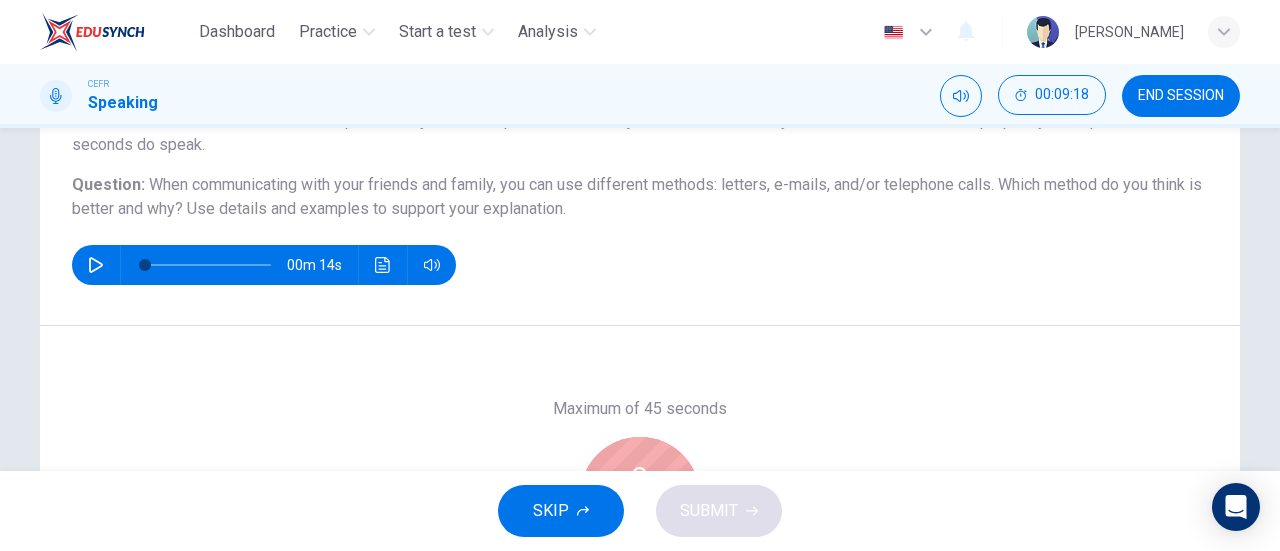 scroll, scrollTop: 199, scrollLeft: 0, axis: vertical 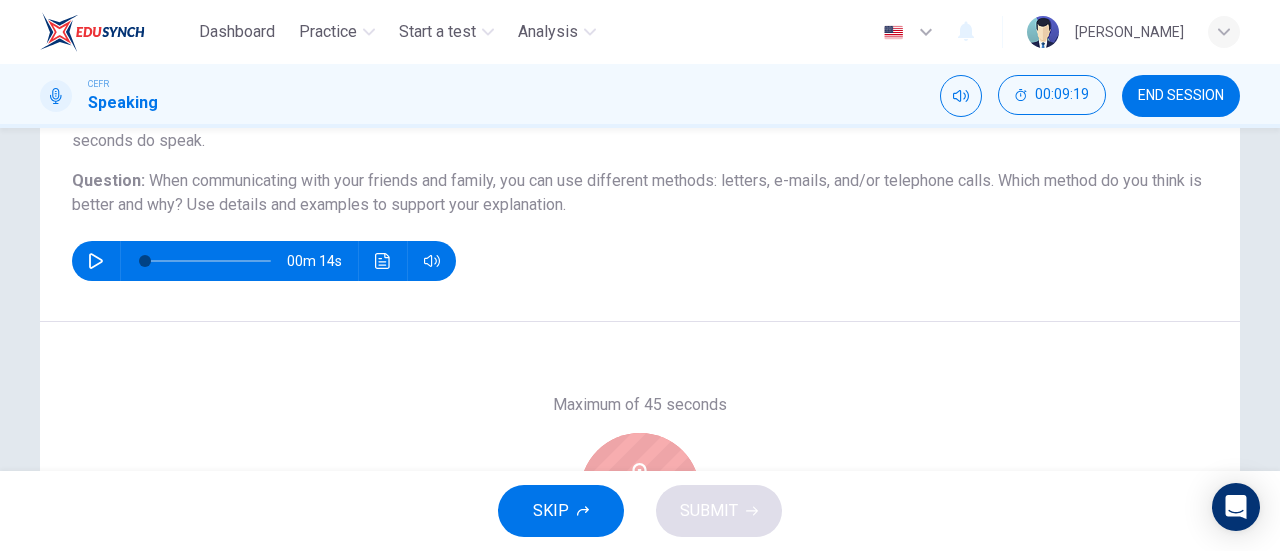 click on "Stop" at bounding box center (640, 493) 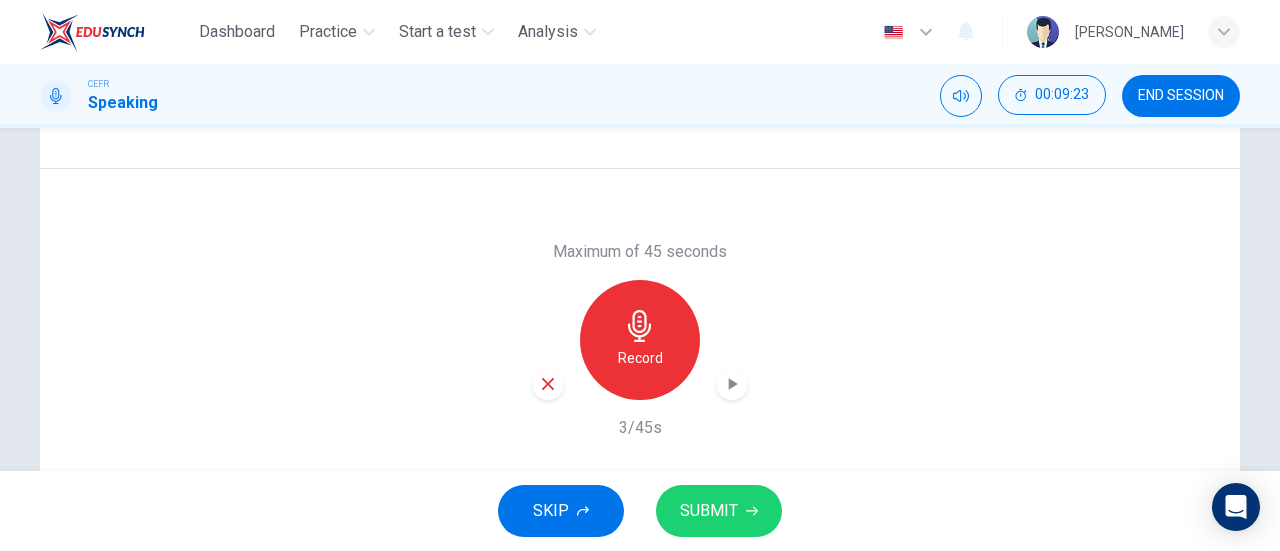 scroll, scrollTop: 354, scrollLeft: 0, axis: vertical 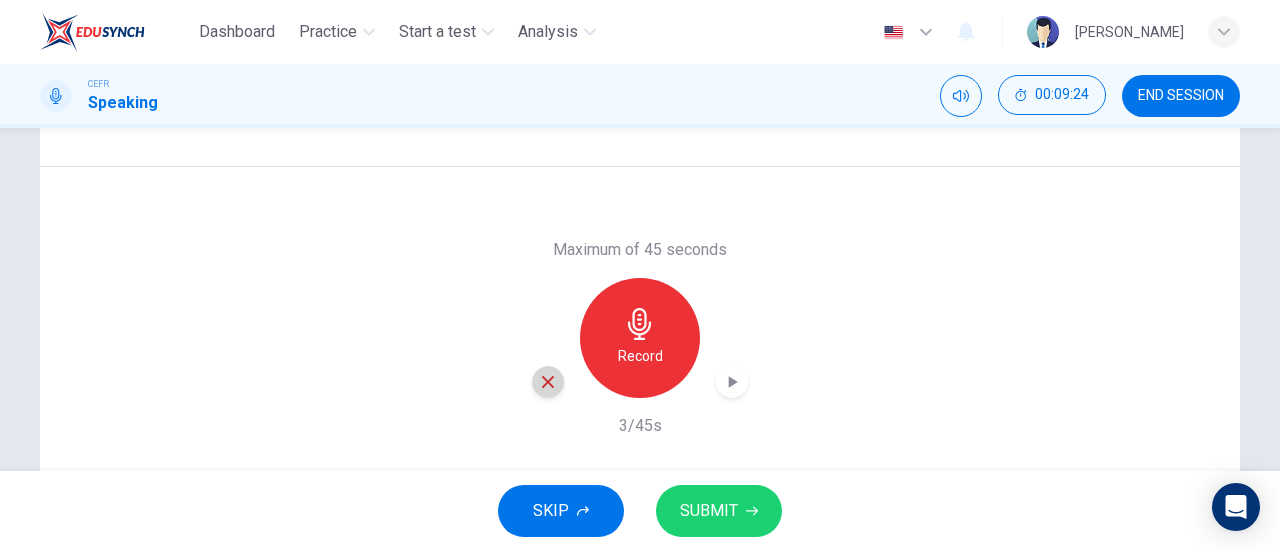 click 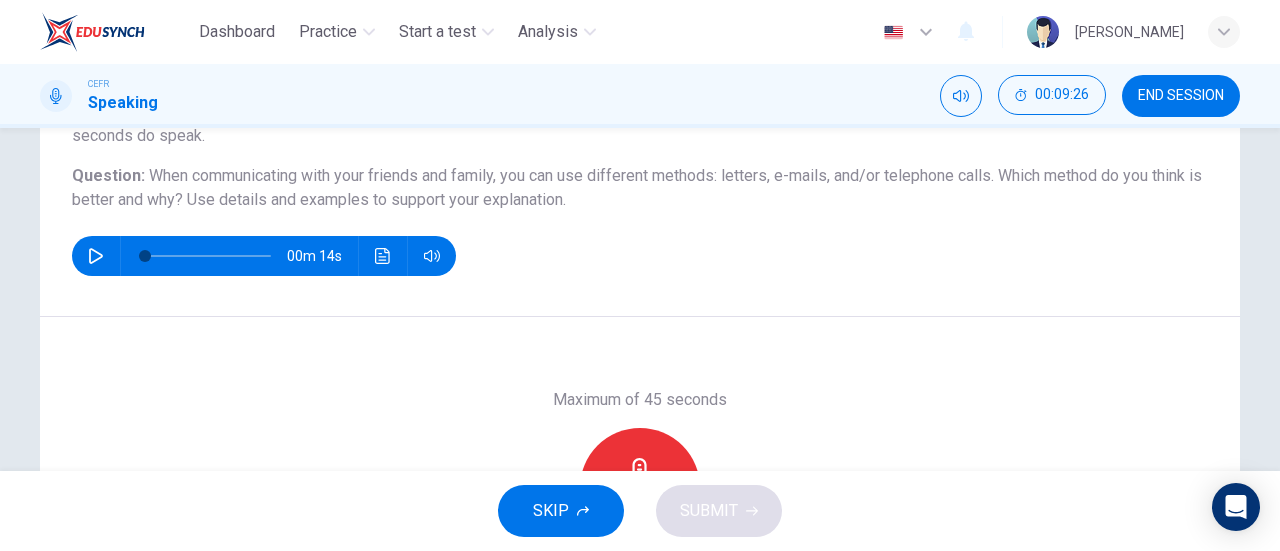 scroll, scrollTop: 204, scrollLeft: 0, axis: vertical 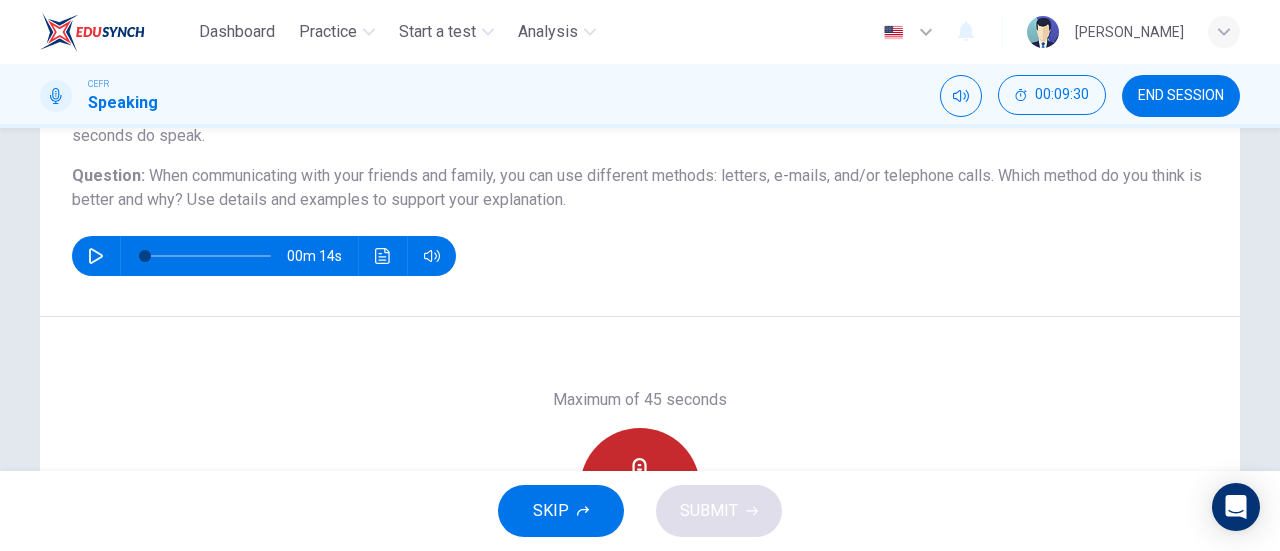click on "Record" at bounding box center [640, 488] 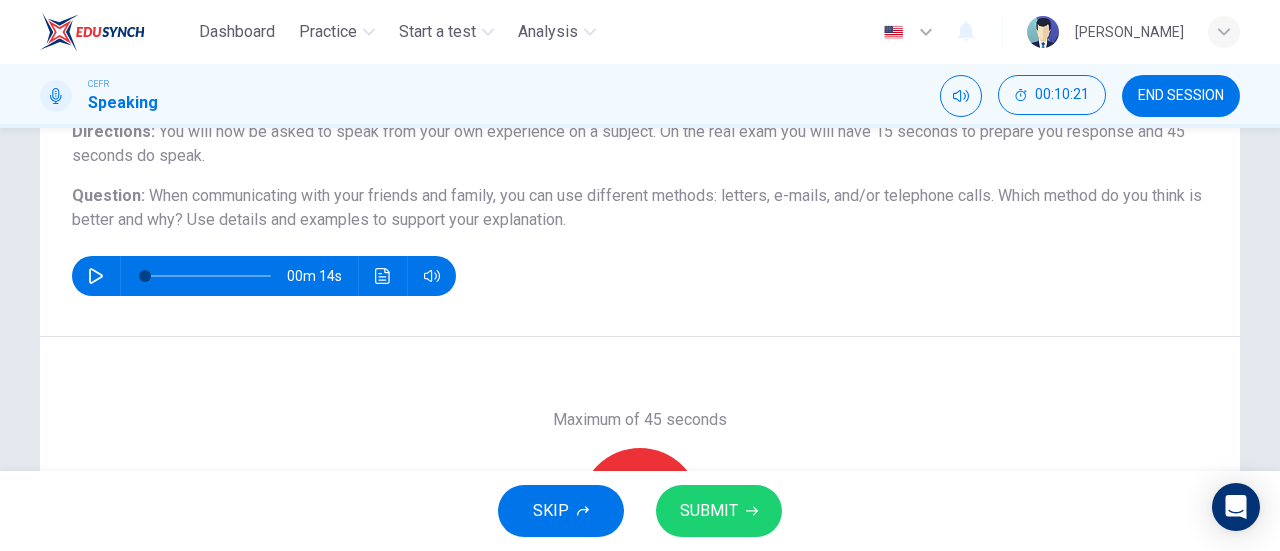 scroll, scrollTop: 432, scrollLeft: 0, axis: vertical 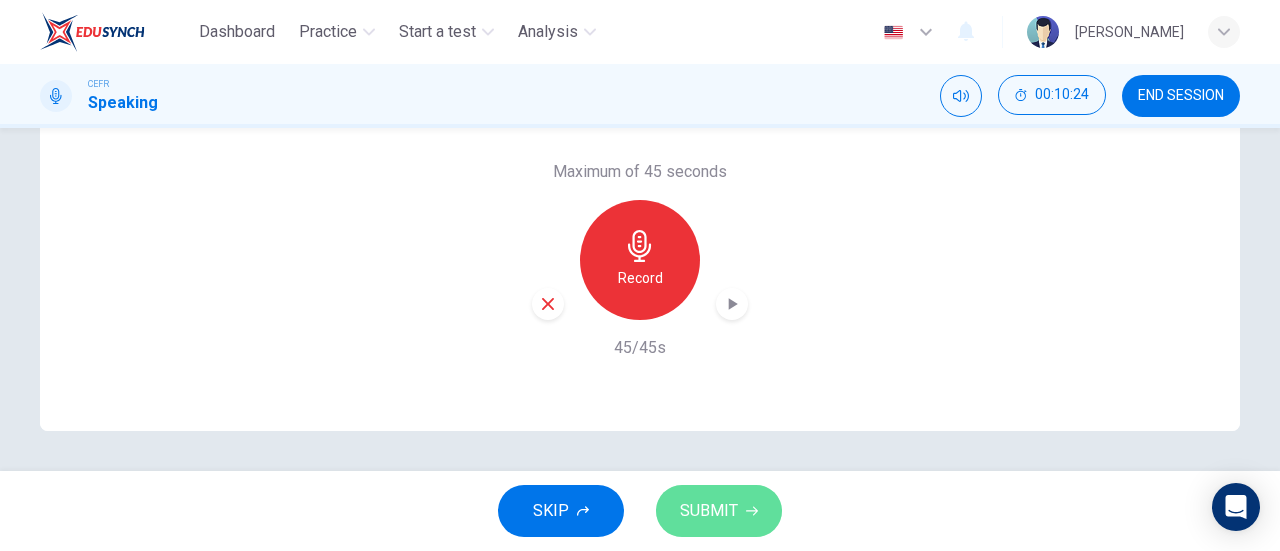 click on "SUBMIT" at bounding box center [719, 511] 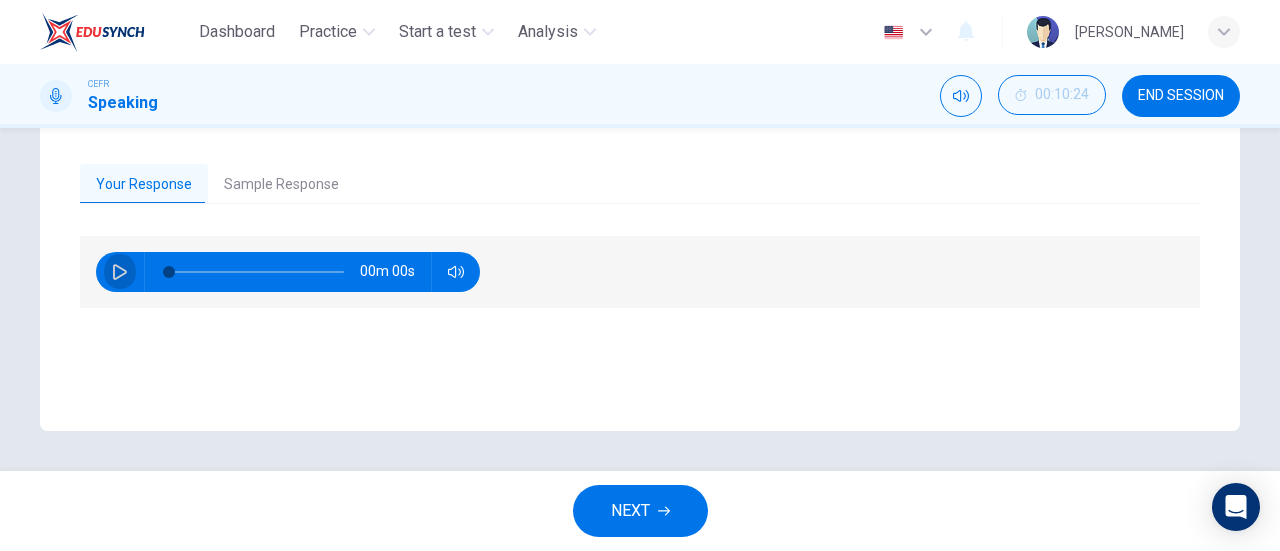 click at bounding box center (120, 272) 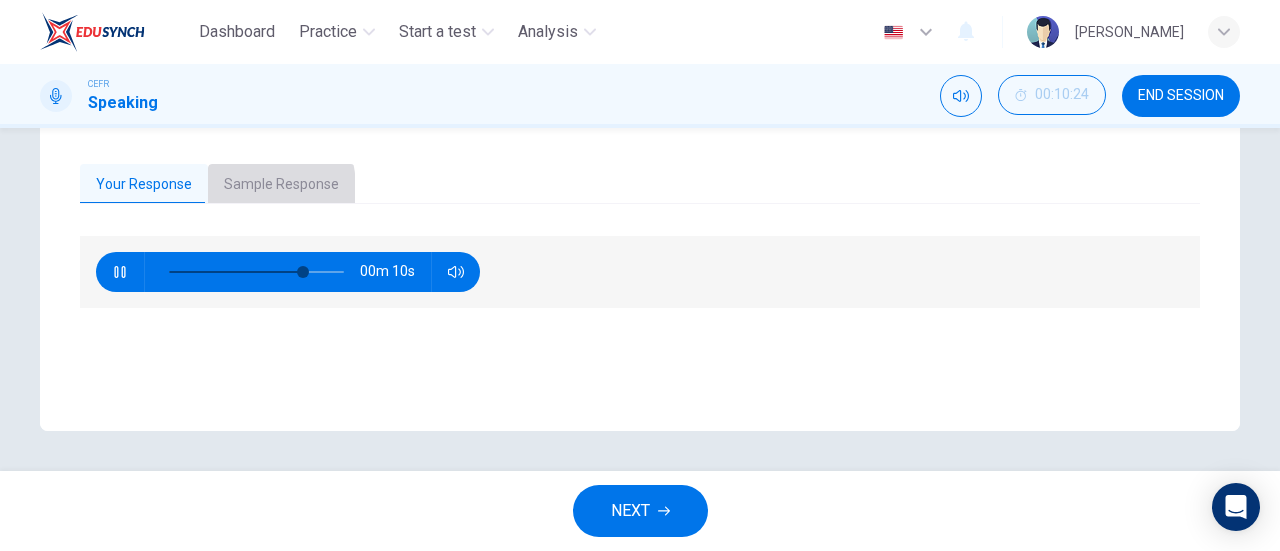 click on "Sample Response" at bounding box center (281, 185) 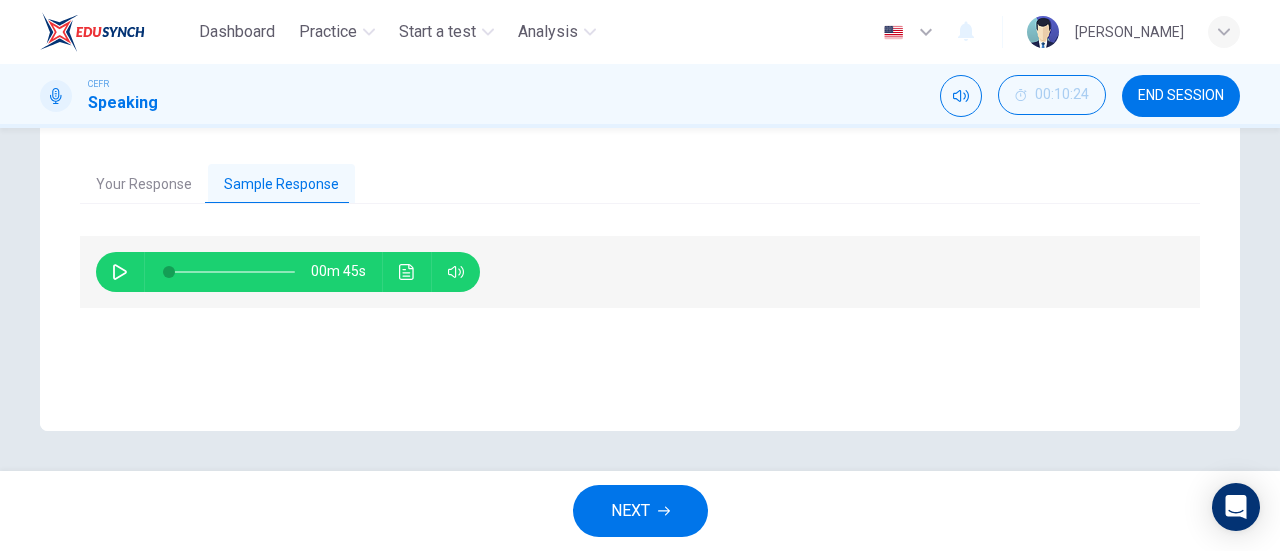 click 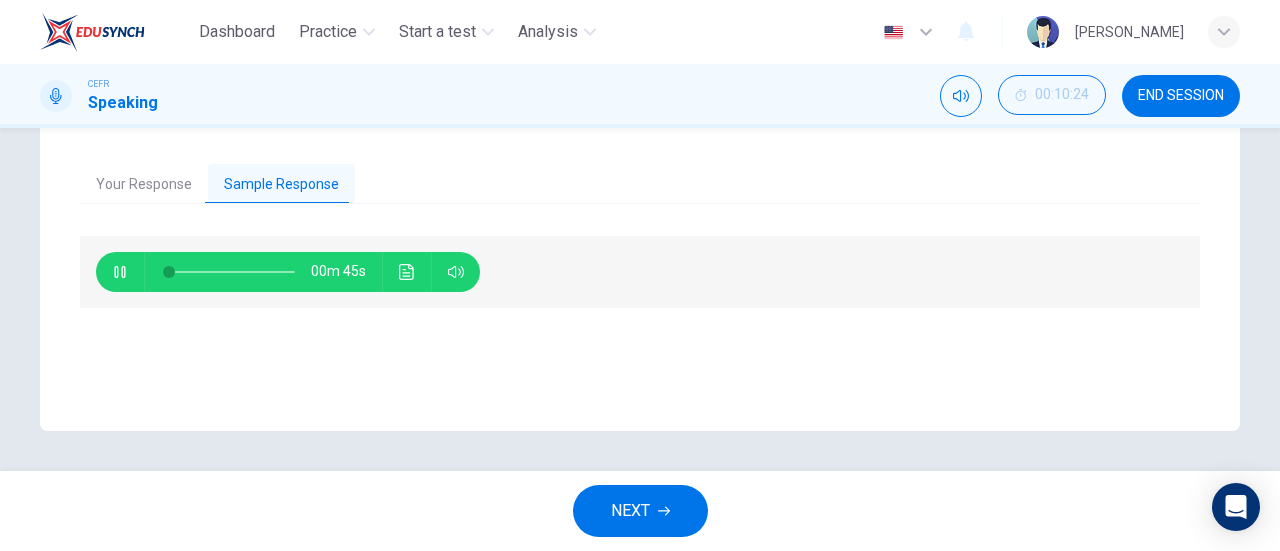 type on "81" 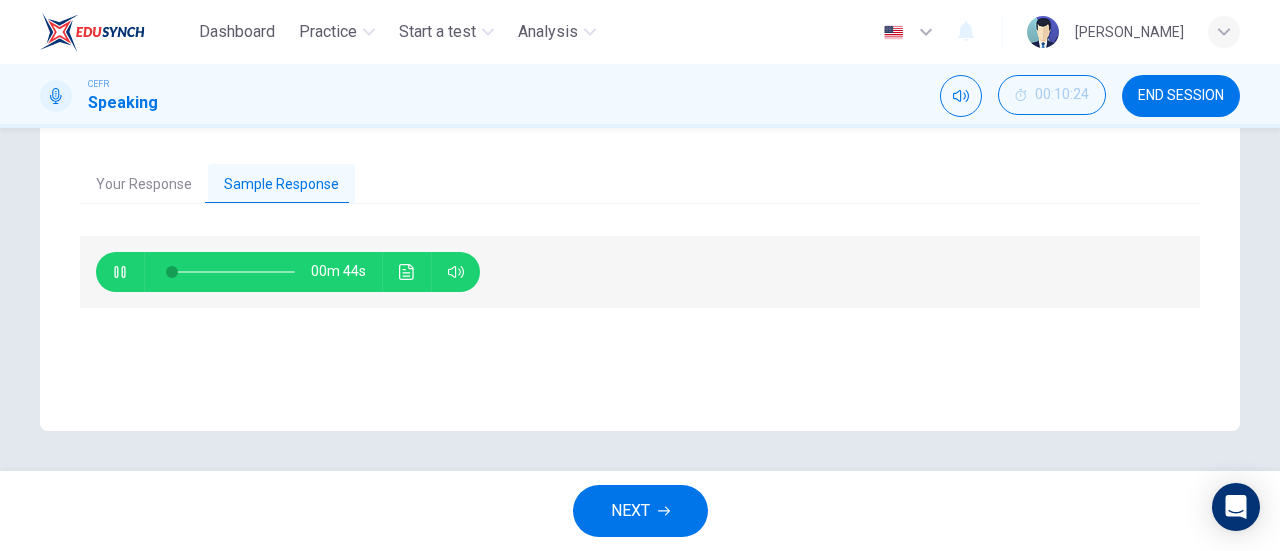 type on "83" 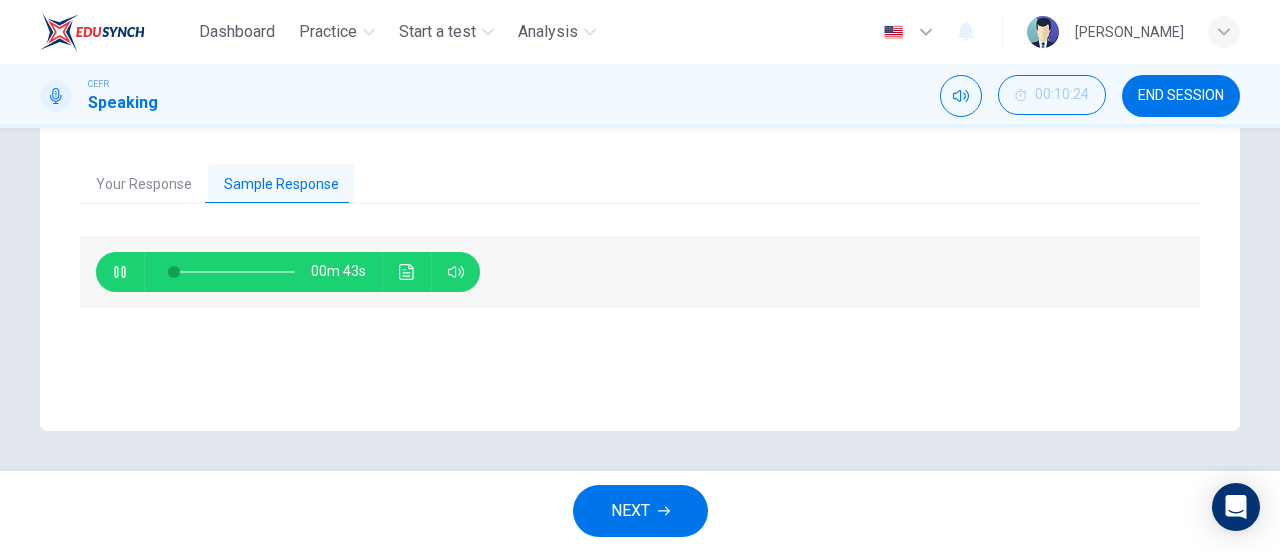 type on "4" 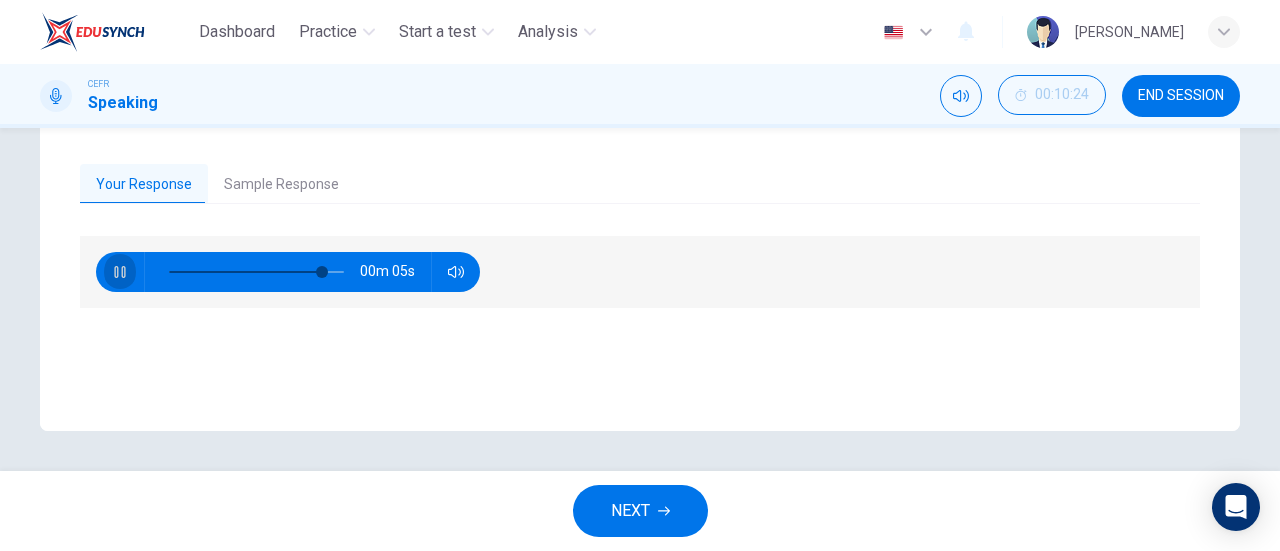 click 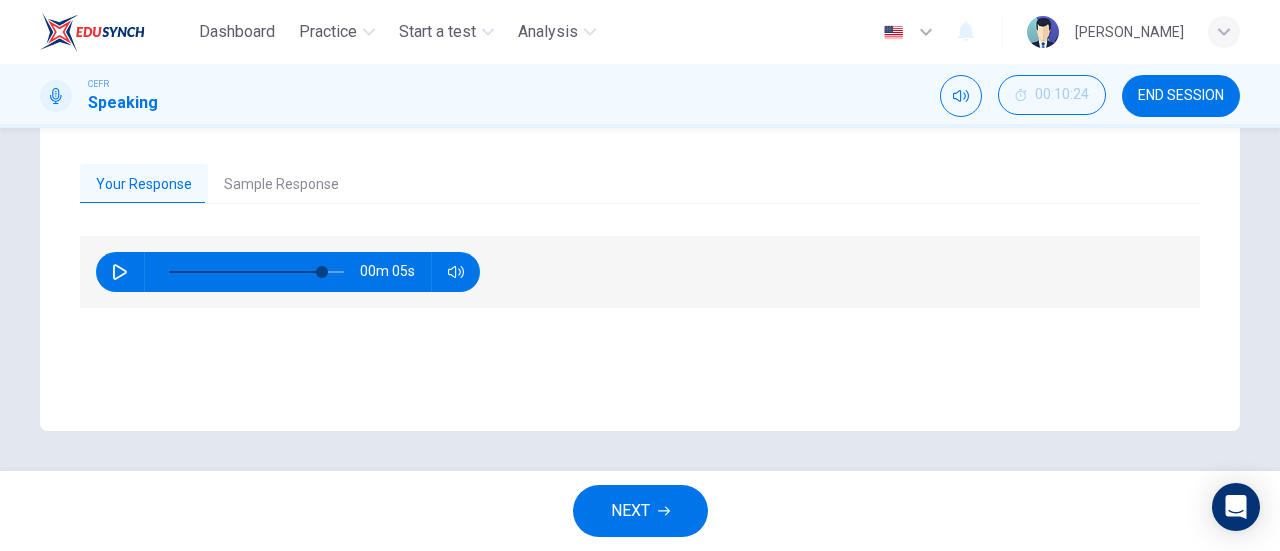 click on "Sample Response" at bounding box center [281, 185] 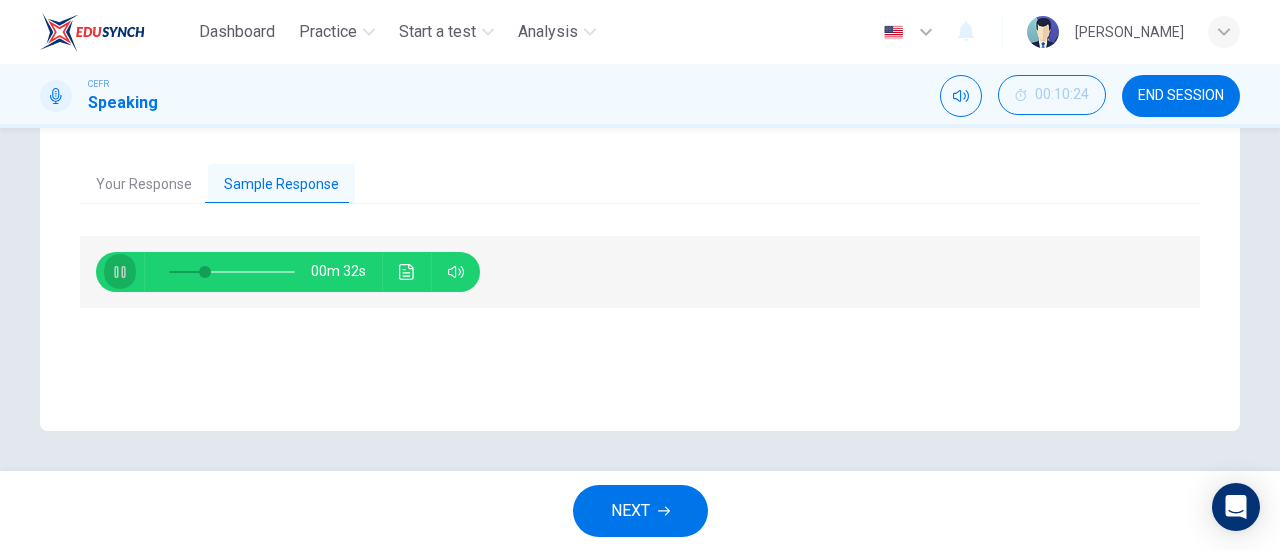 click 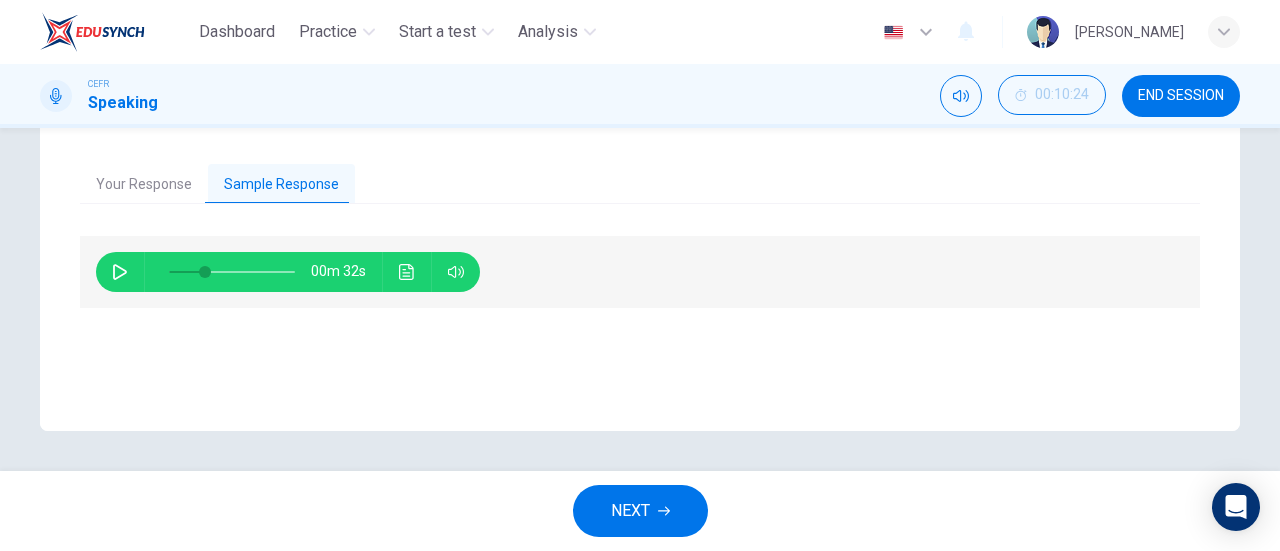 click on "NEXT" at bounding box center [640, 511] 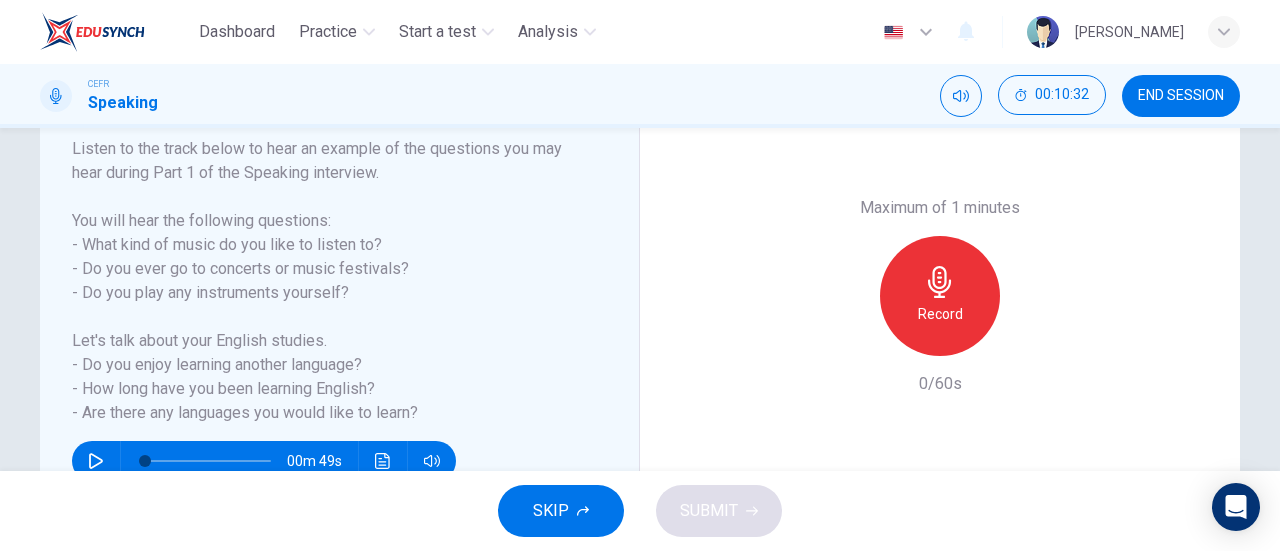 scroll, scrollTop: 321, scrollLeft: 0, axis: vertical 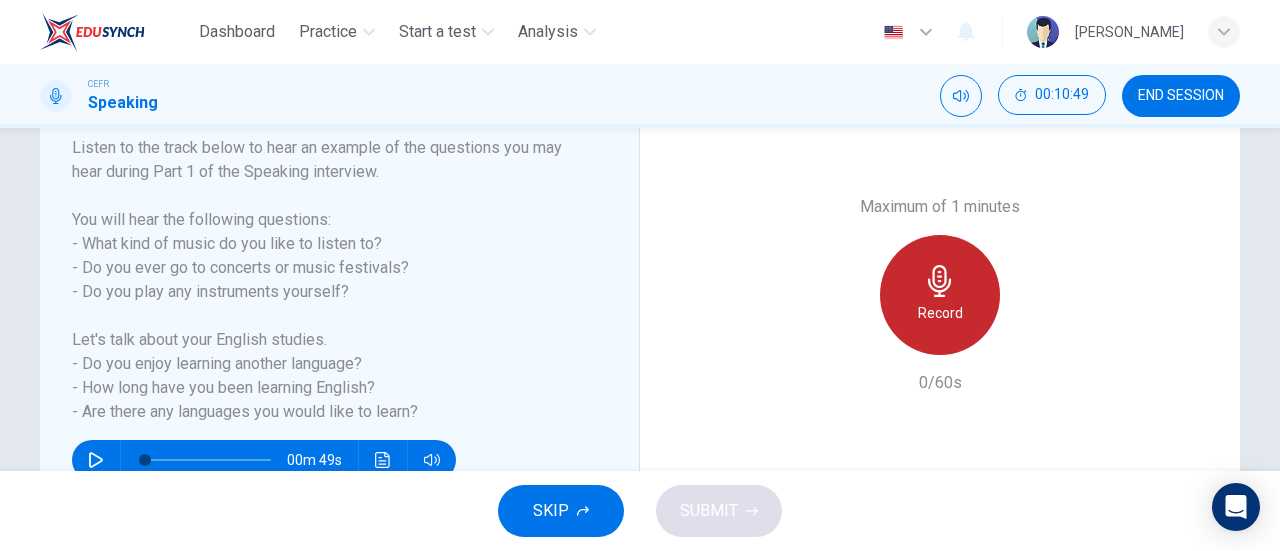 click on "Record" at bounding box center (940, 295) 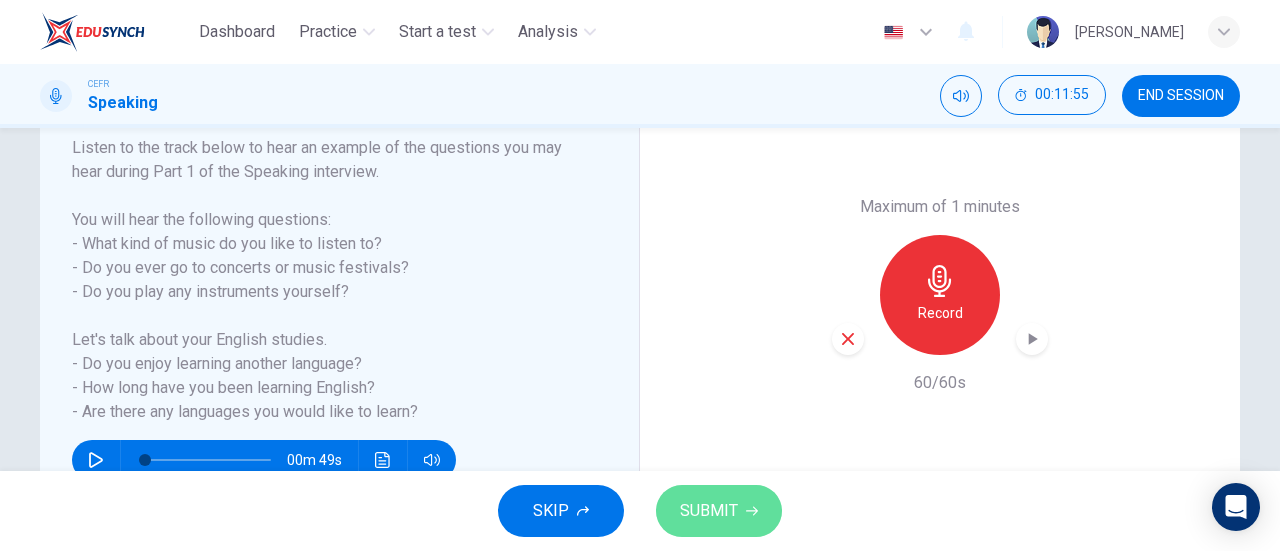 click on "SUBMIT" at bounding box center [719, 511] 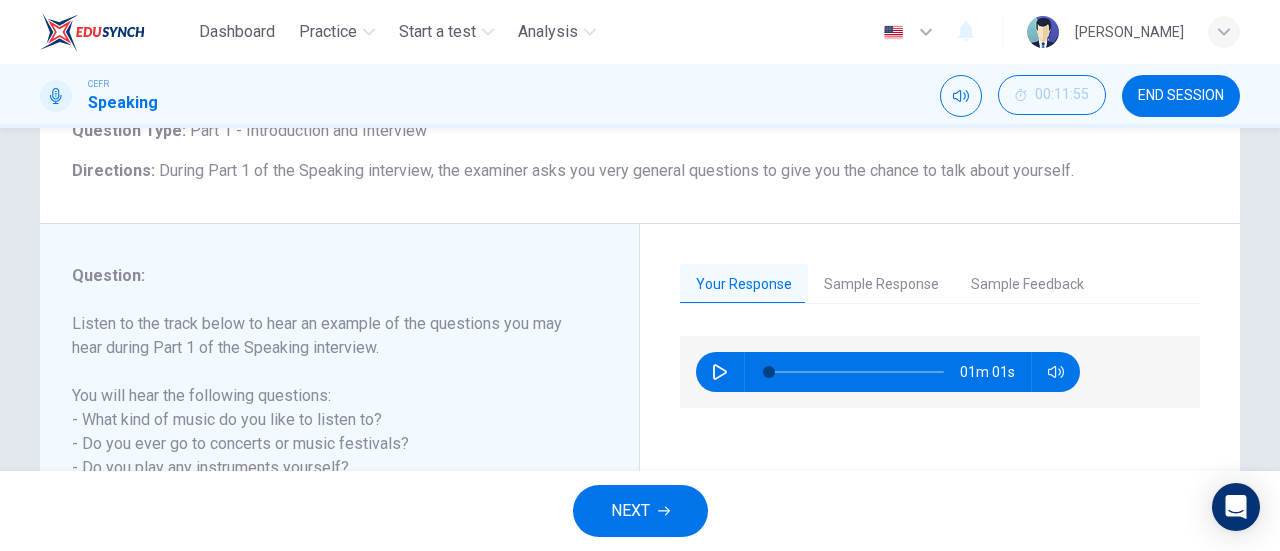 scroll, scrollTop: 143, scrollLeft: 0, axis: vertical 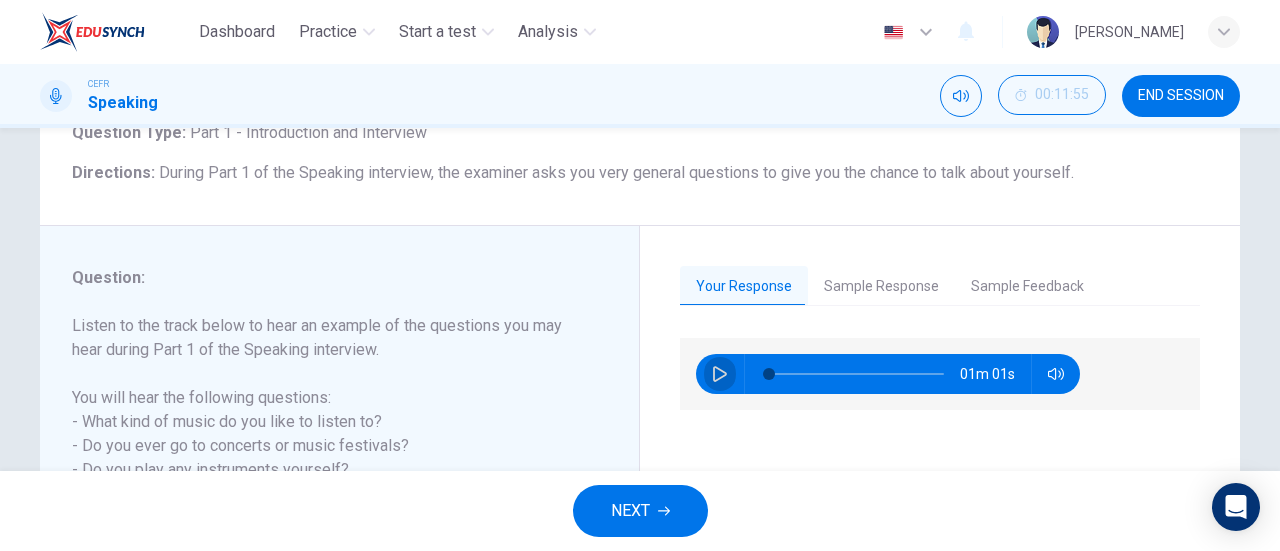 click at bounding box center (720, 374) 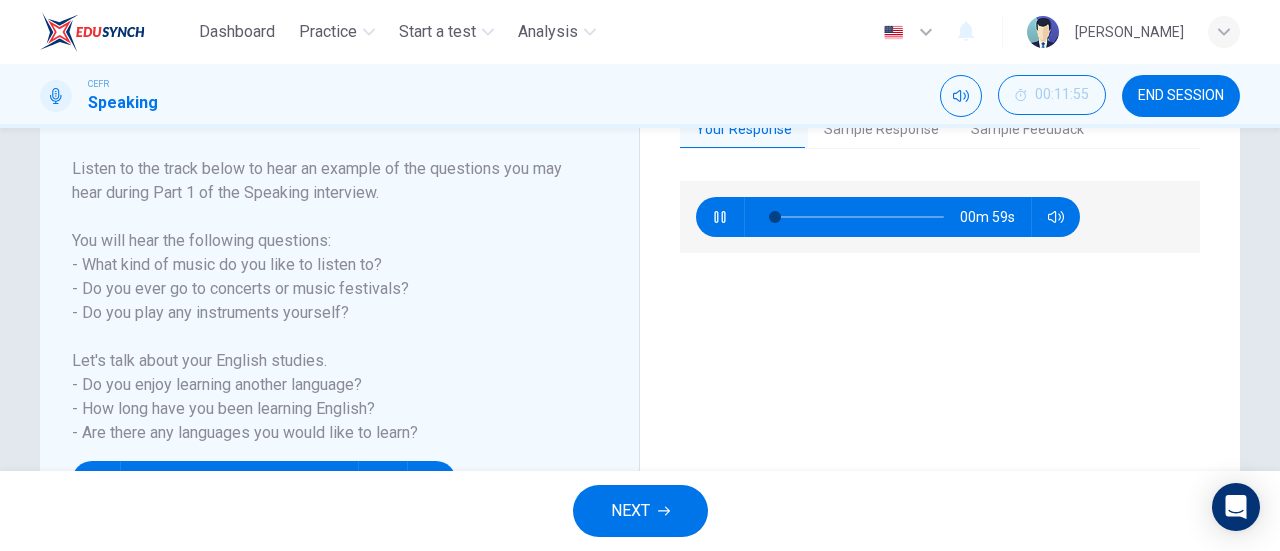 scroll, scrollTop: 299, scrollLeft: 0, axis: vertical 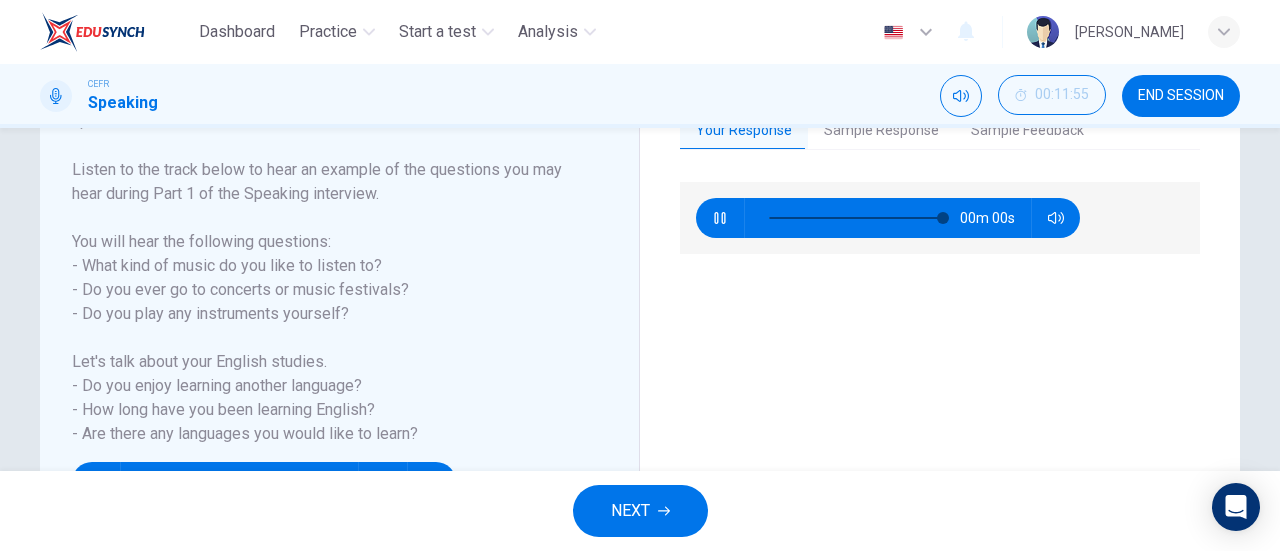 type on "0" 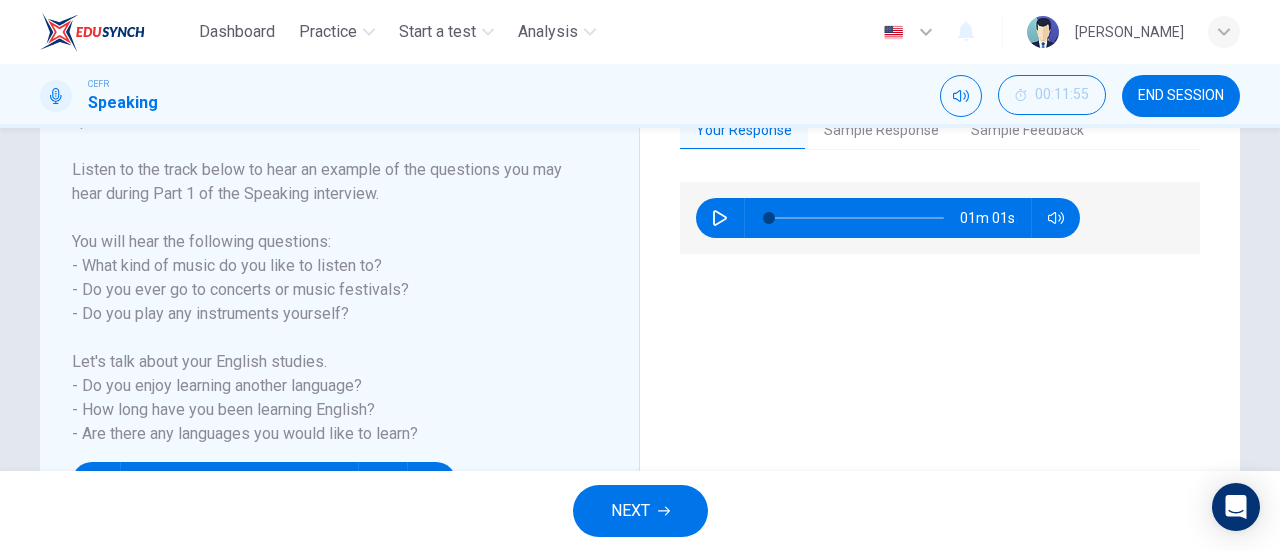 scroll, scrollTop: 231, scrollLeft: 0, axis: vertical 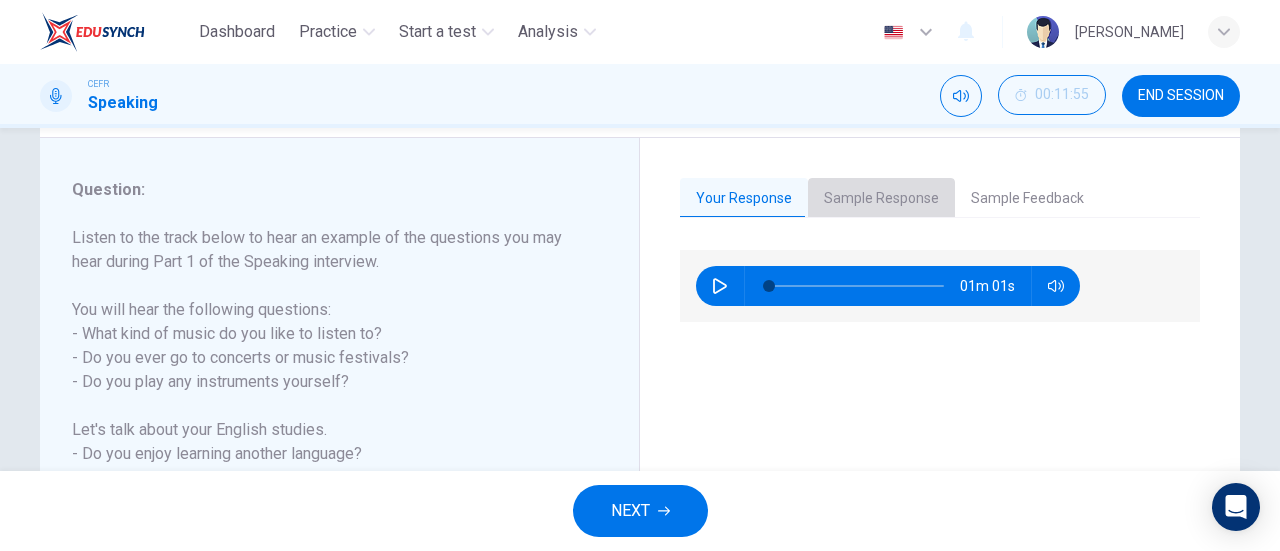click on "Sample Response" at bounding box center (881, 199) 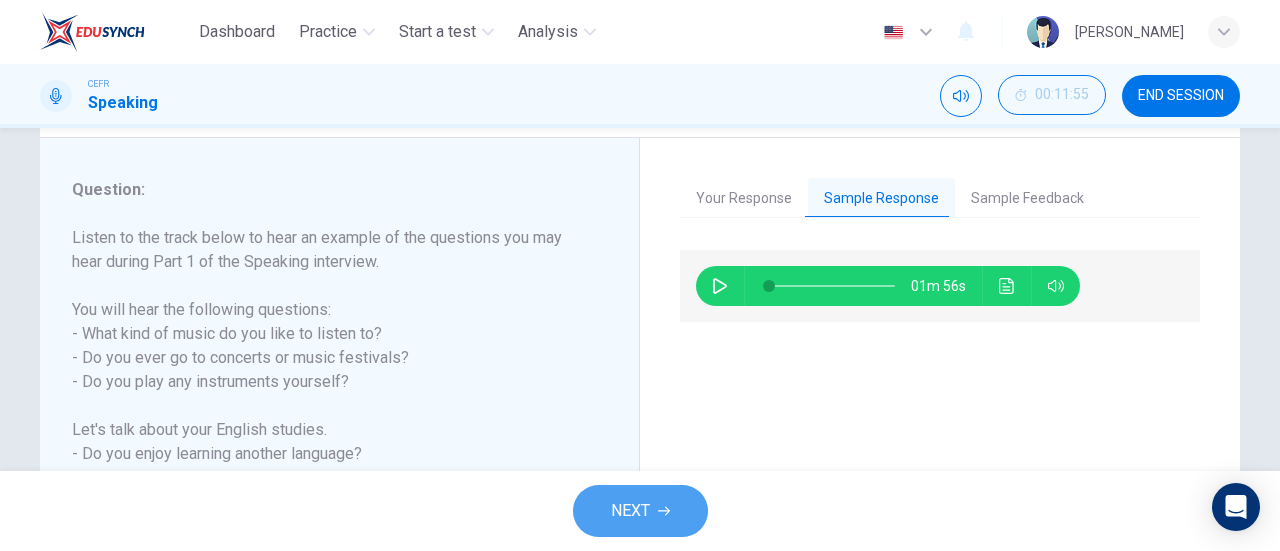 click 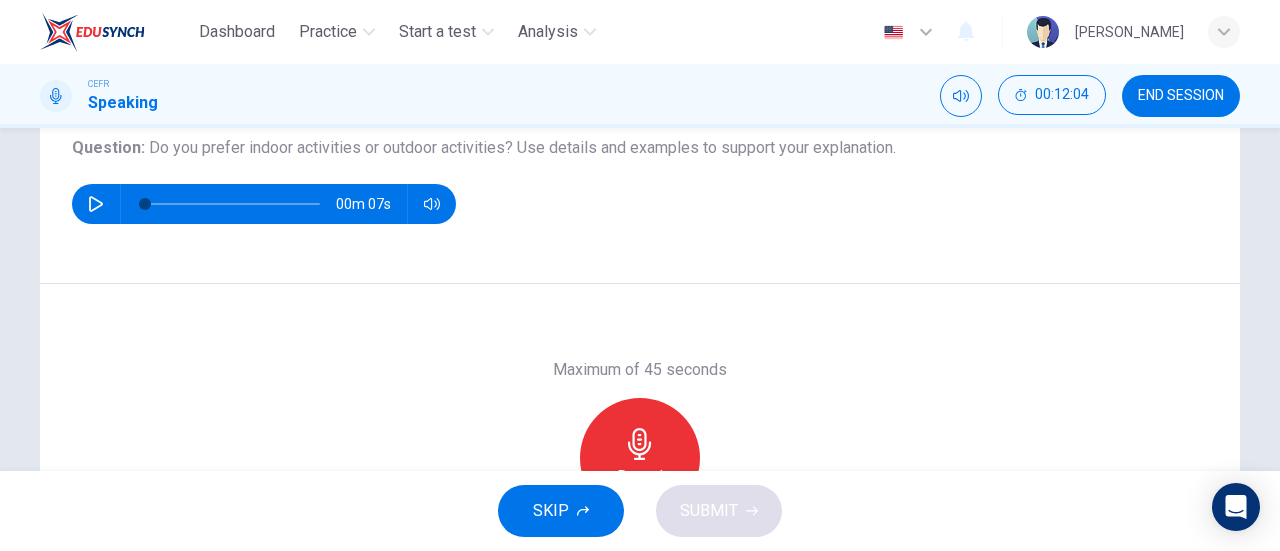 scroll, scrollTop: 229, scrollLeft: 0, axis: vertical 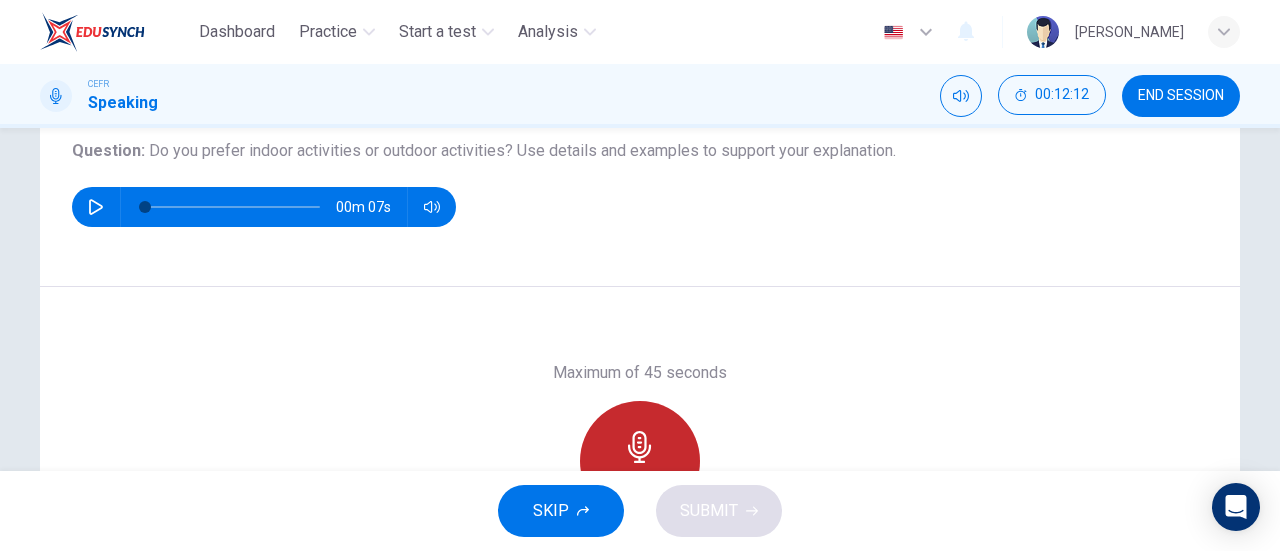 click on "Record" at bounding box center (640, 461) 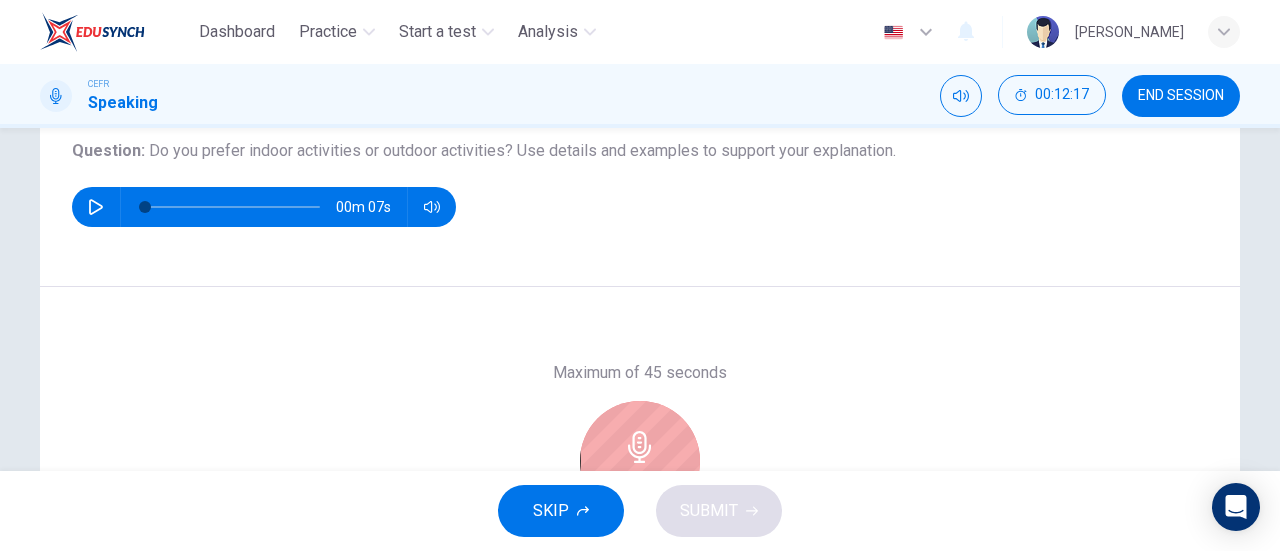 scroll, scrollTop: 320, scrollLeft: 0, axis: vertical 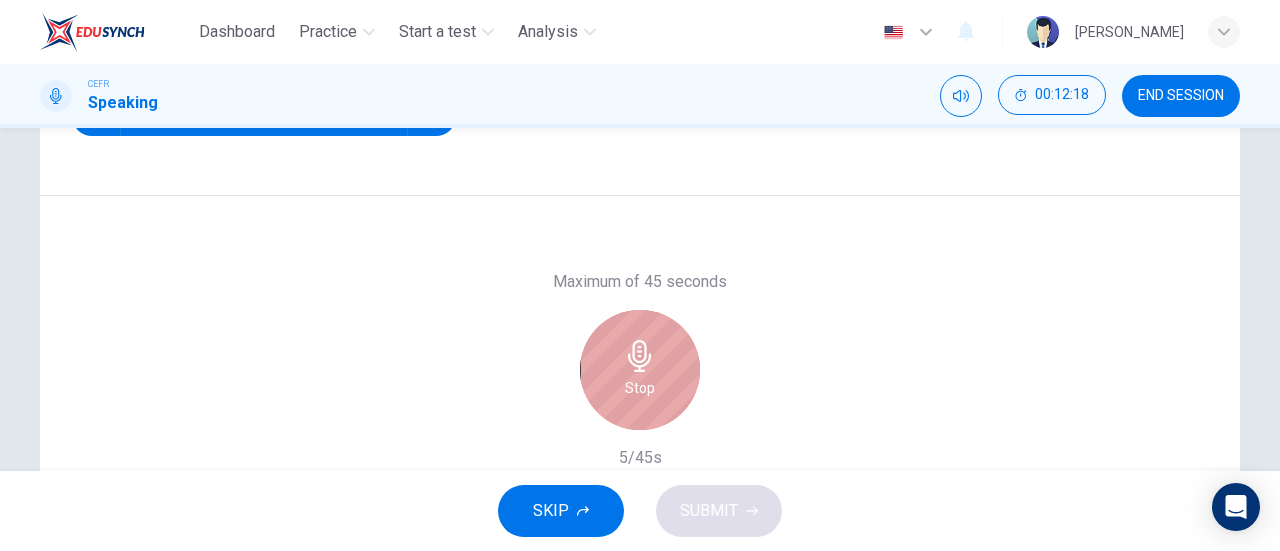click on "Stop" at bounding box center [640, 370] 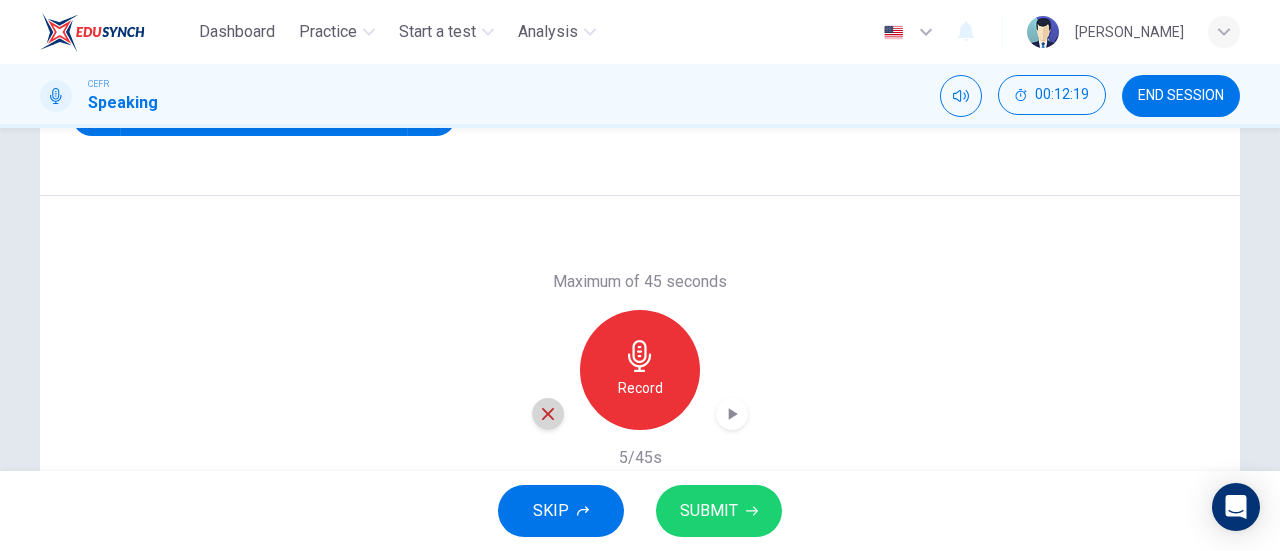 click 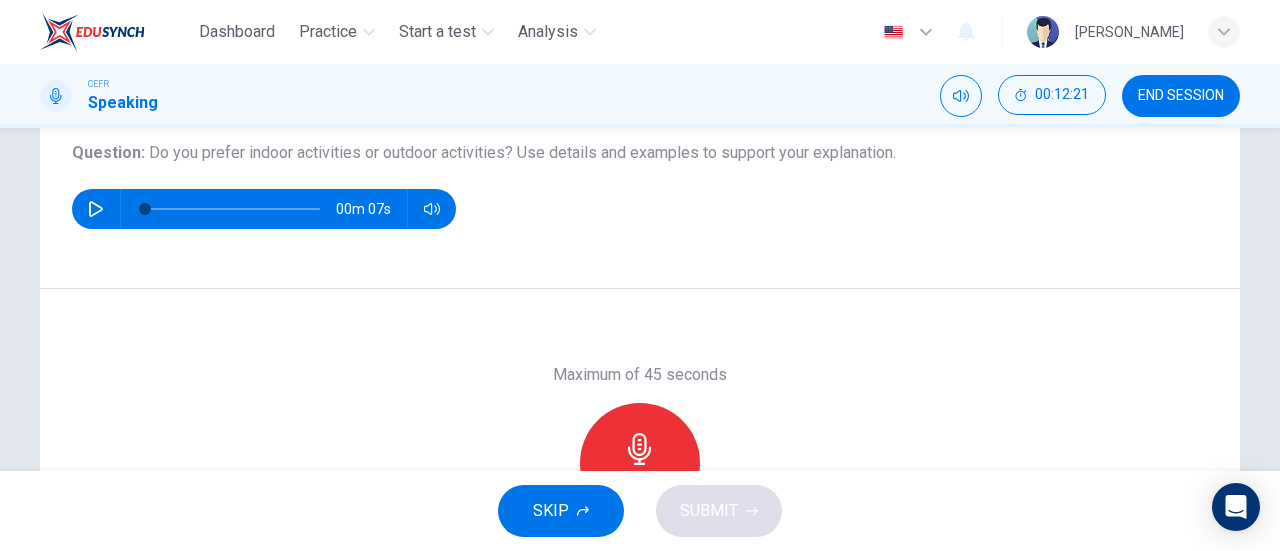 scroll, scrollTop: 229, scrollLeft: 0, axis: vertical 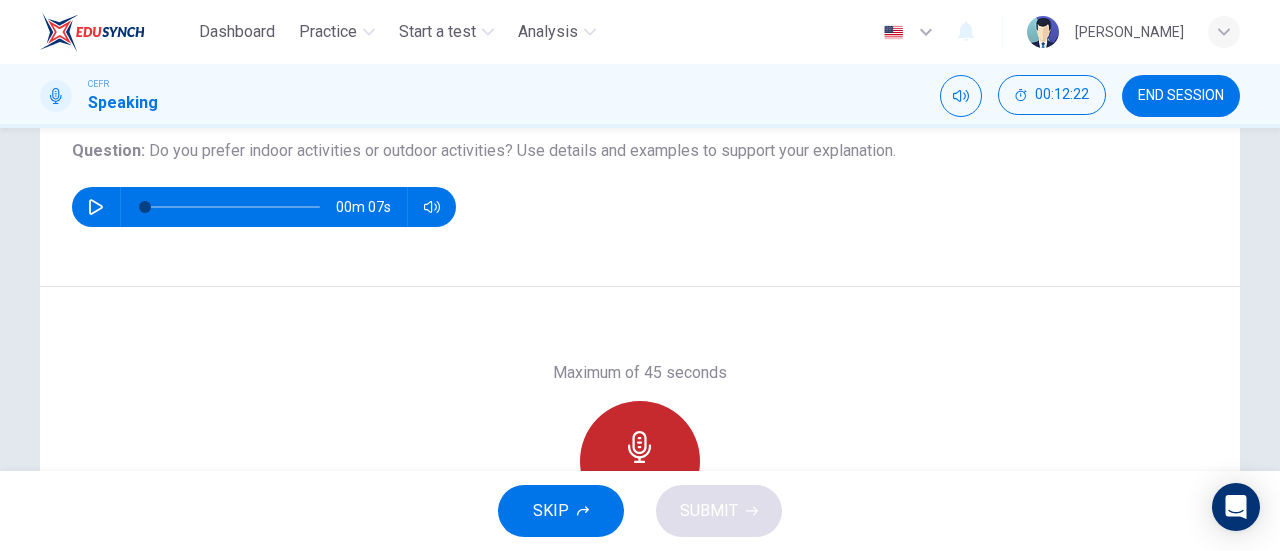 click on "Record" at bounding box center (640, 461) 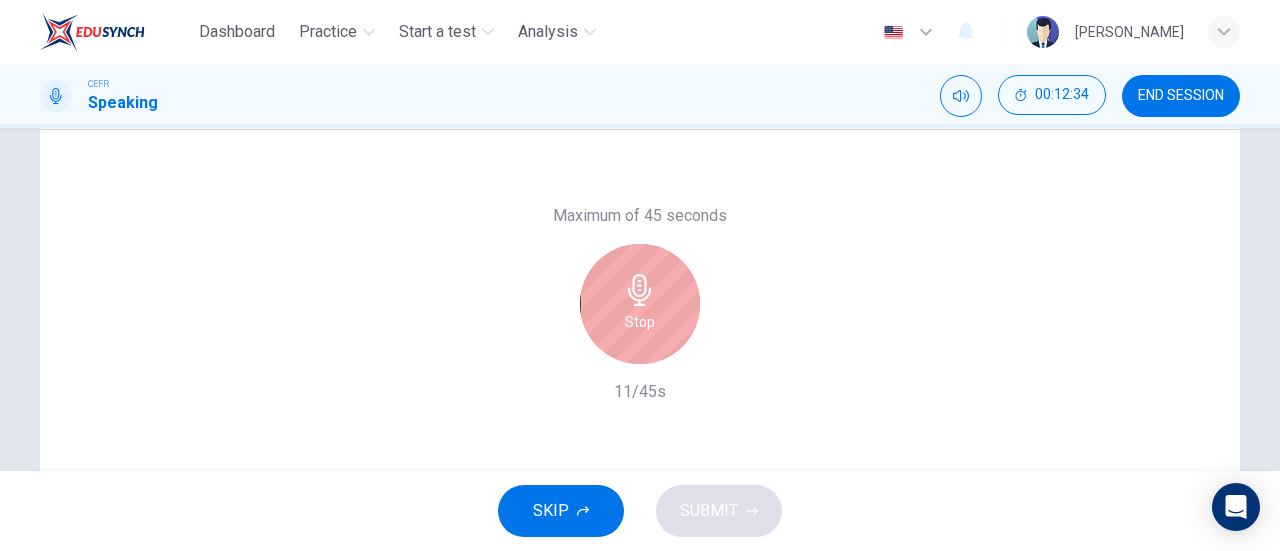 scroll, scrollTop: 388, scrollLeft: 0, axis: vertical 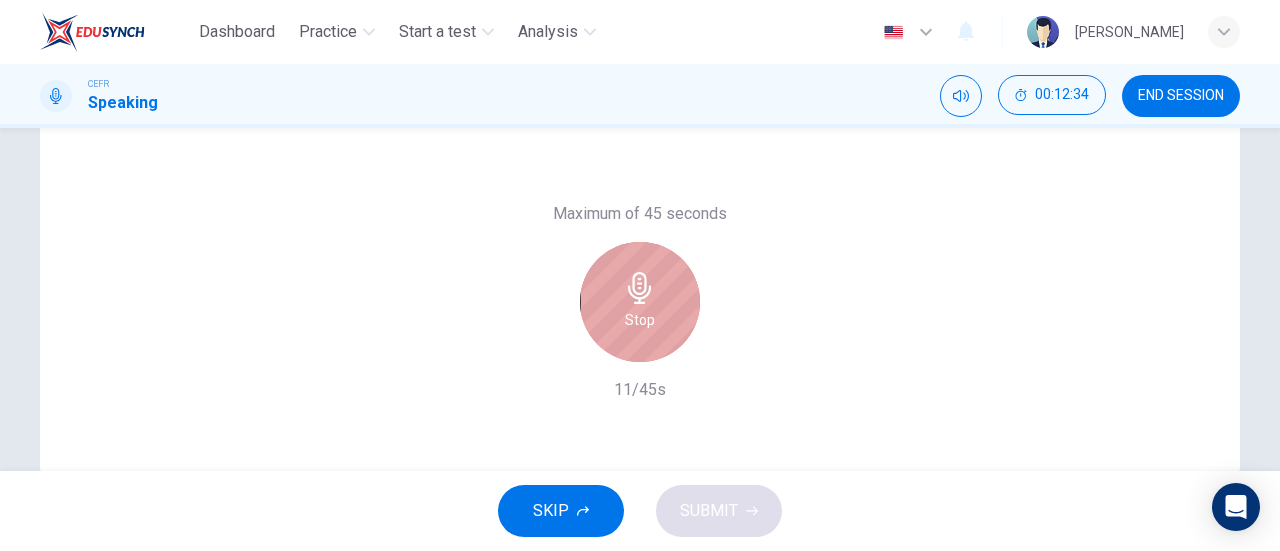 click on "Stop" at bounding box center [640, 302] 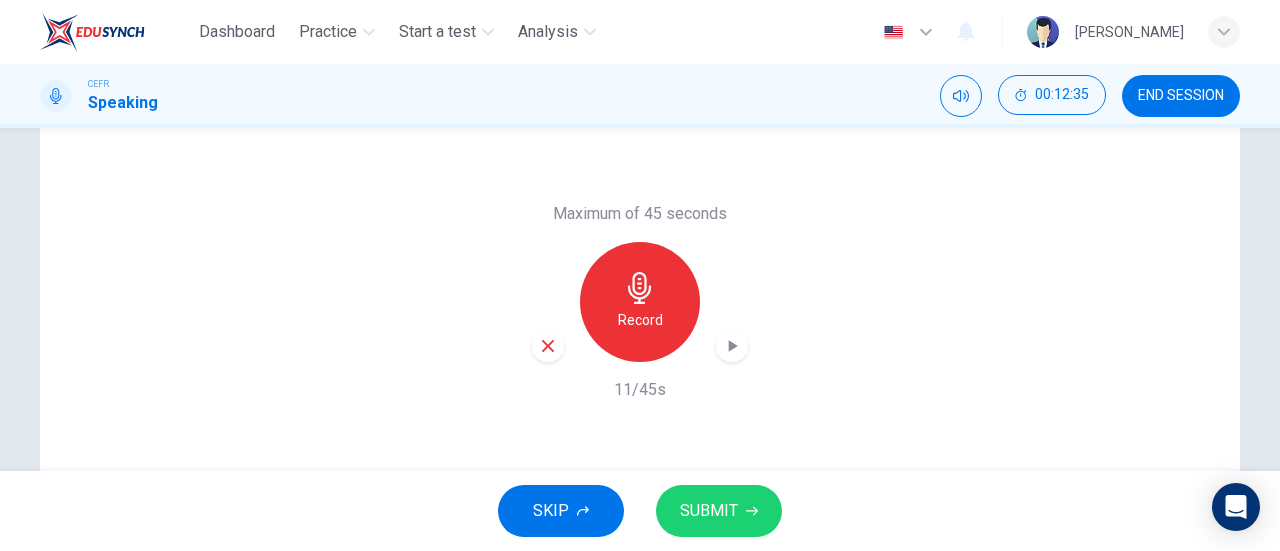 click 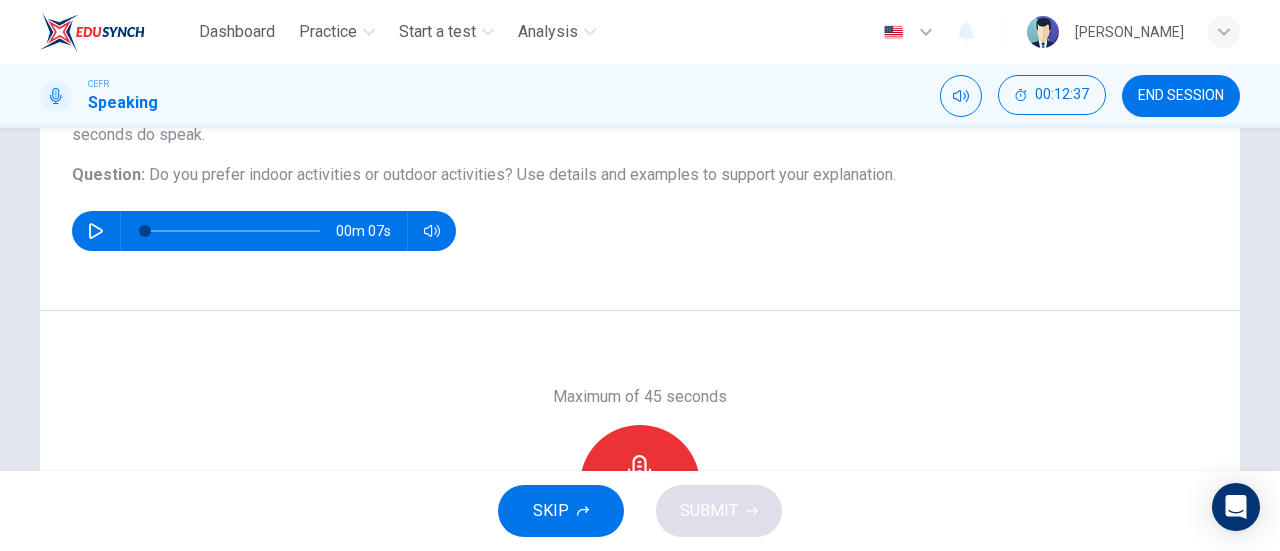 scroll, scrollTop: 218, scrollLeft: 0, axis: vertical 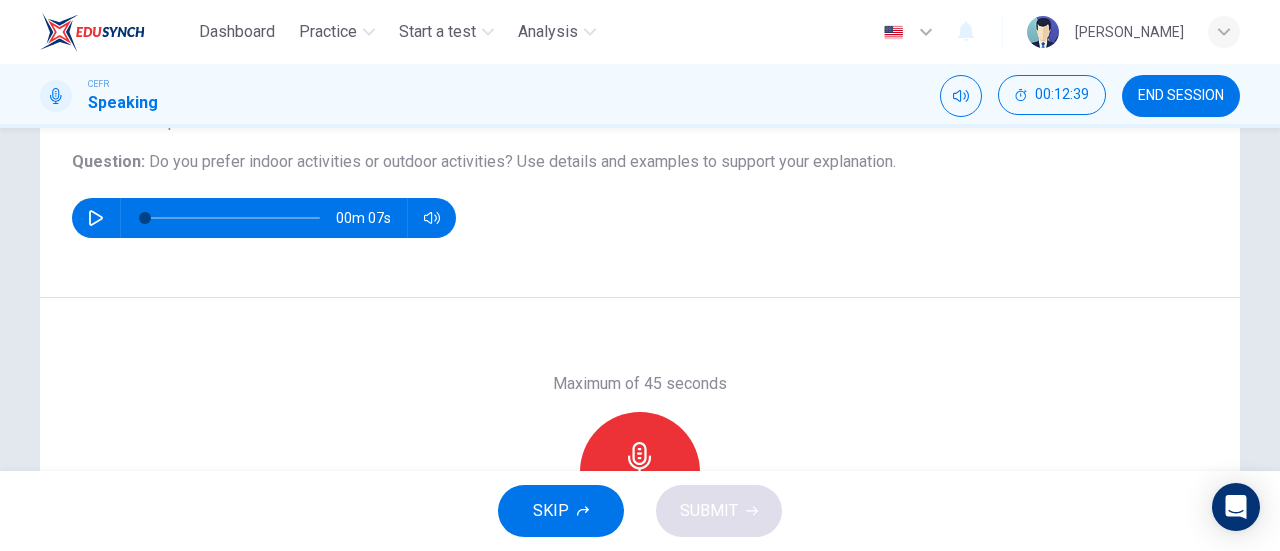 click 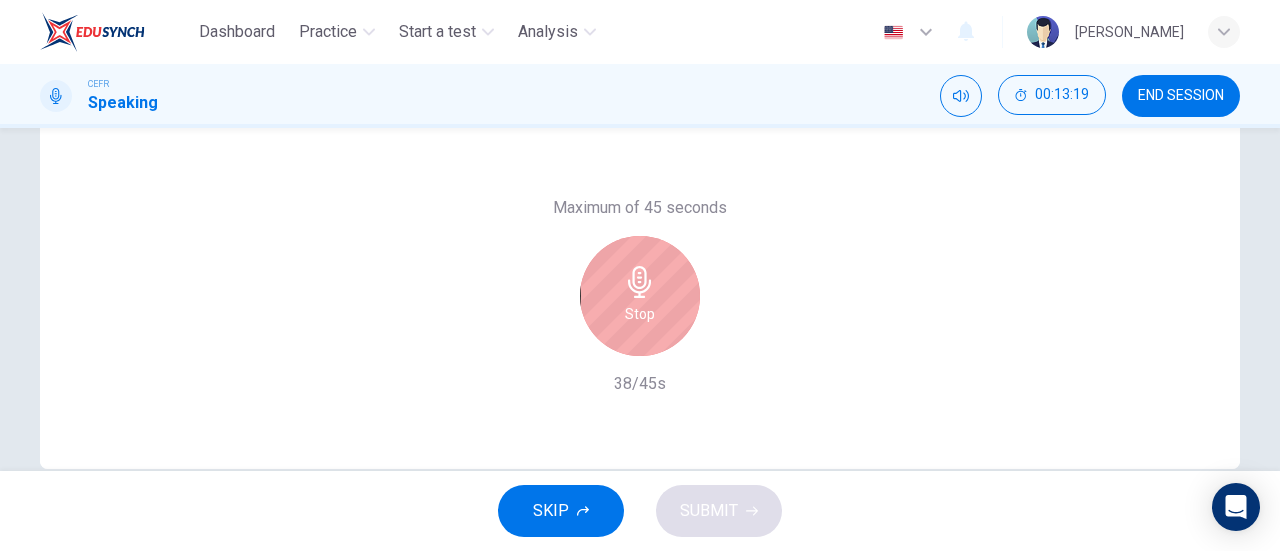 scroll, scrollTop: 341, scrollLeft: 0, axis: vertical 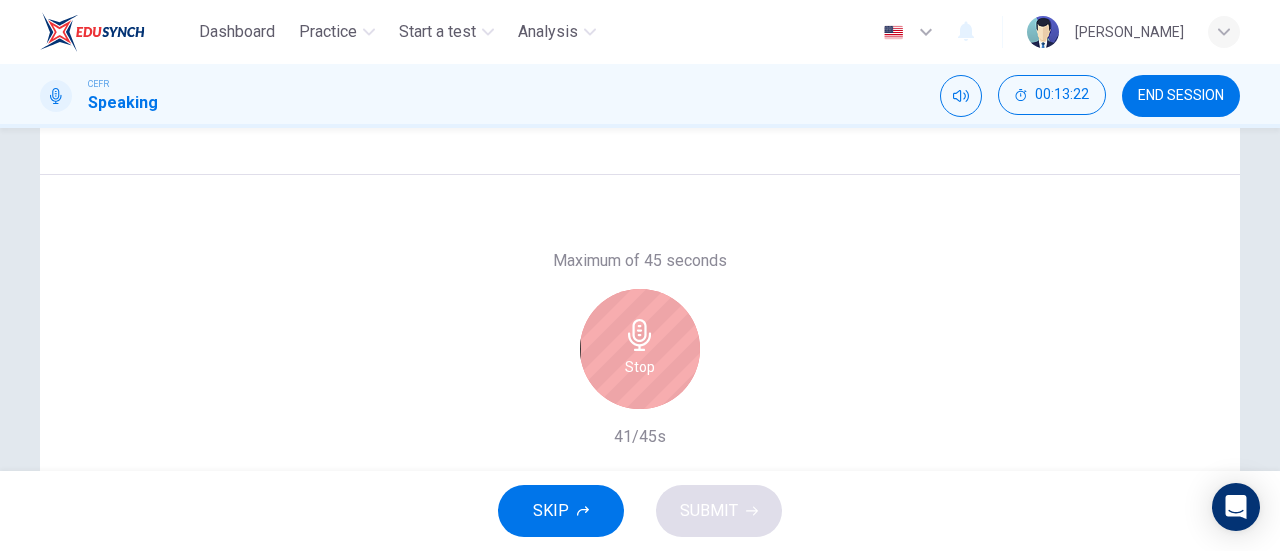 click 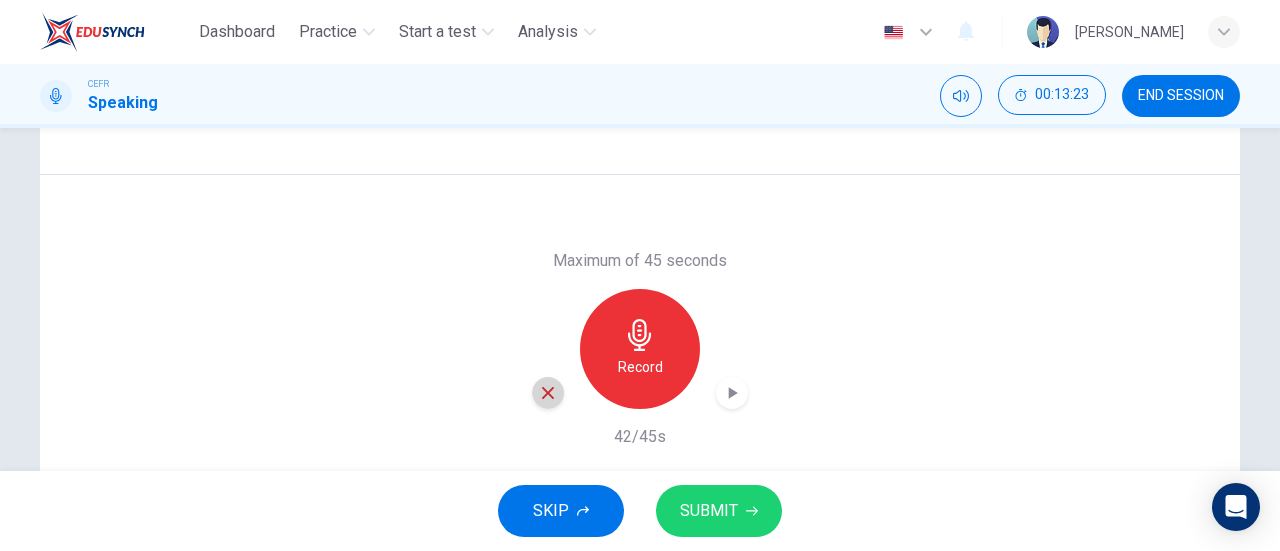 click at bounding box center (548, 393) 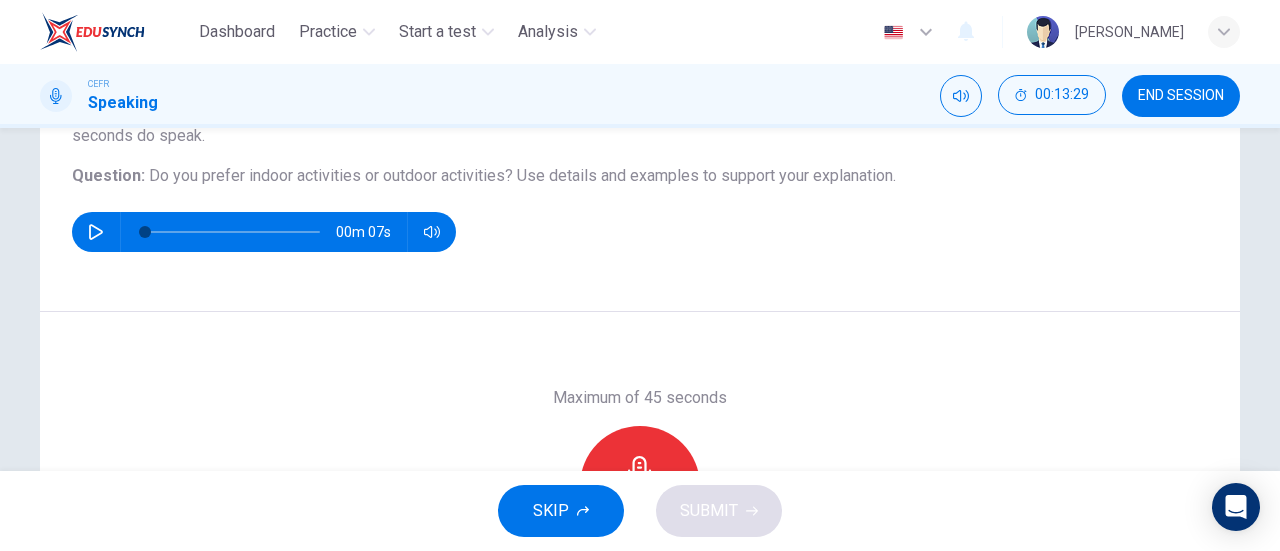 scroll, scrollTop: 206, scrollLeft: 0, axis: vertical 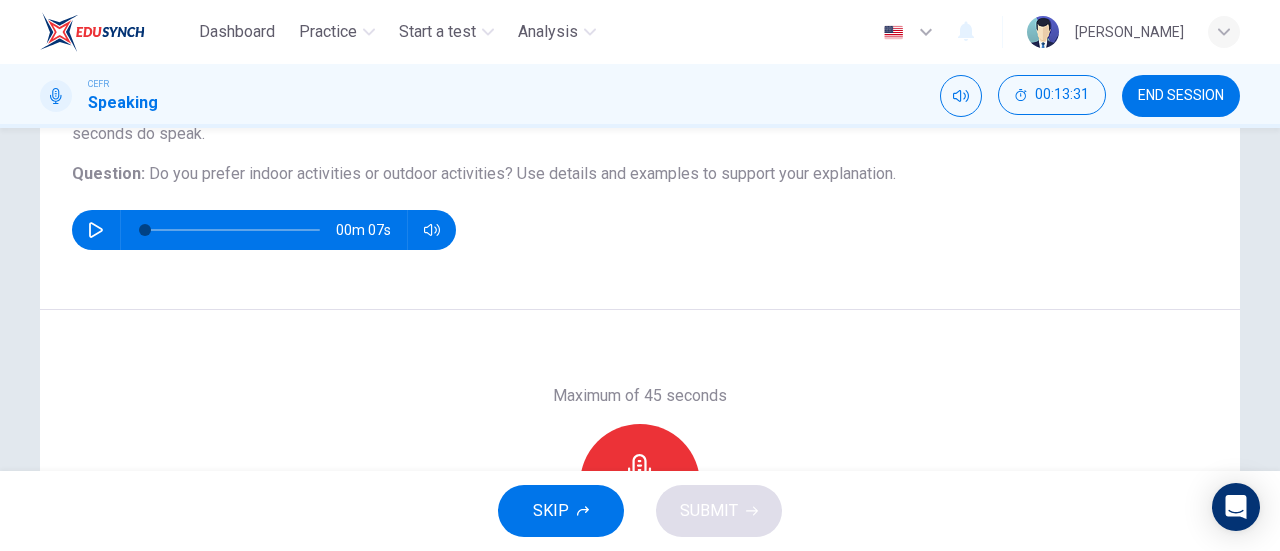 click on "Record" at bounding box center (640, 484) 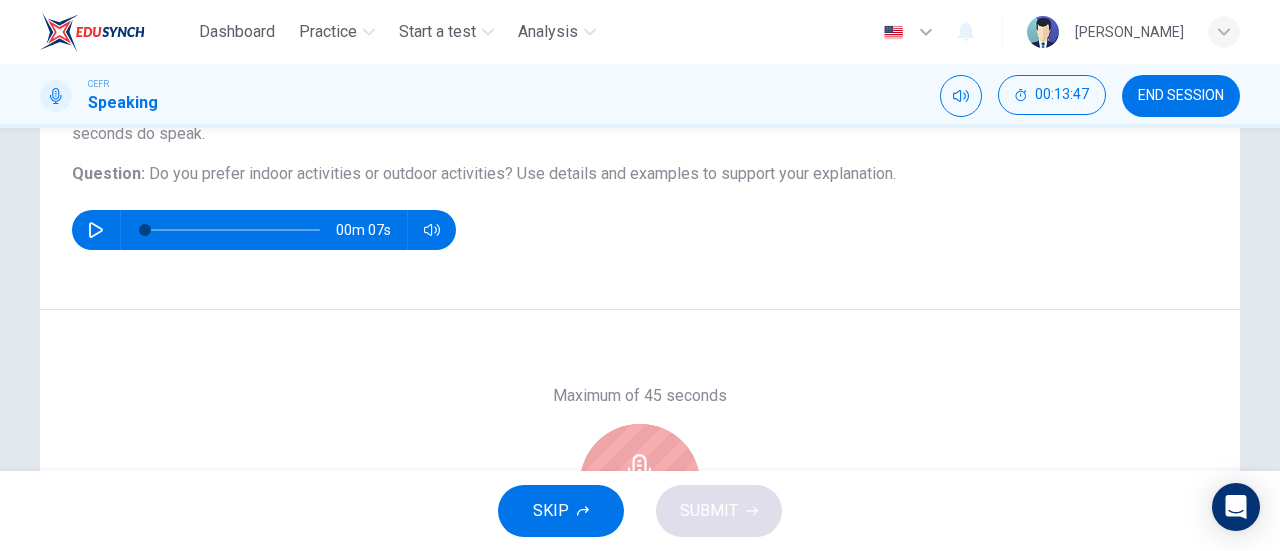 scroll, scrollTop: 432, scrollLeft: 0, axis: vertical 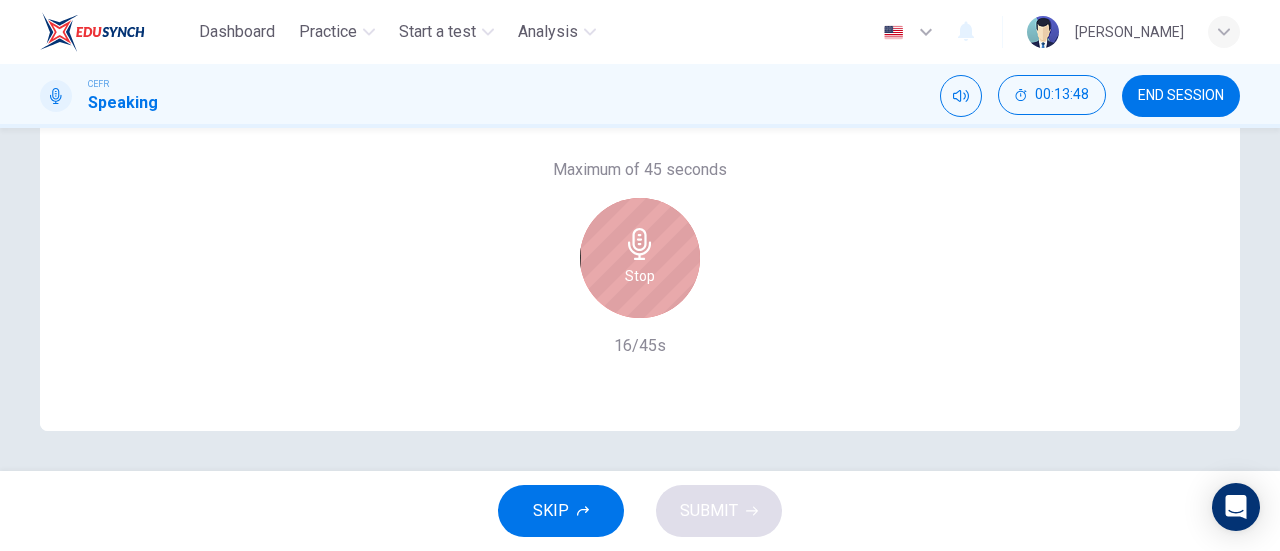 click on "Stop" at bounding box center [640, 258] 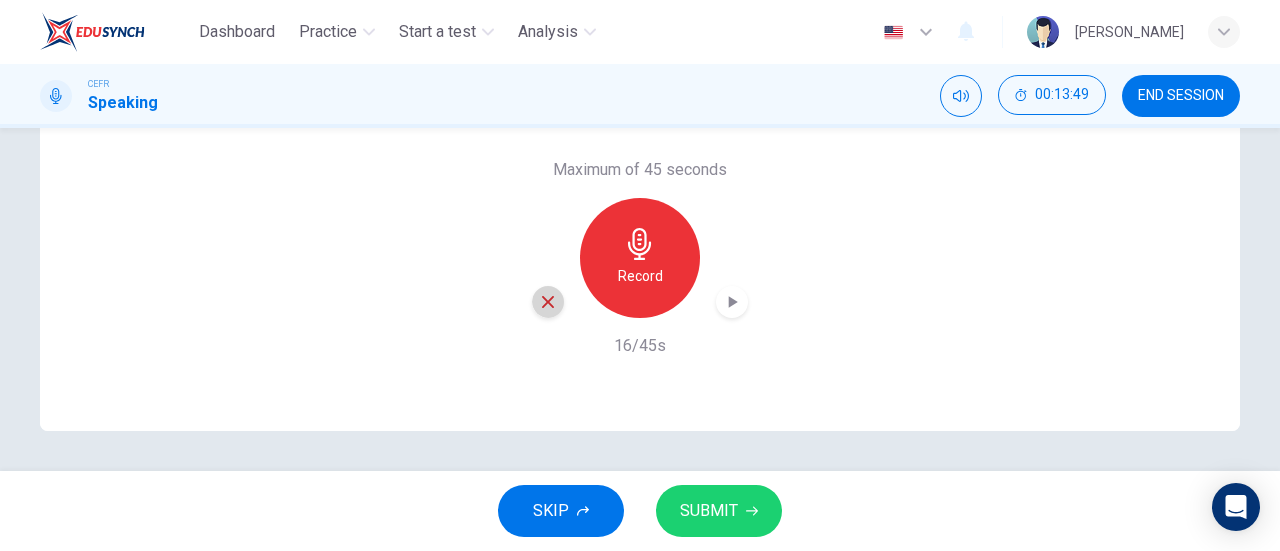 click 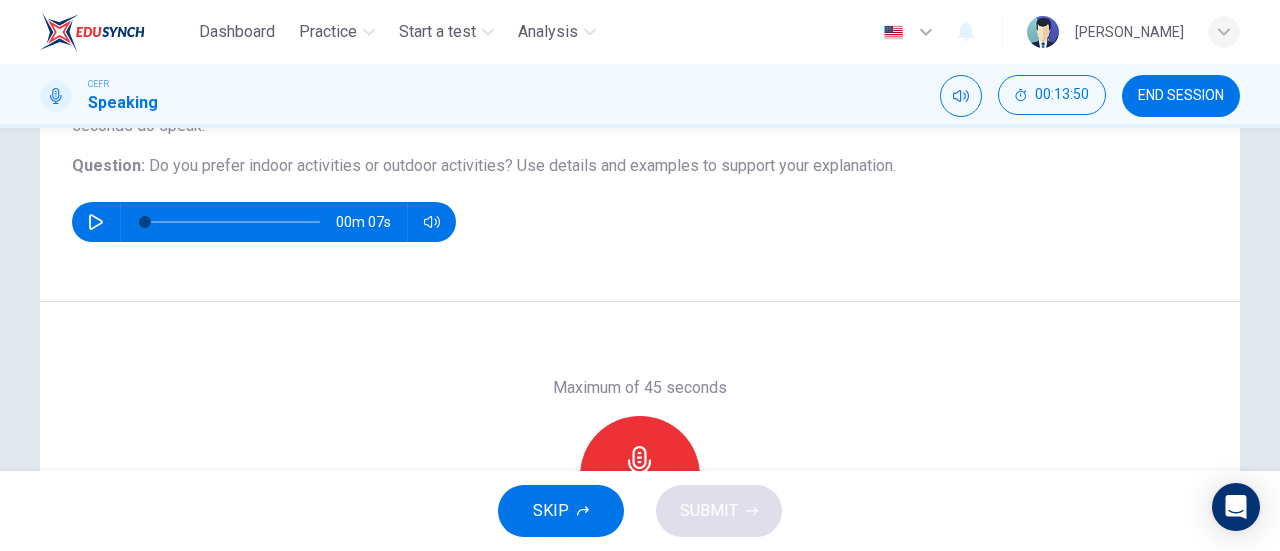scroll, scrollTop: 215, scrollLeft: 0, axis: vertical 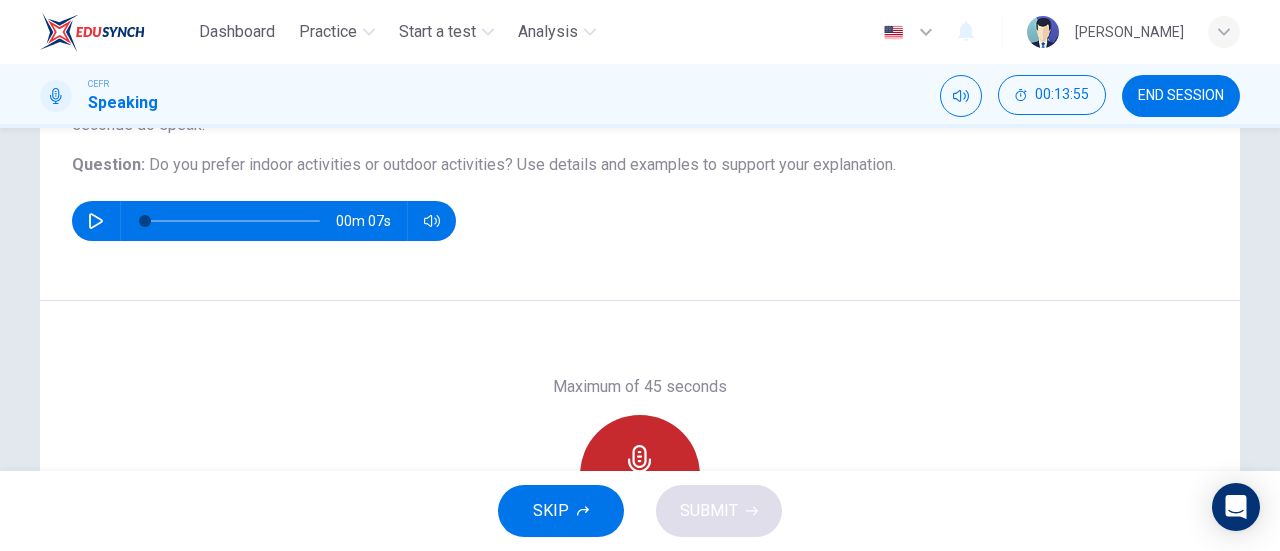 click on "Record" at bounding box center [640, 475] 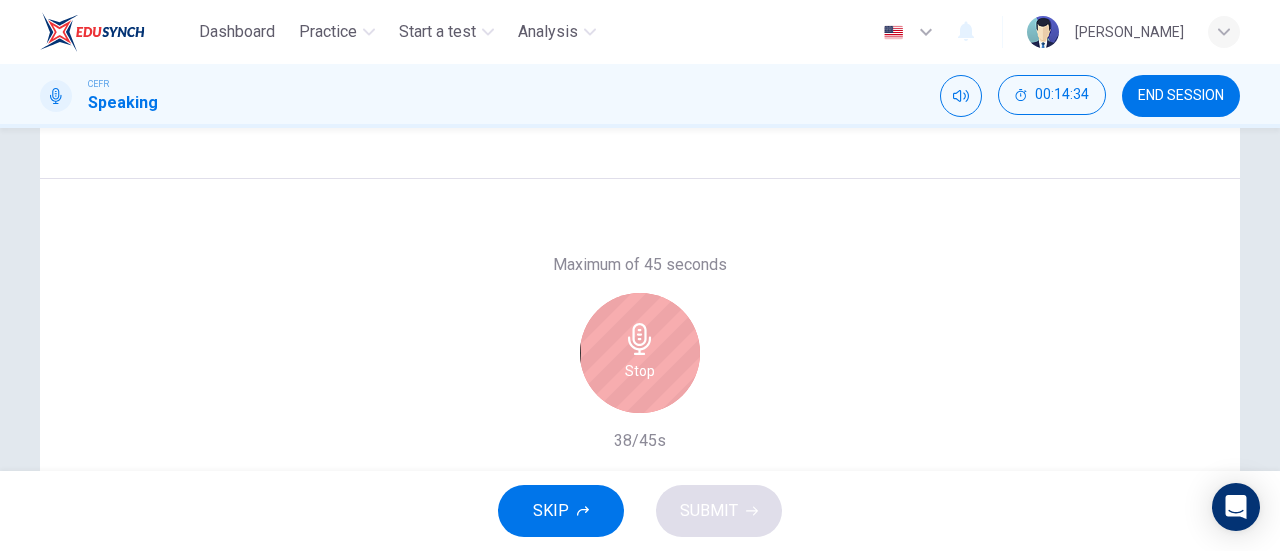 scroll, scrollTop: 333, scrollLeft: 0, axis: vertical 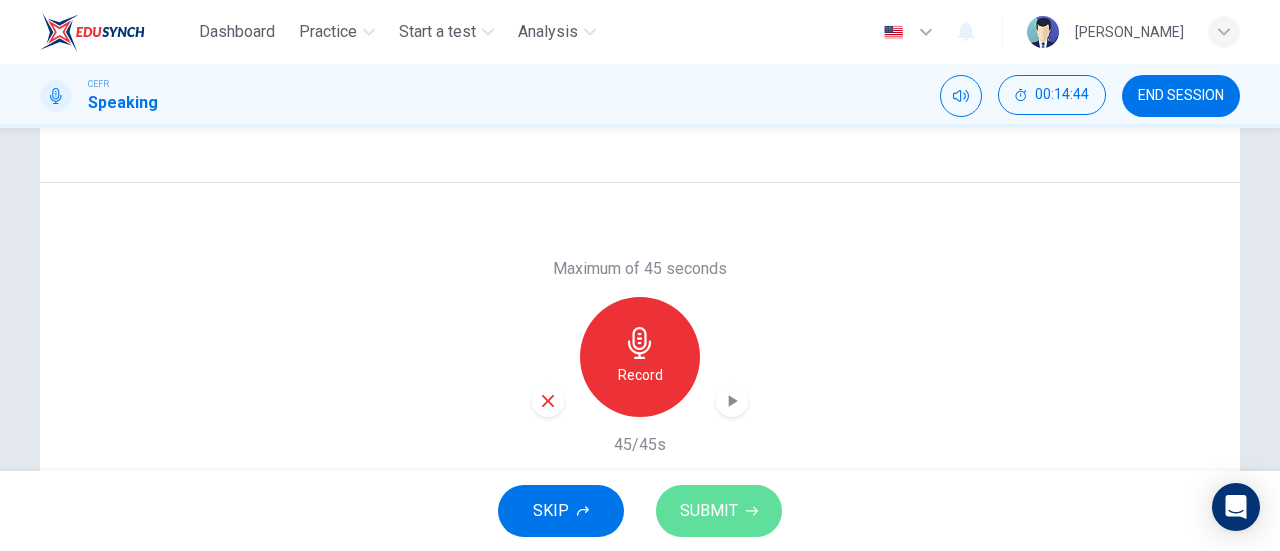 click on "SUBMIT" at bounding box center [719, 511] 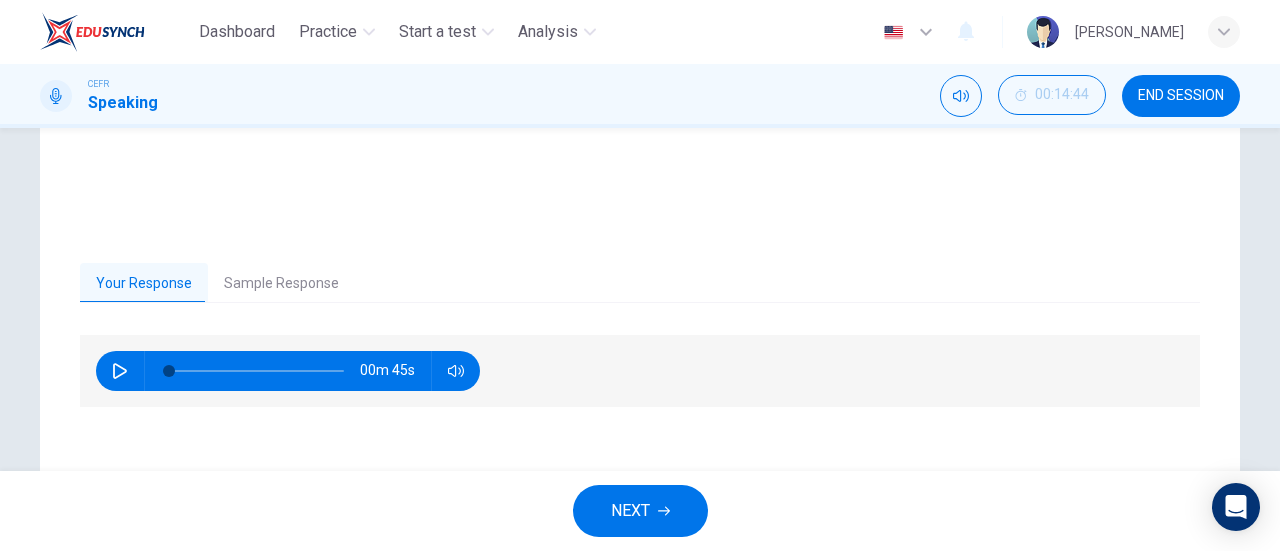 click on "00m 45s" at bounding box center [288, 371] 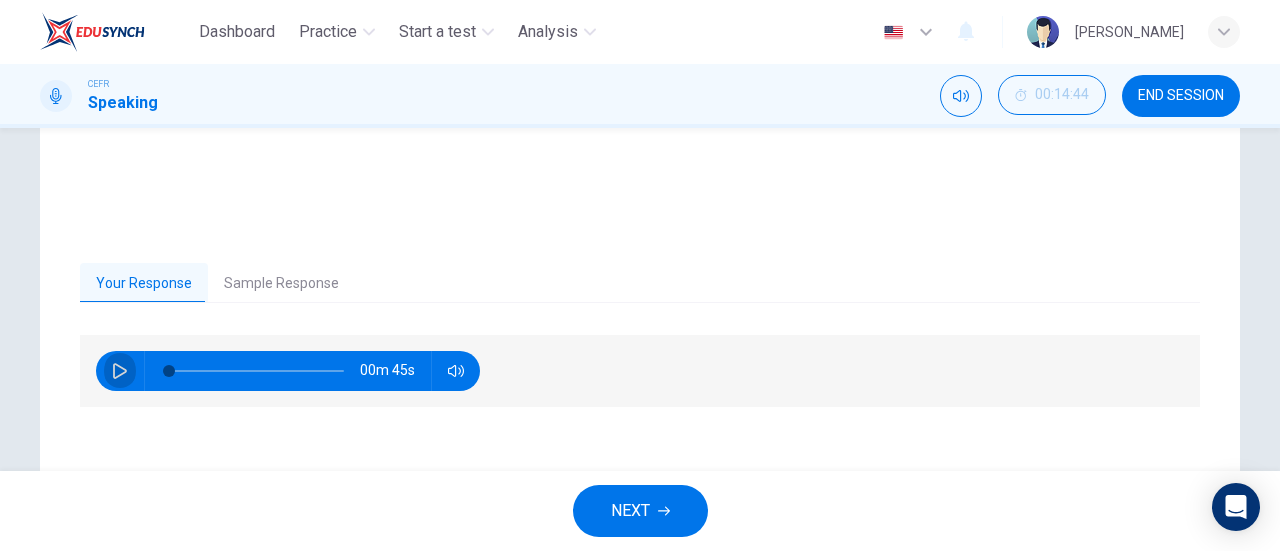 click 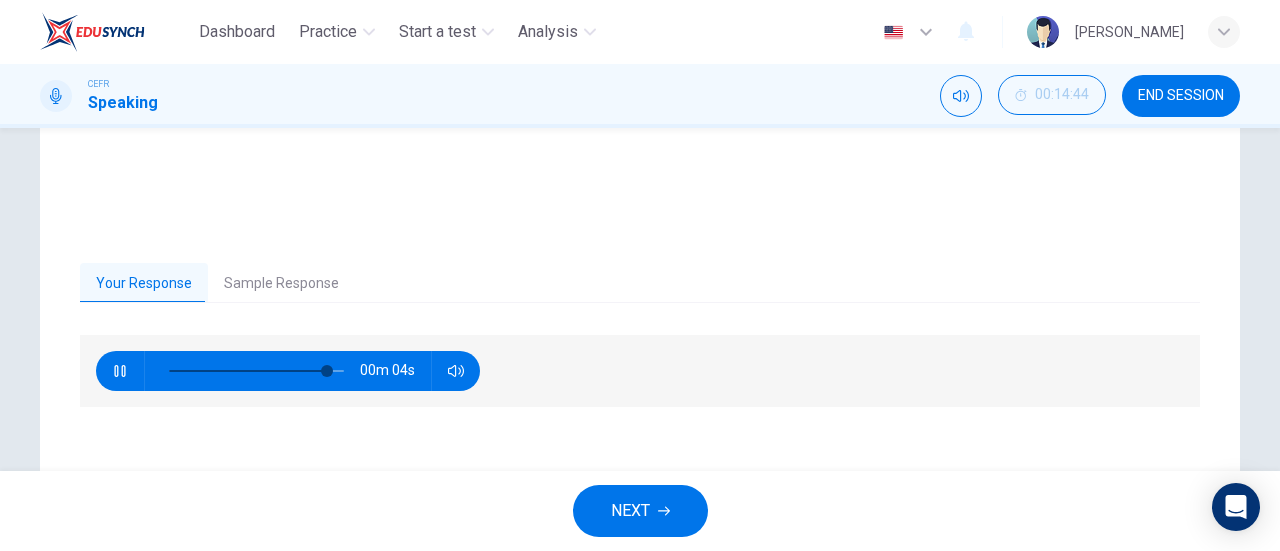 click 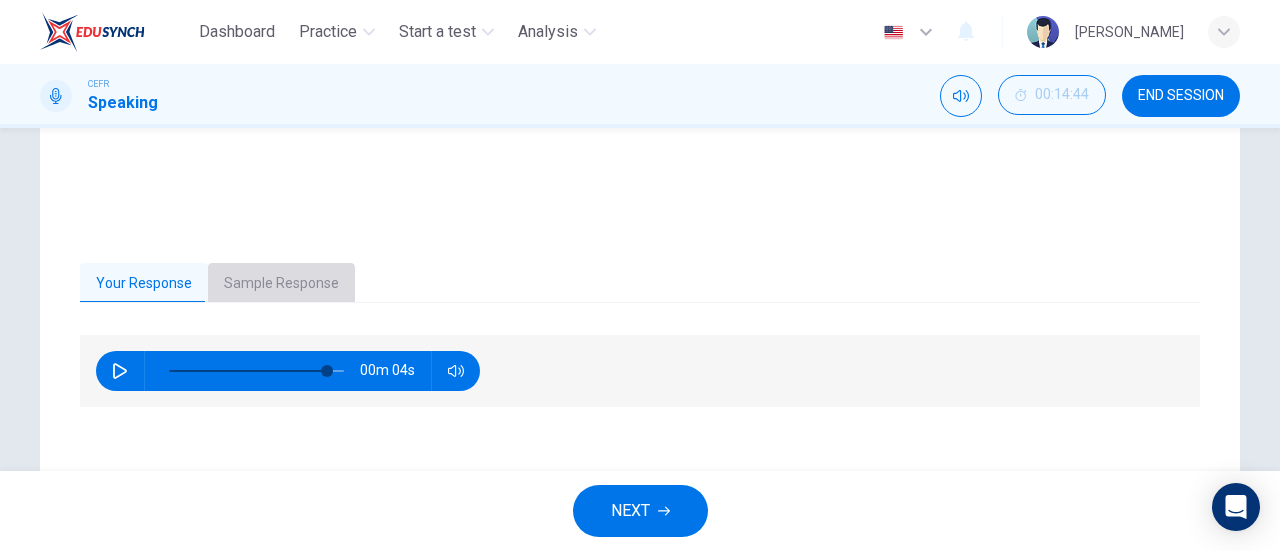 click on "Sample Response" at bounding box center (281, 284) 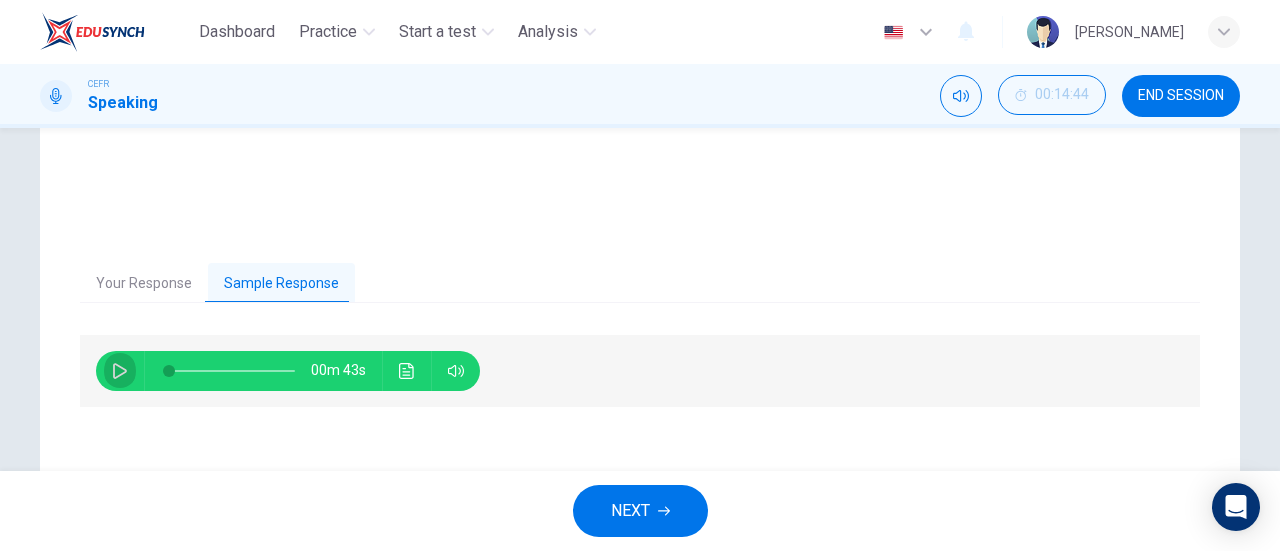 click at bounding box center [120, 371] 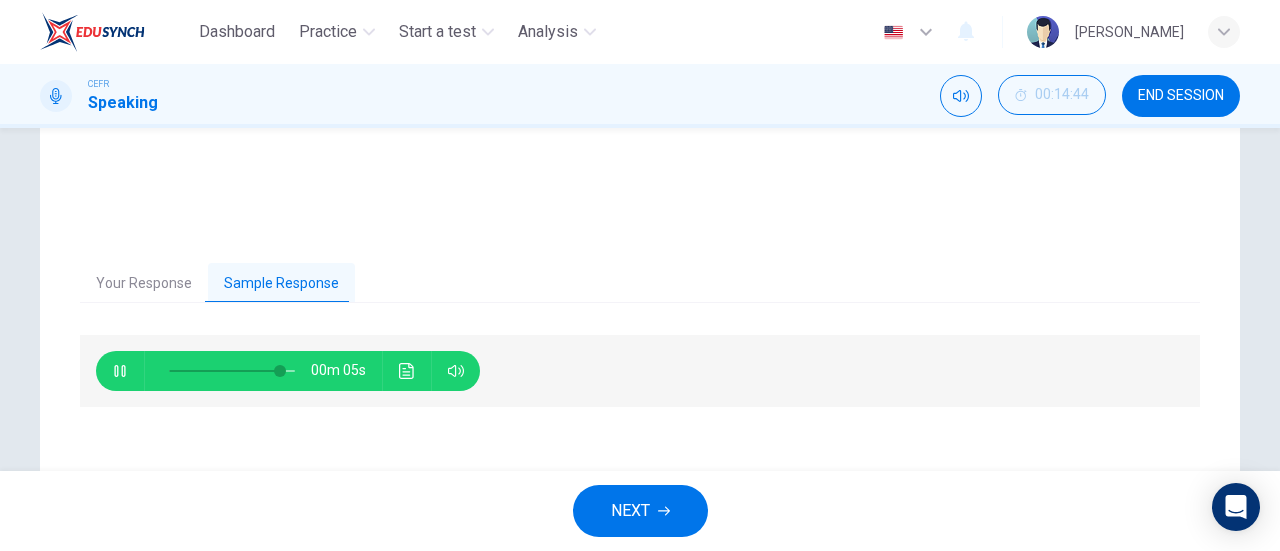type on "90" 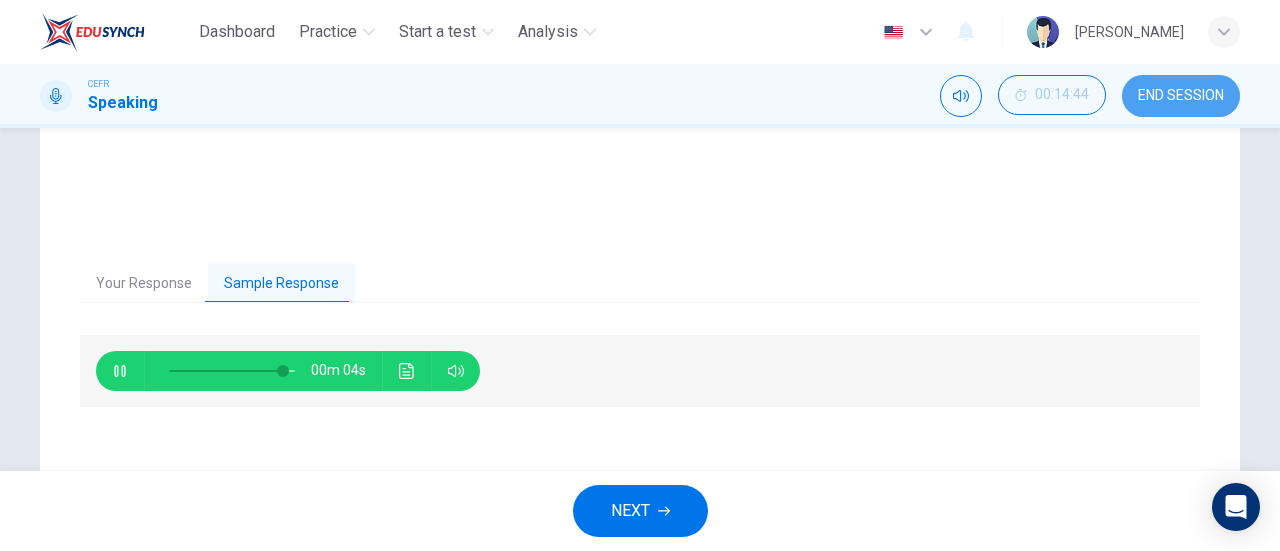 click on "END SESSION" at bounding box center (1181, 96) 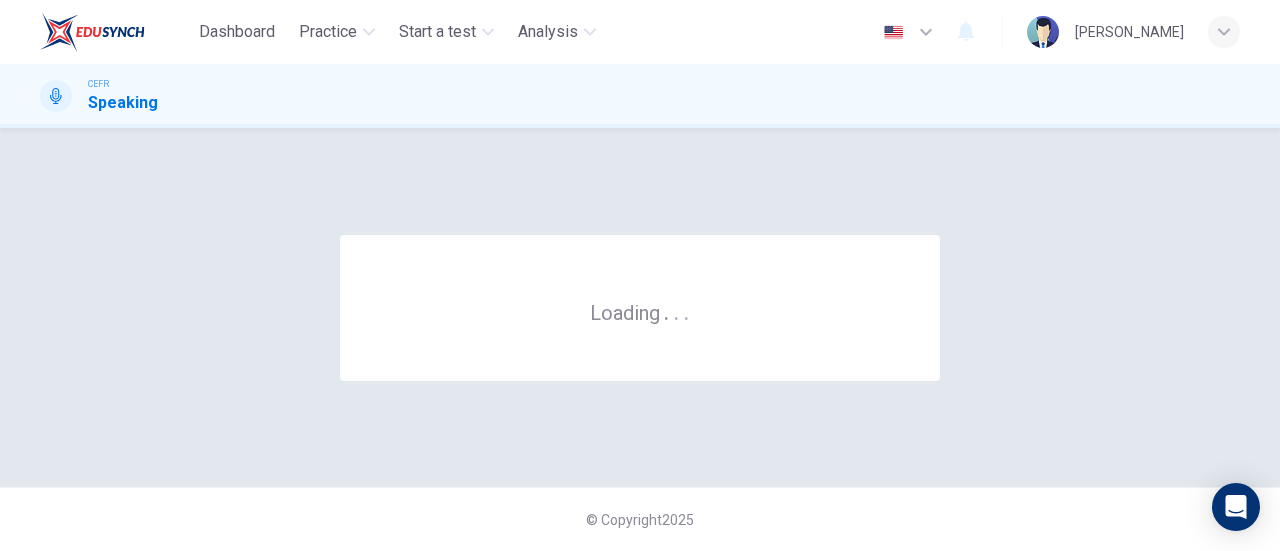 scroll, scrollTop: 0, scrollLeft: 0, axis: both 